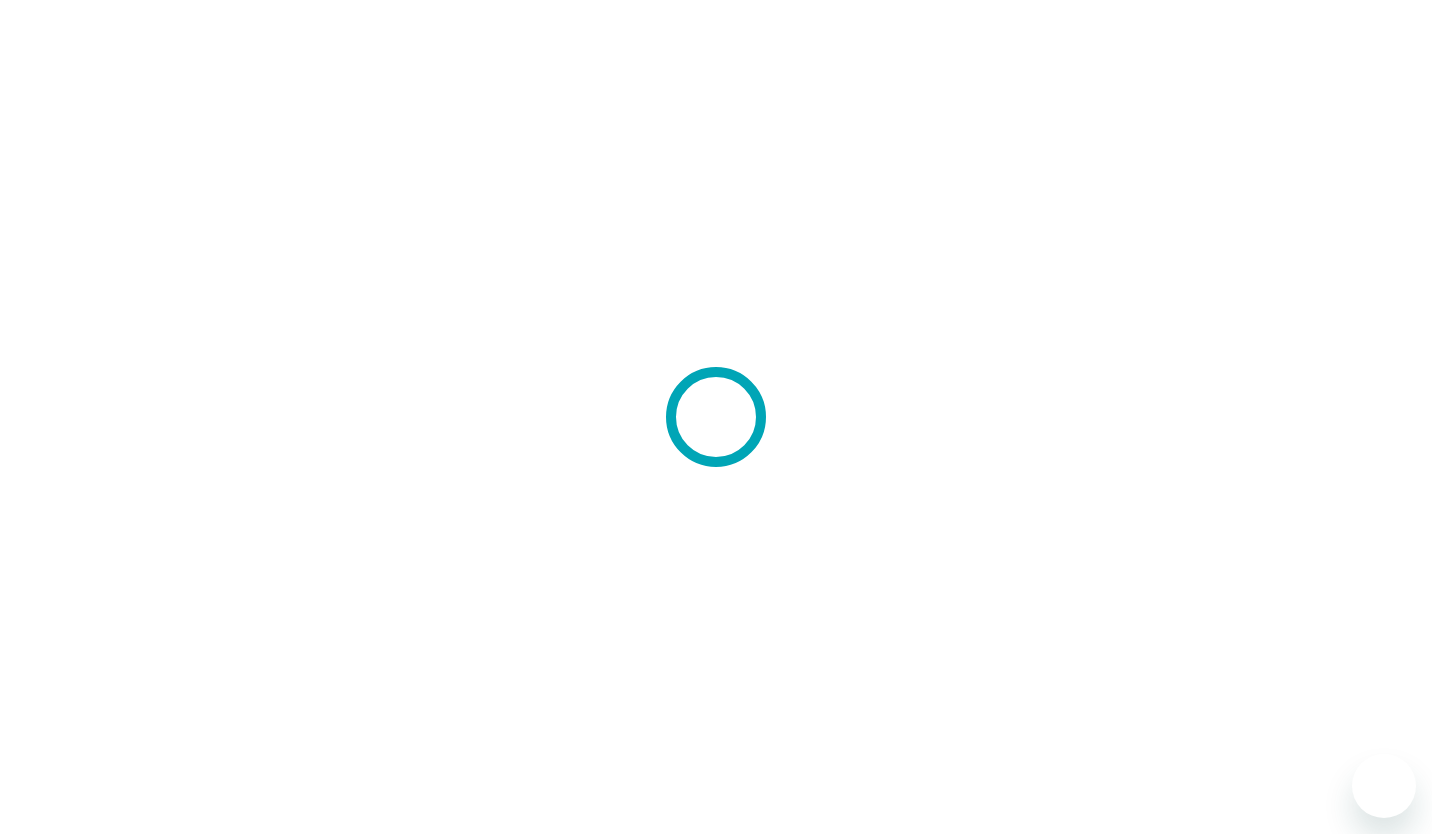 scroll, scrollTop: 0, scrollLeft: 0, axis: both 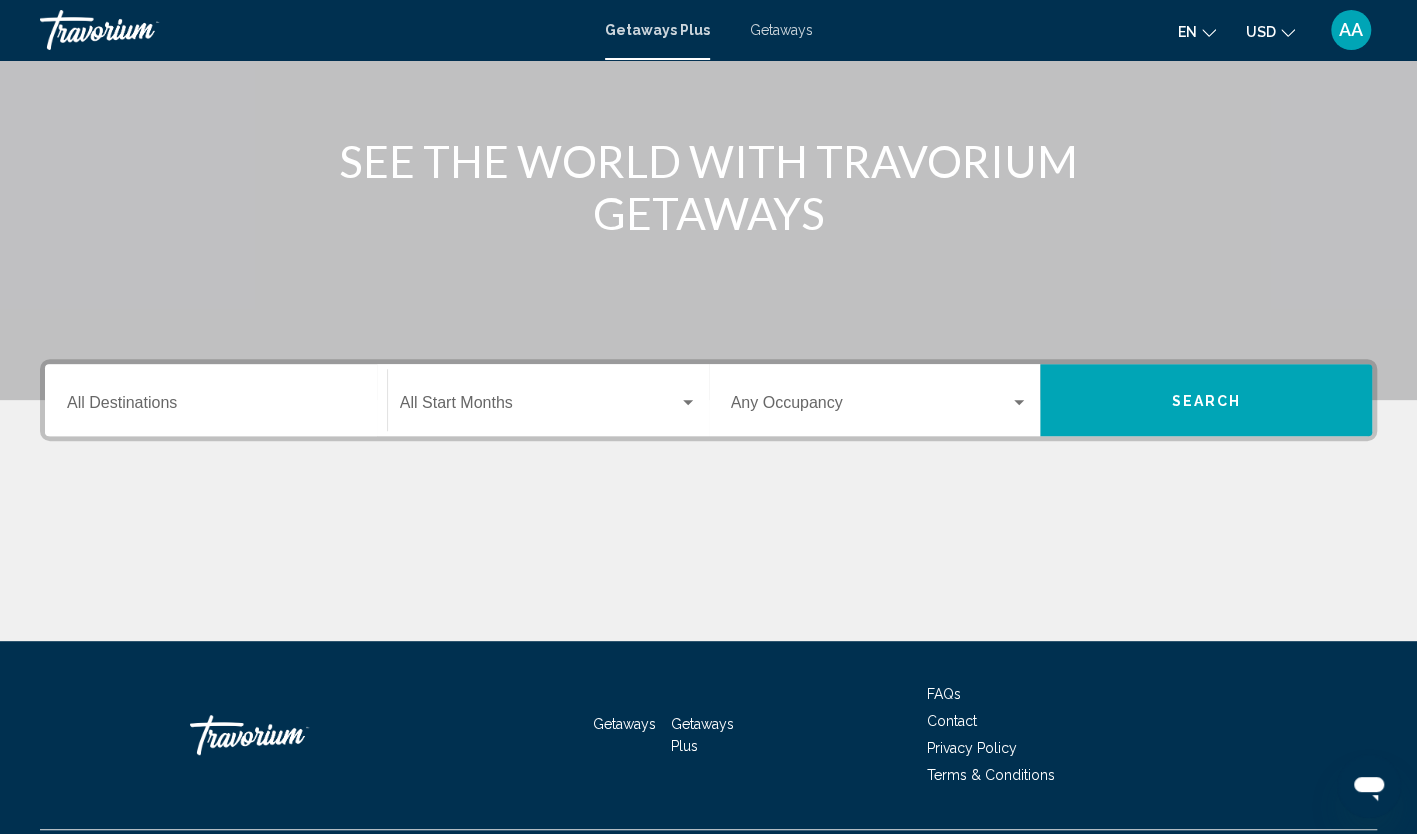 click on "Destination All Destinations" at bounding box center (216, 400) 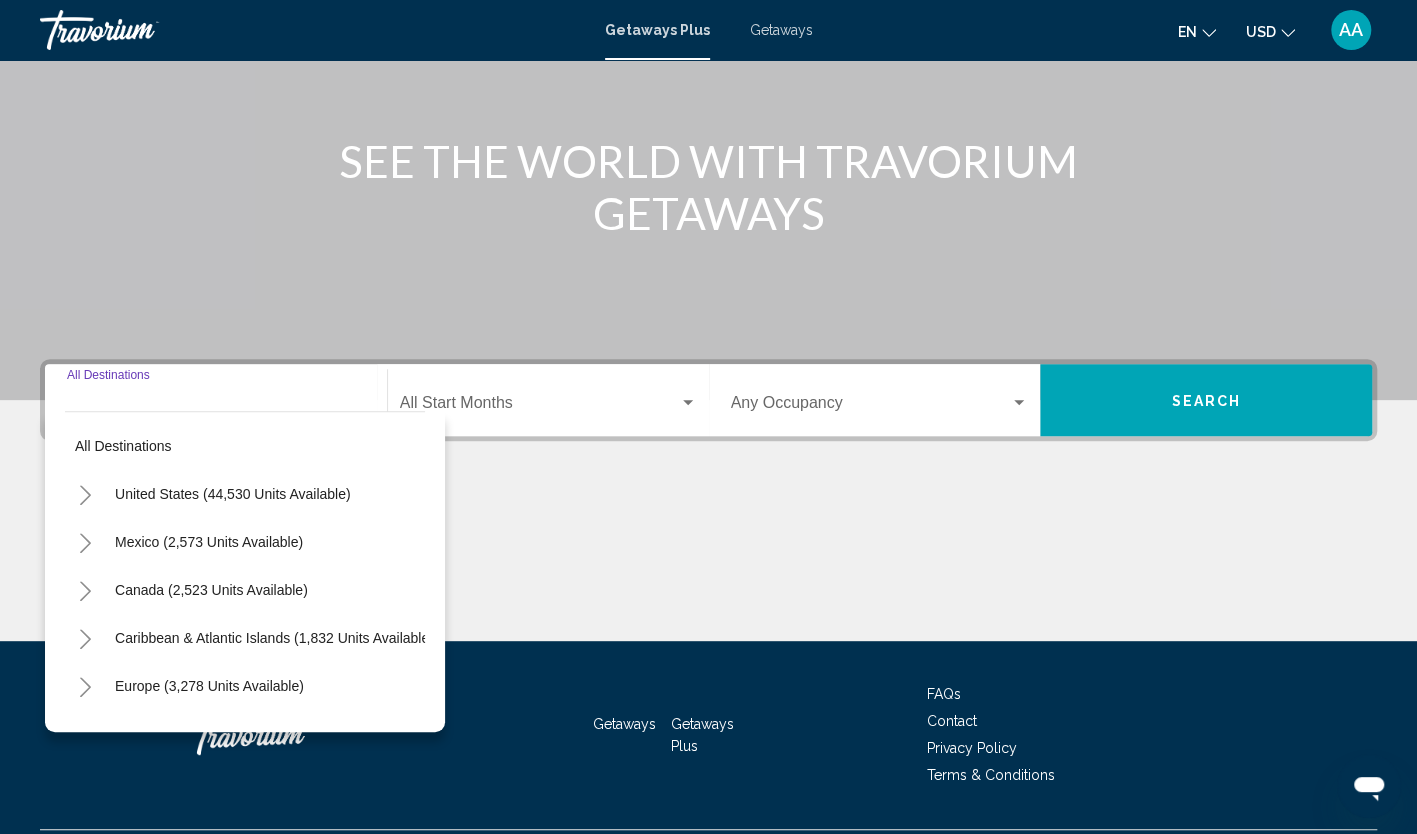 scroll, scrollTop: 251, scrollLeft: 0, axis: vertical 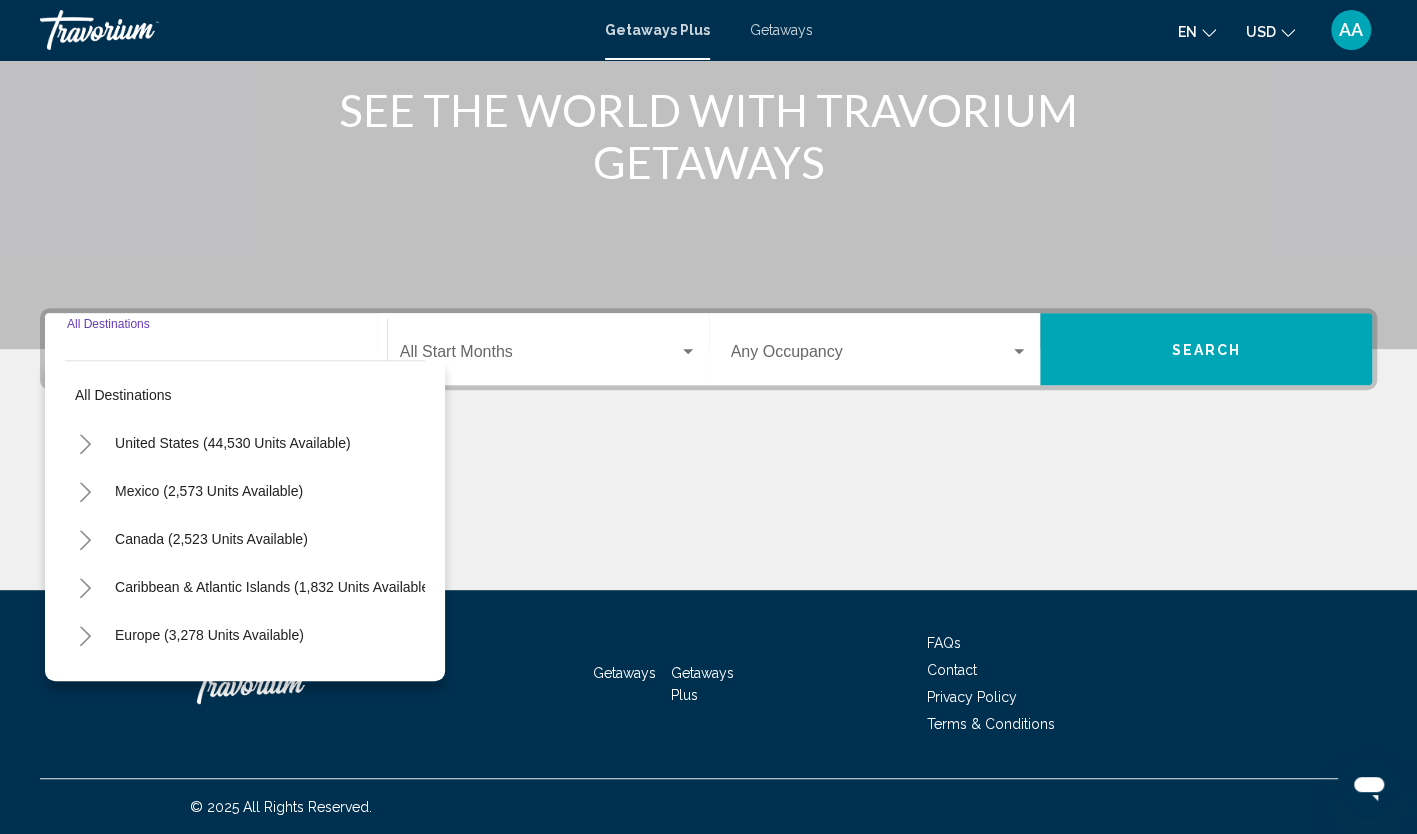 click on "Destination All Destinations" at bounding box center [216, 349] 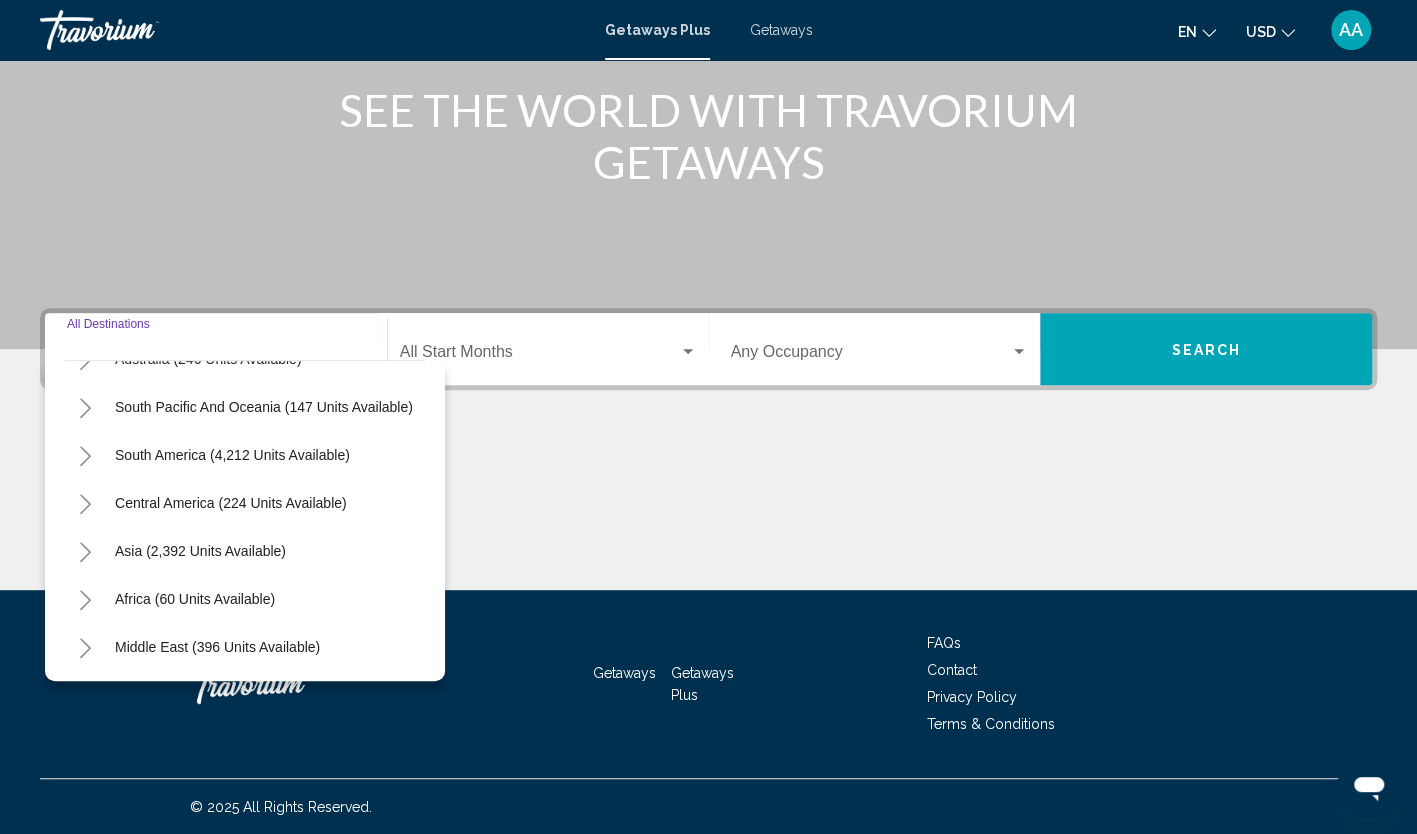 scroll, scrollTop: 339, scrollLeft: 0, axis: vertical 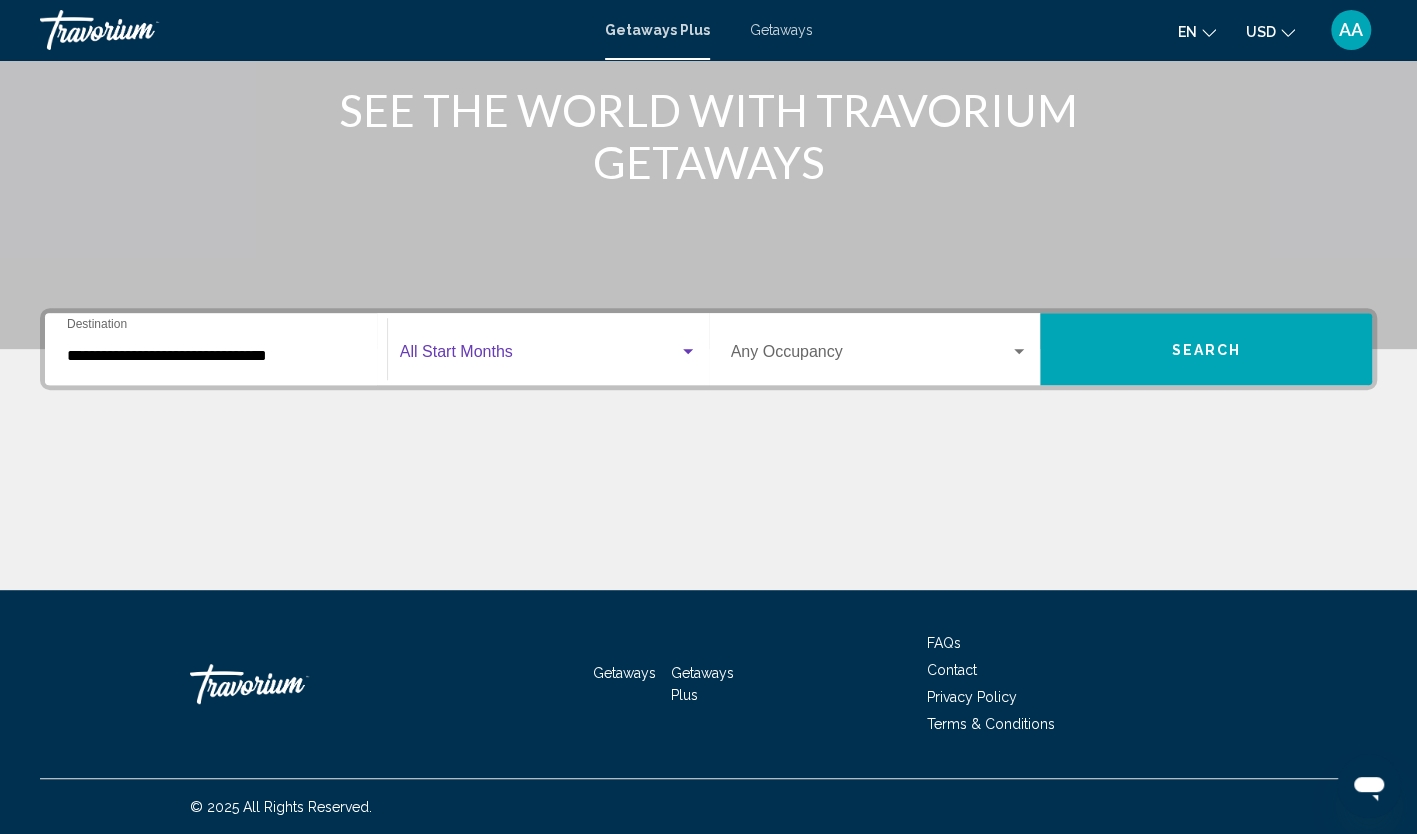 click at bounding box center [539, 356] 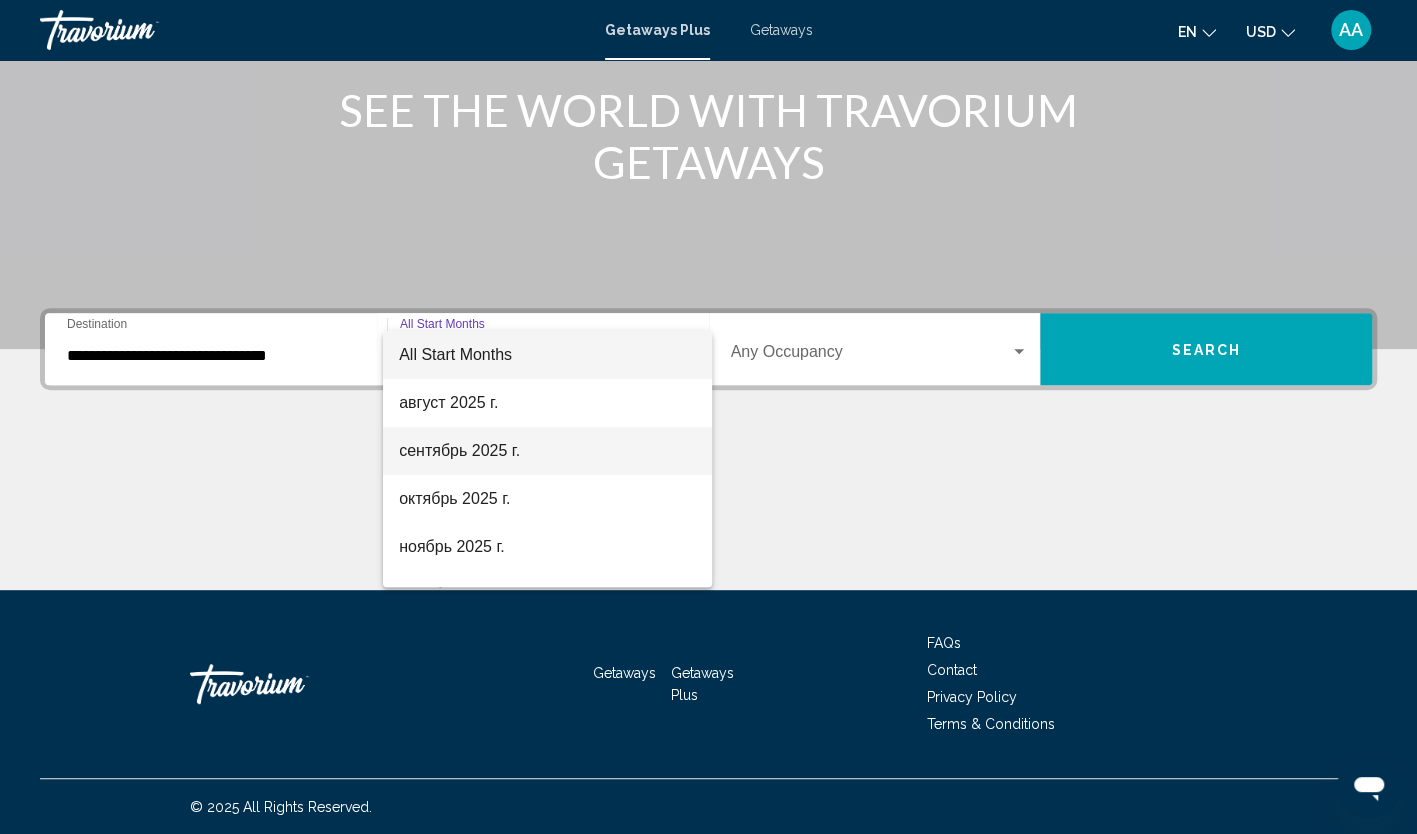 click on "сентябрь 2025 г." at bounding box center [547, 451] 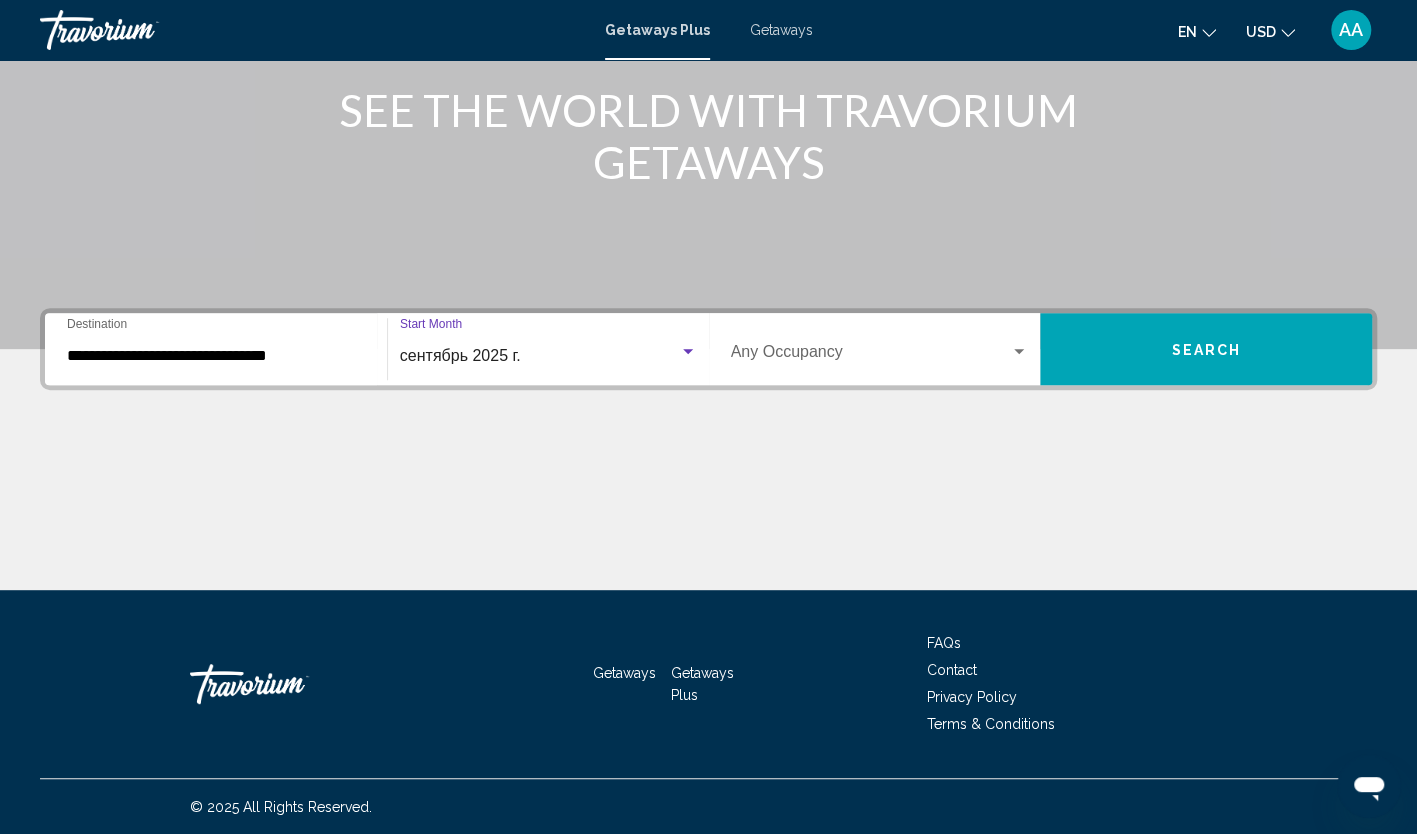 click at bounding box center (871, 356) 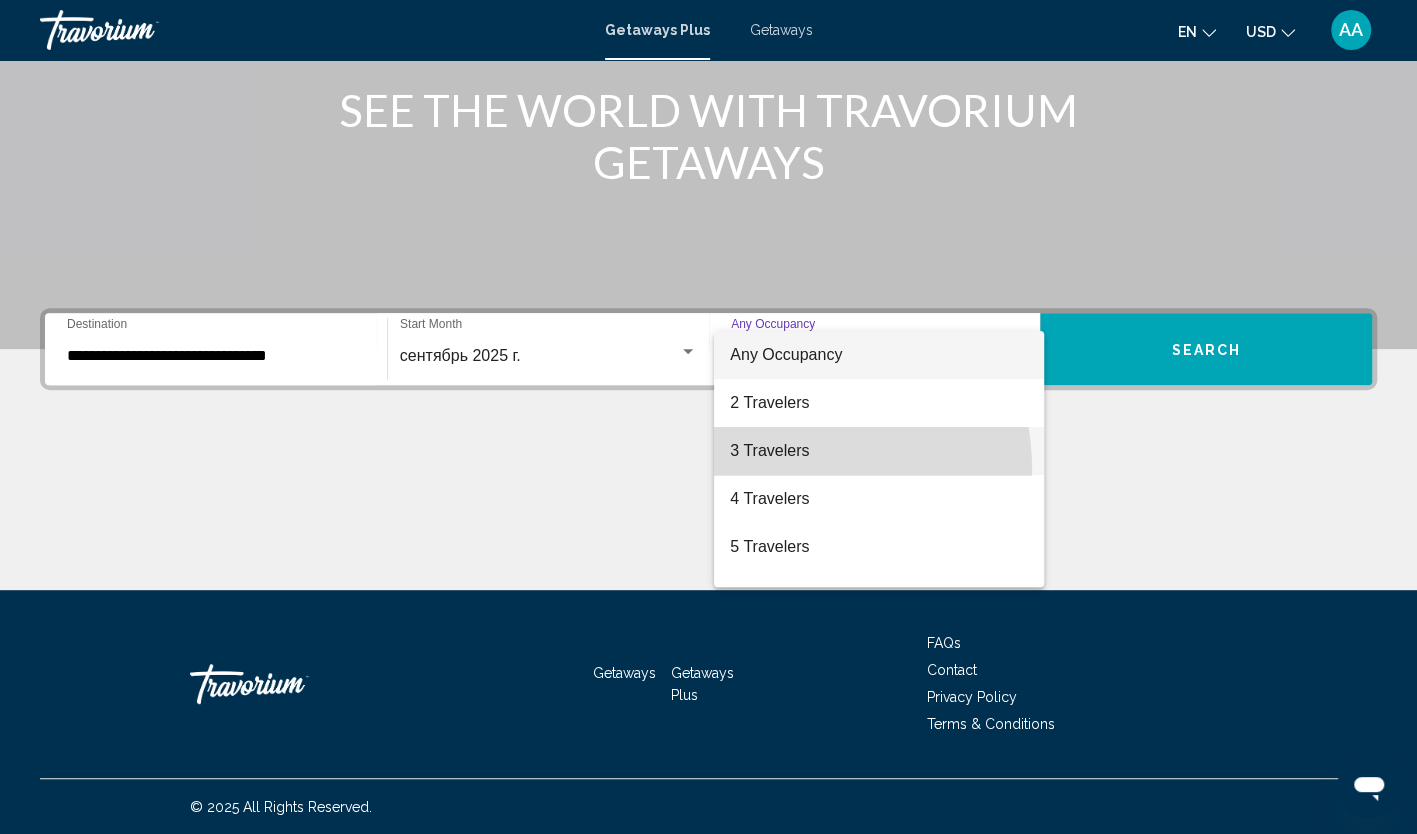click on "3 Travelers" at bounding box center (879, 451) 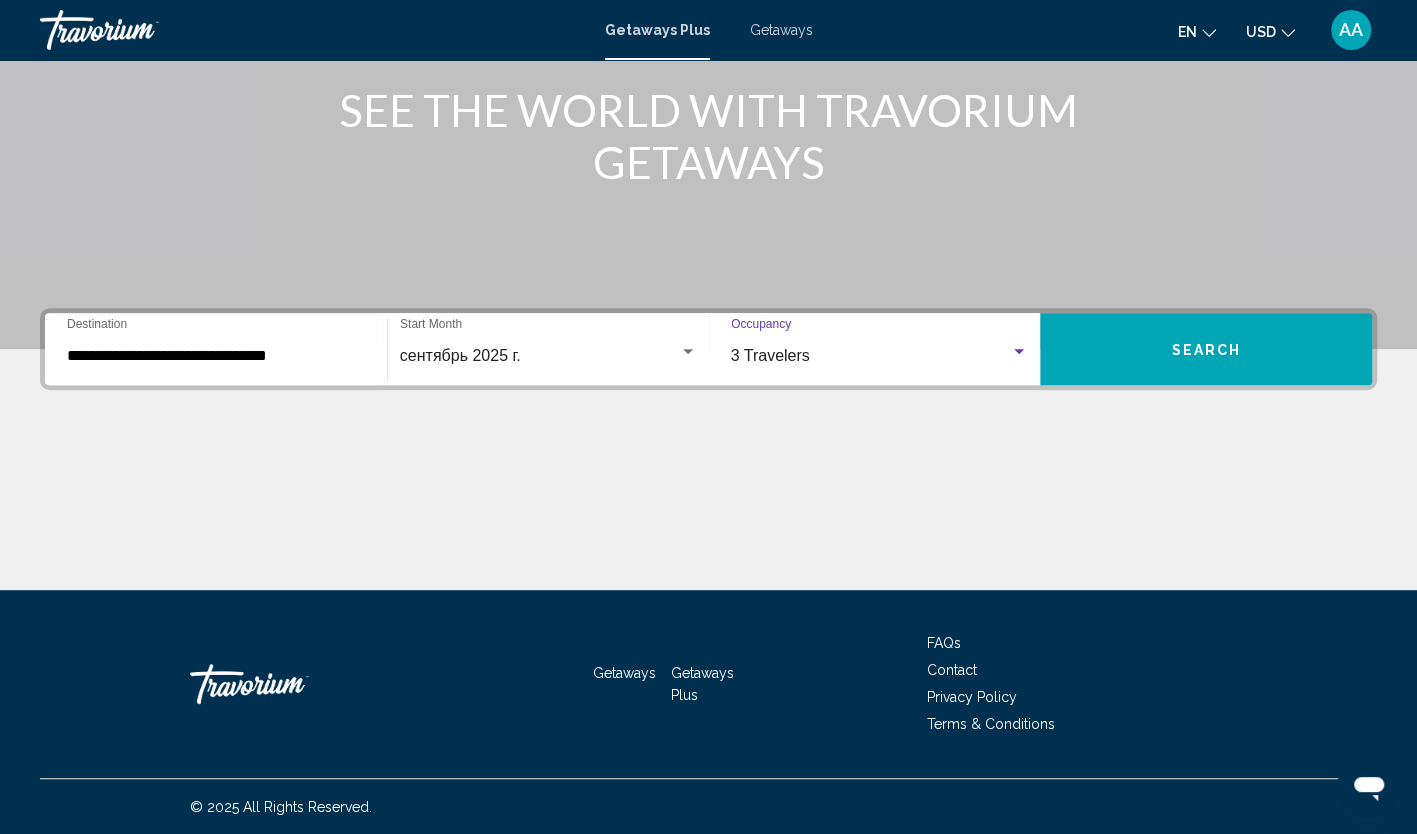 click on "Search" at bounding box center [1206, 349] 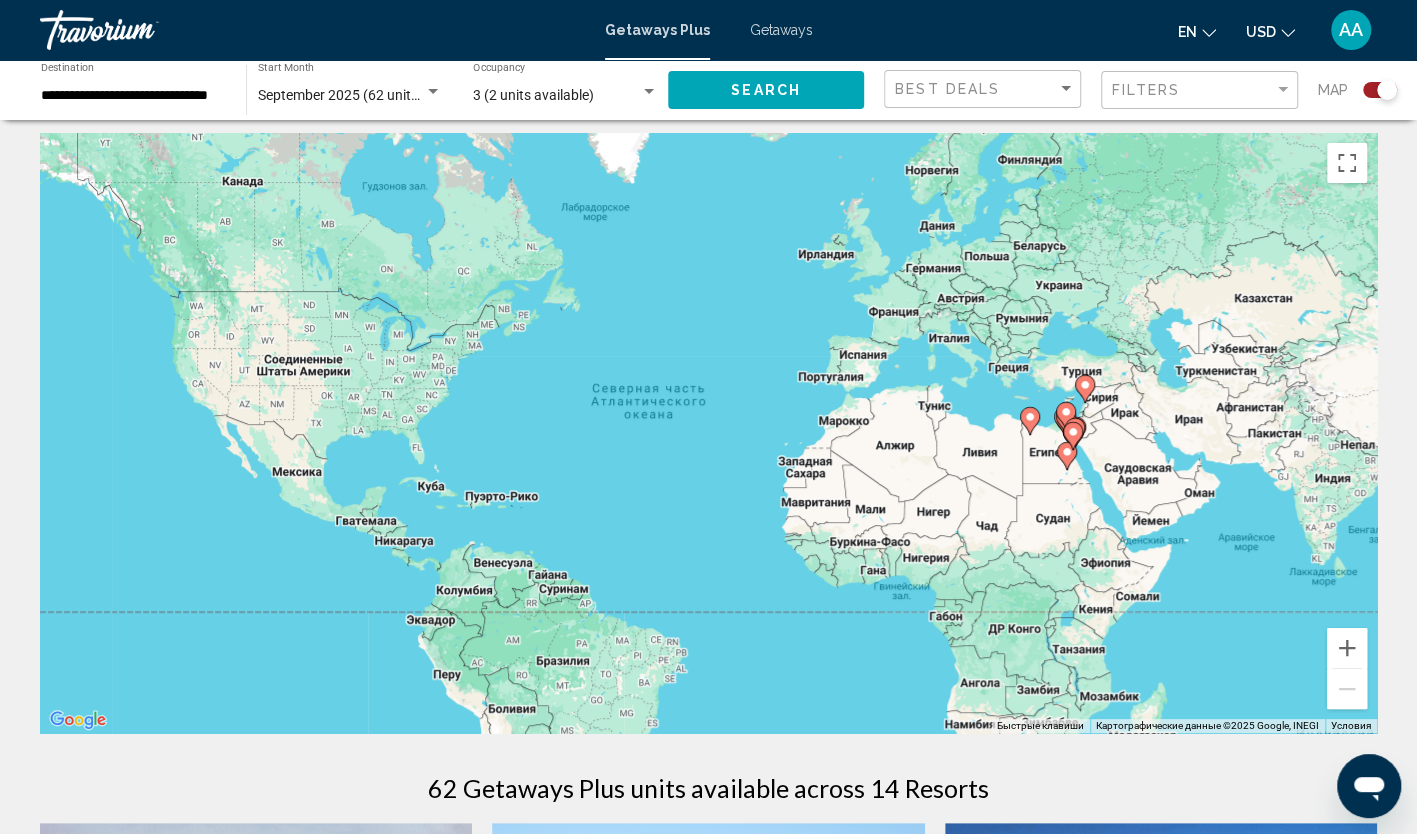 scroll, scrollTop: 0, scrollLeft: 0, axis: both 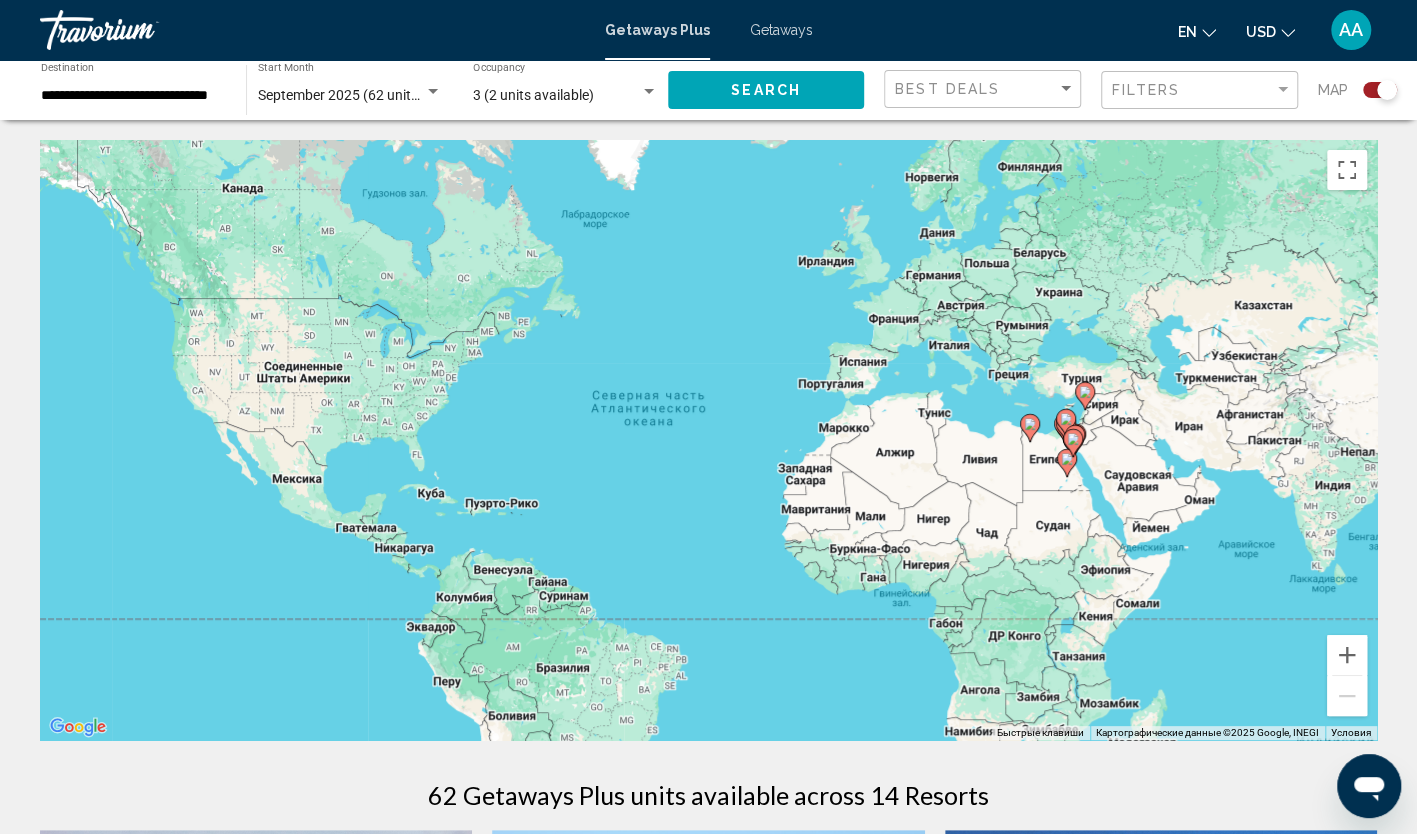 click on "Best Deals Filters Map" 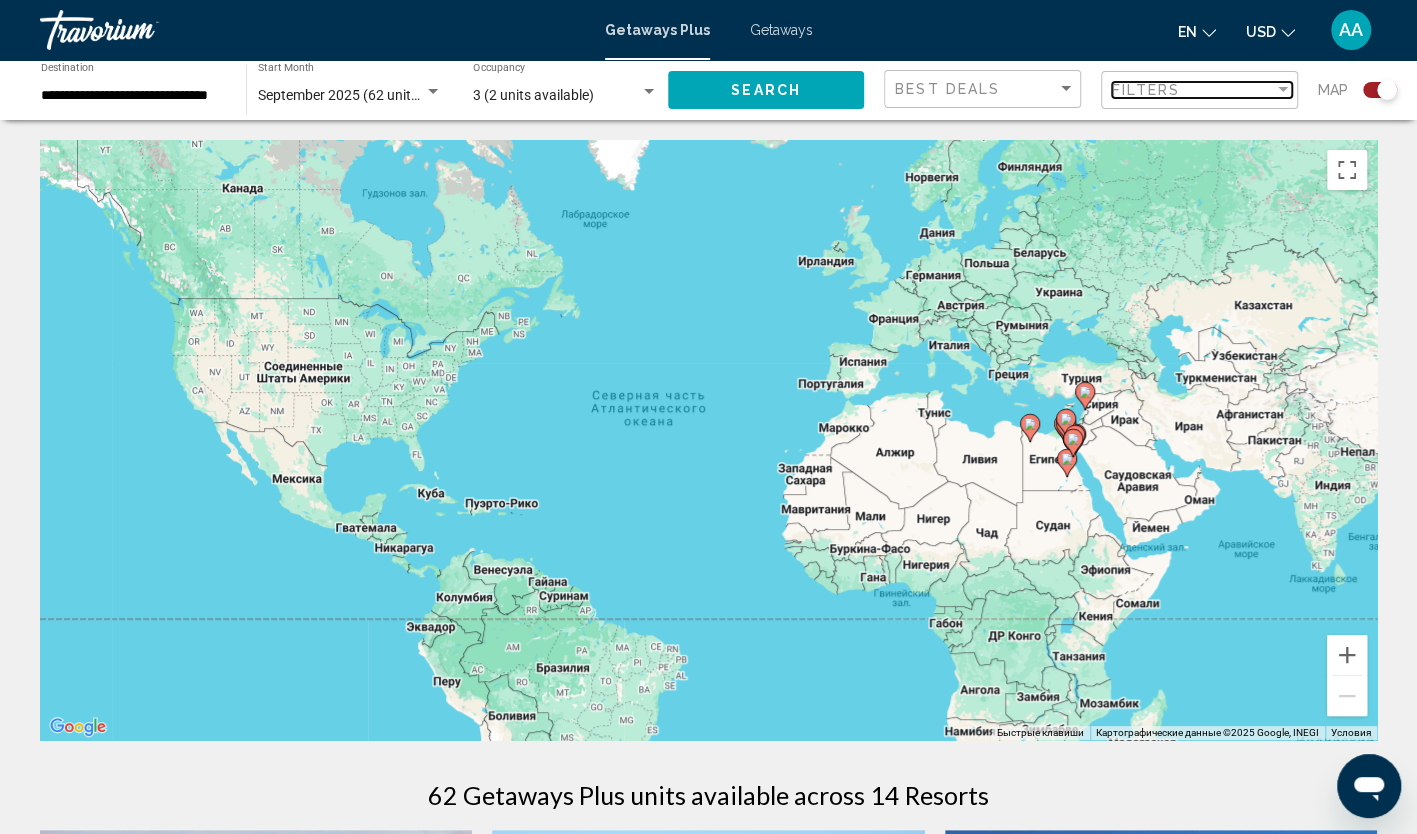 click on "Filters" at bounding box center [1193, 90] 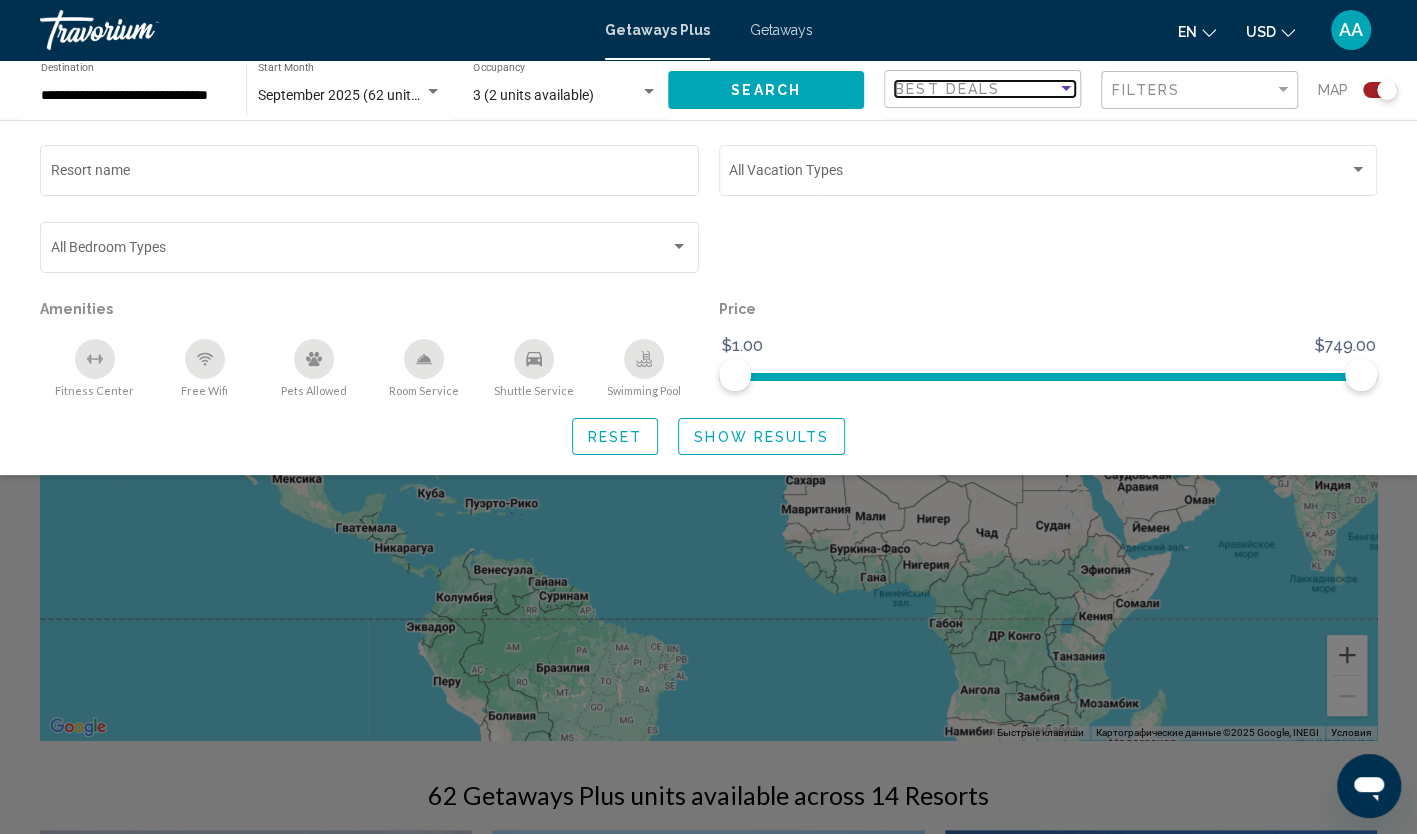 click on "Best Deals" at bounding box center (947, 89) 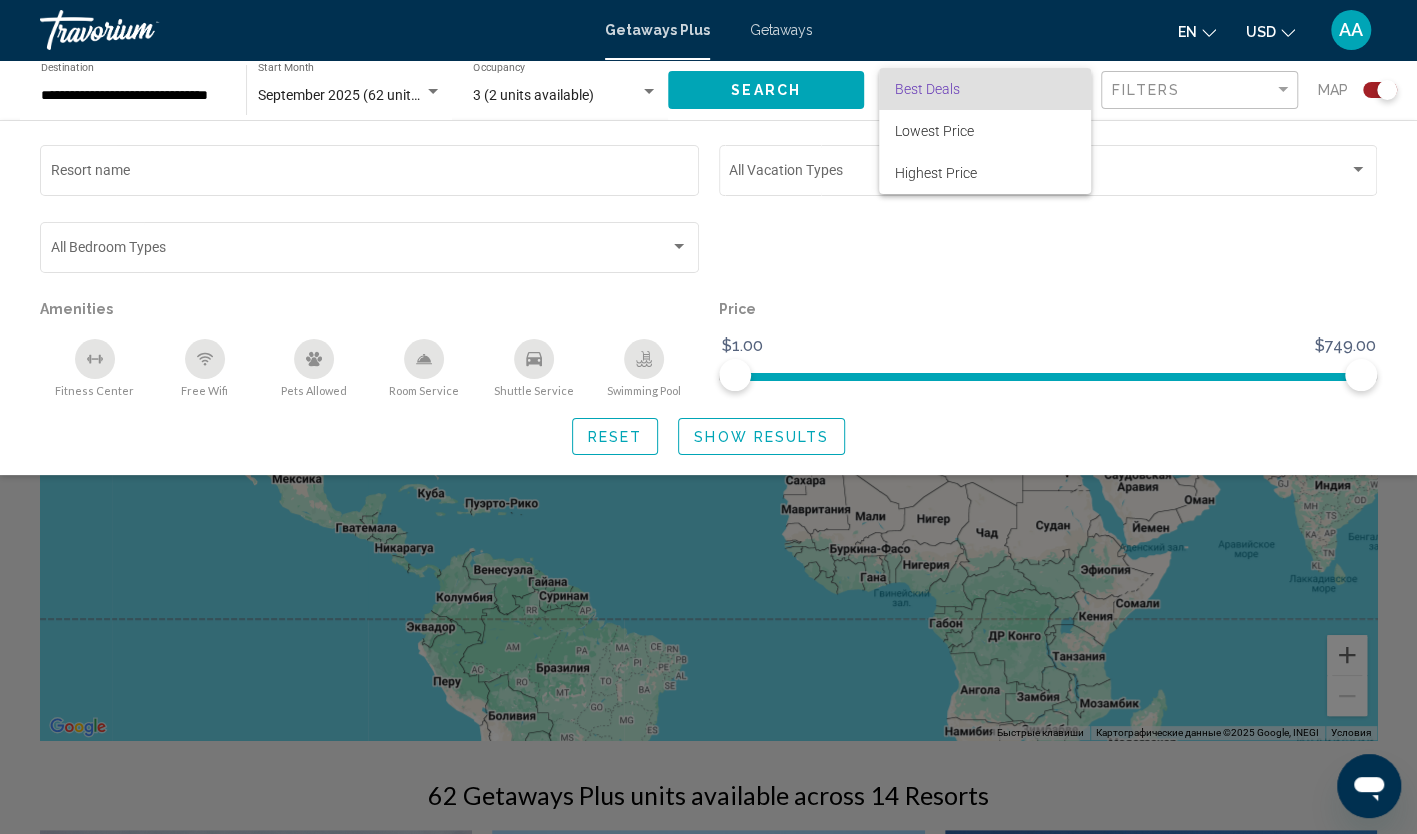 click on "Best Deals" at bounding box center [985, 89] 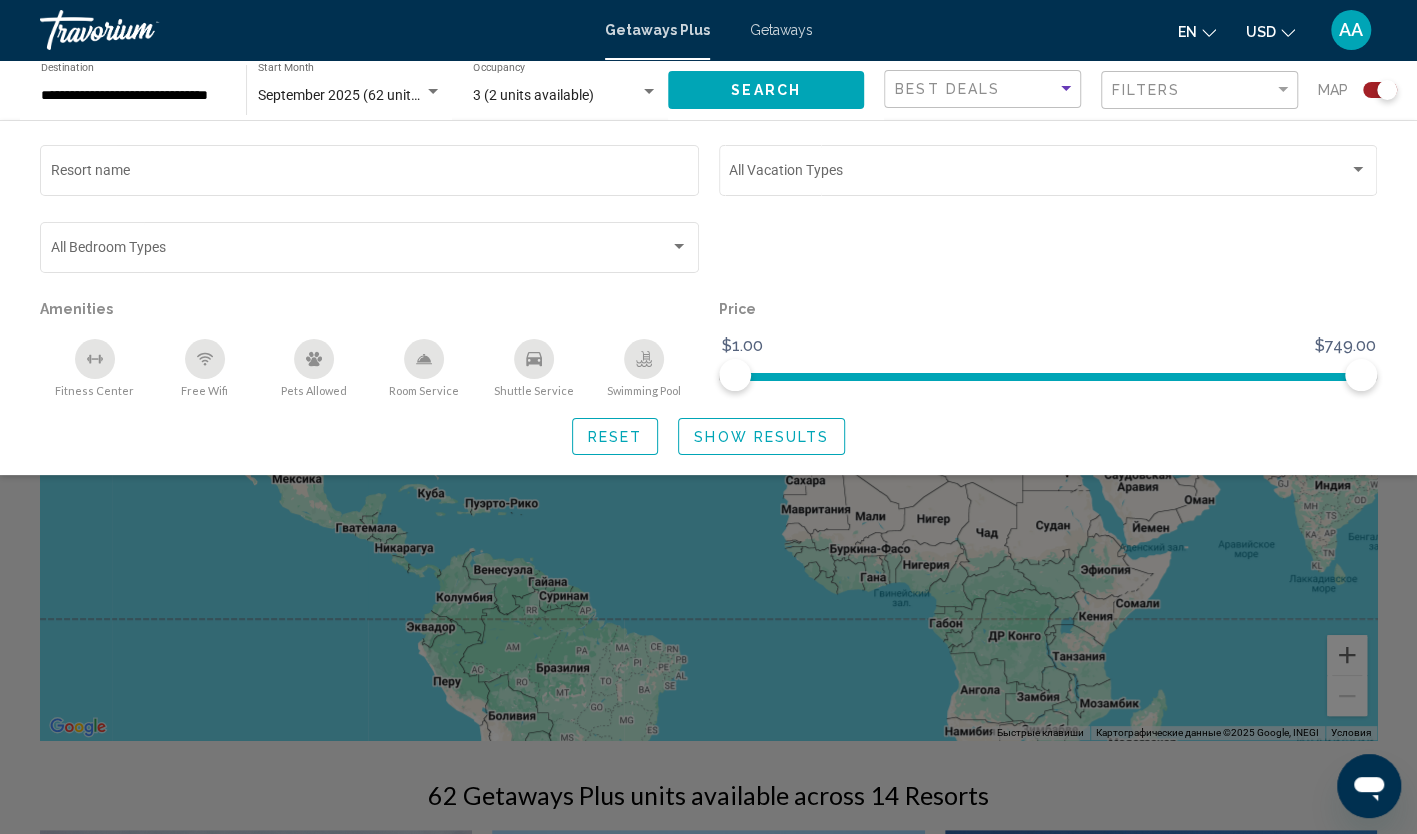 click on "Filters" 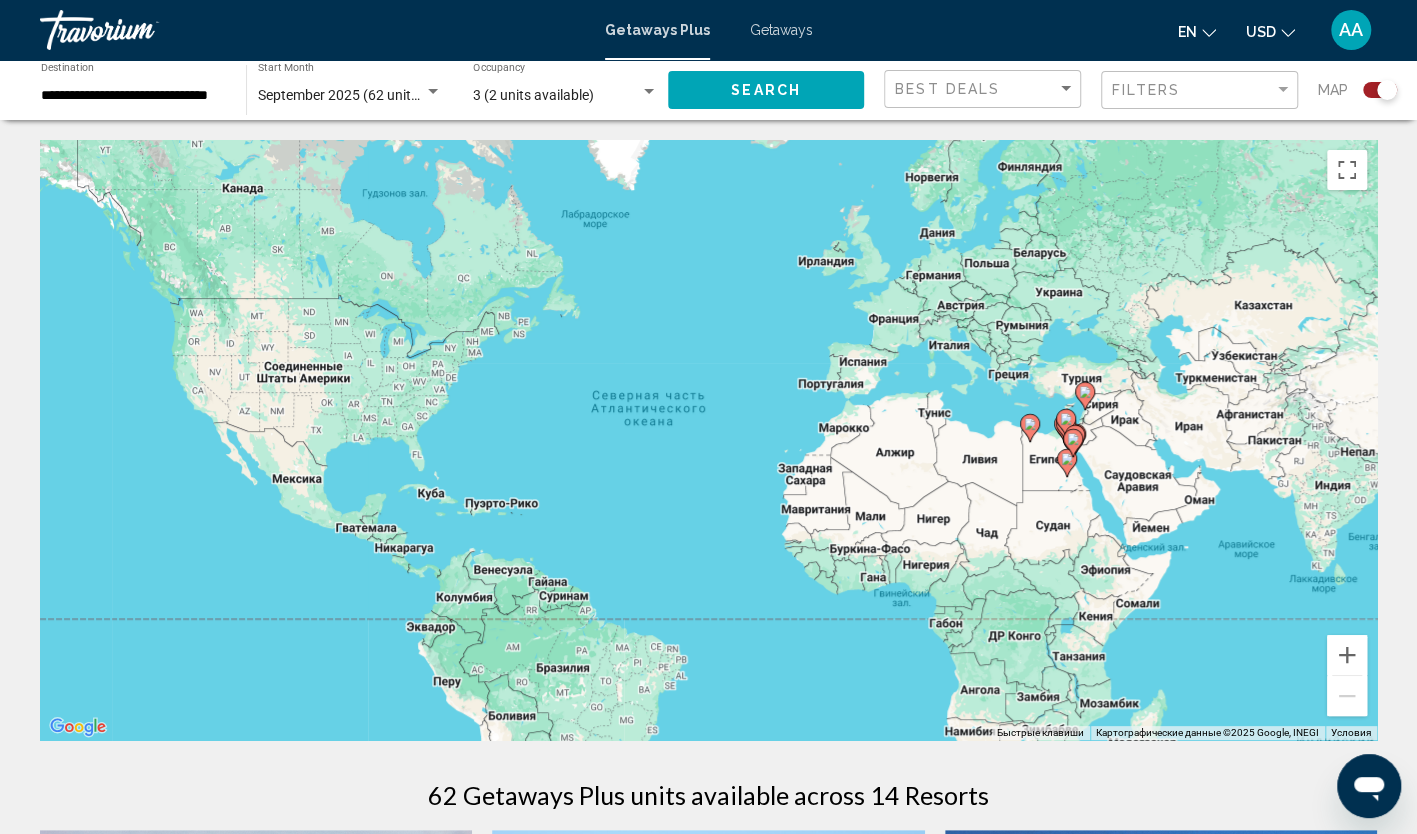 click on "Чтобы активировать перетаскивание с помощью клавиатуры, нажмите Alt + Ввод. После этого перемещайте маркер, используя клавиши со стрелками. Чтобы завершить перетаскивание, нажмите клавишу Ввод. Чтобы отменить действие, нажмите клавишу Esc." at bounding box center [708, 440] 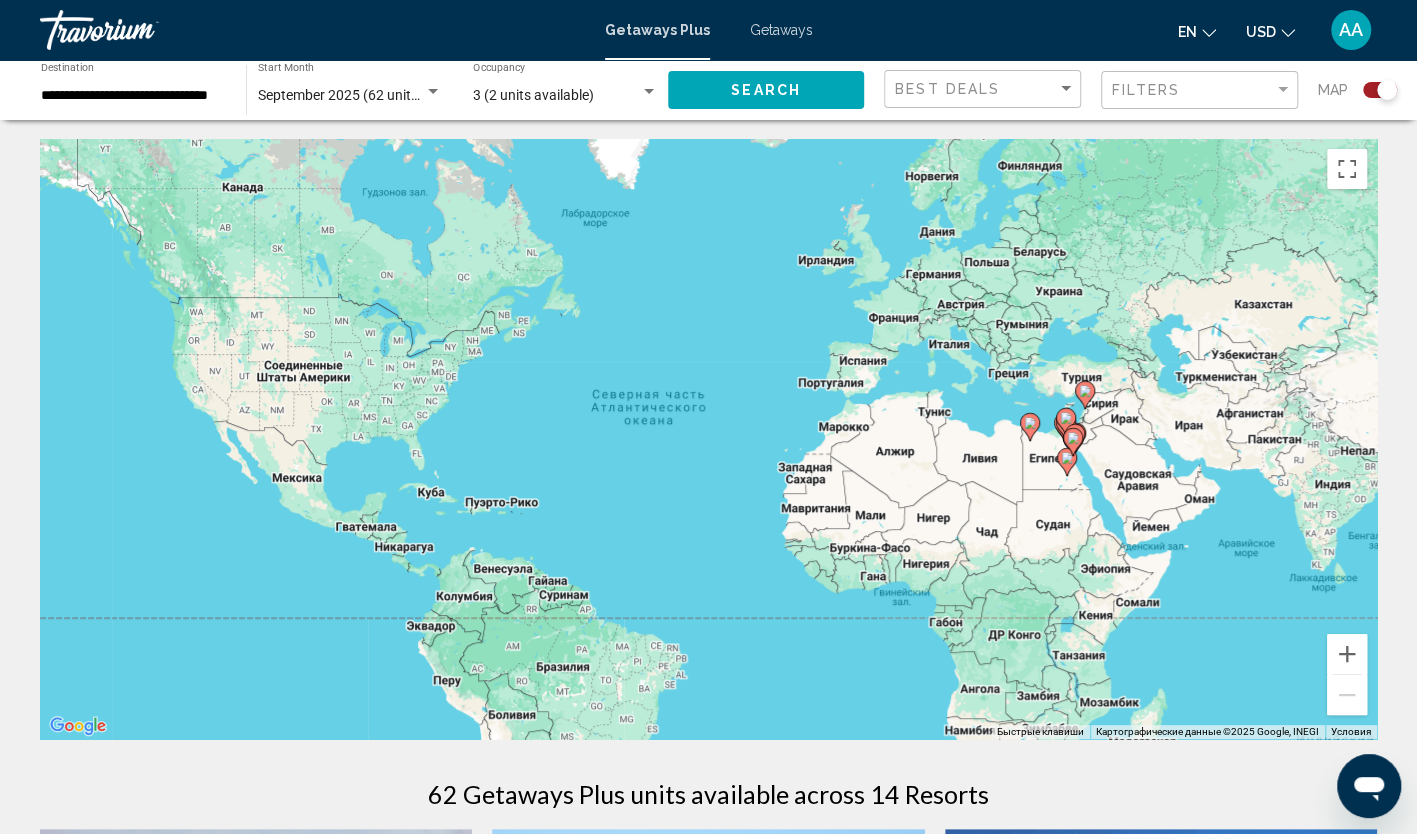 scroll, scrollTop: 0, scrollLeft: 0, axis: both 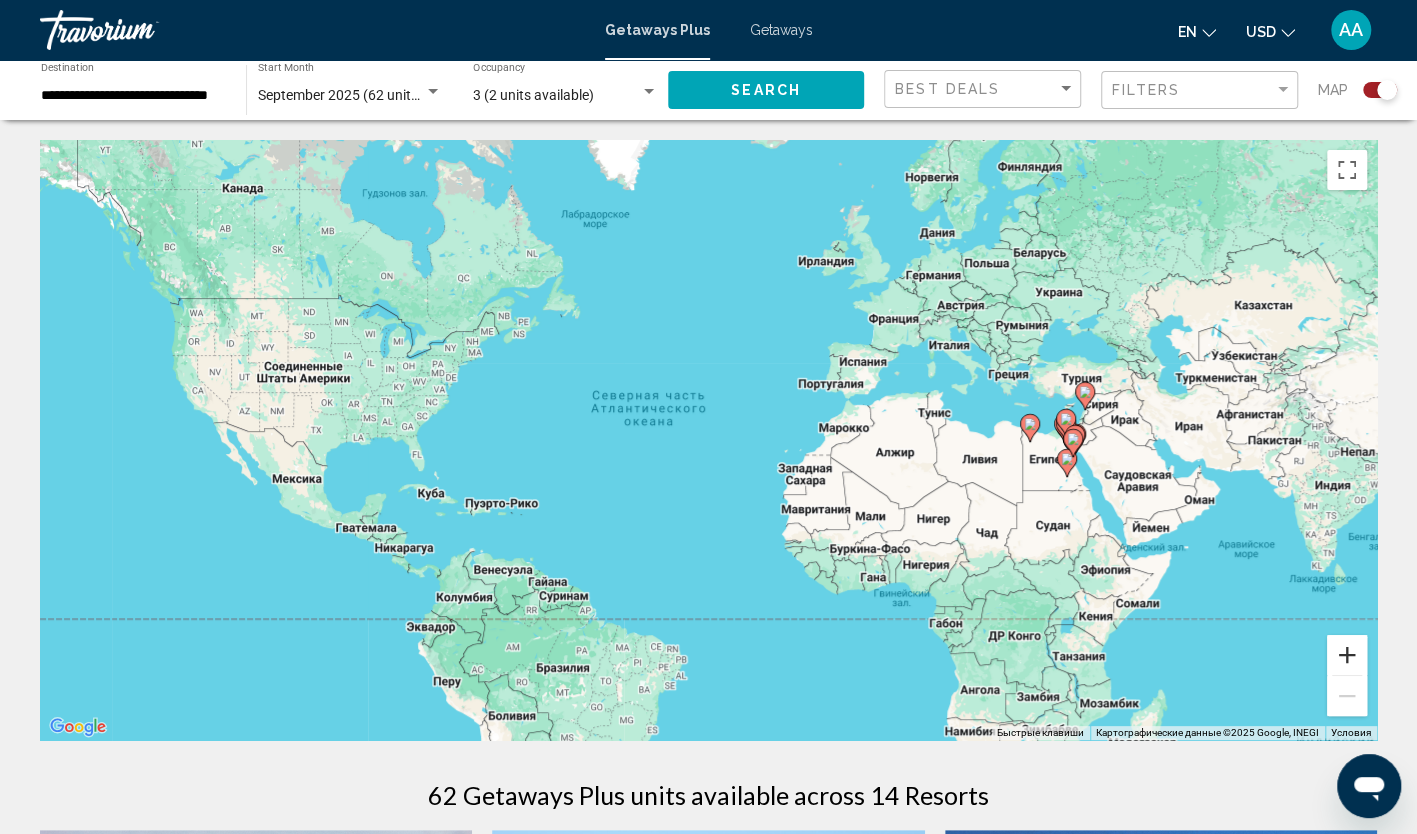 click at bounding box center [1347, 655] 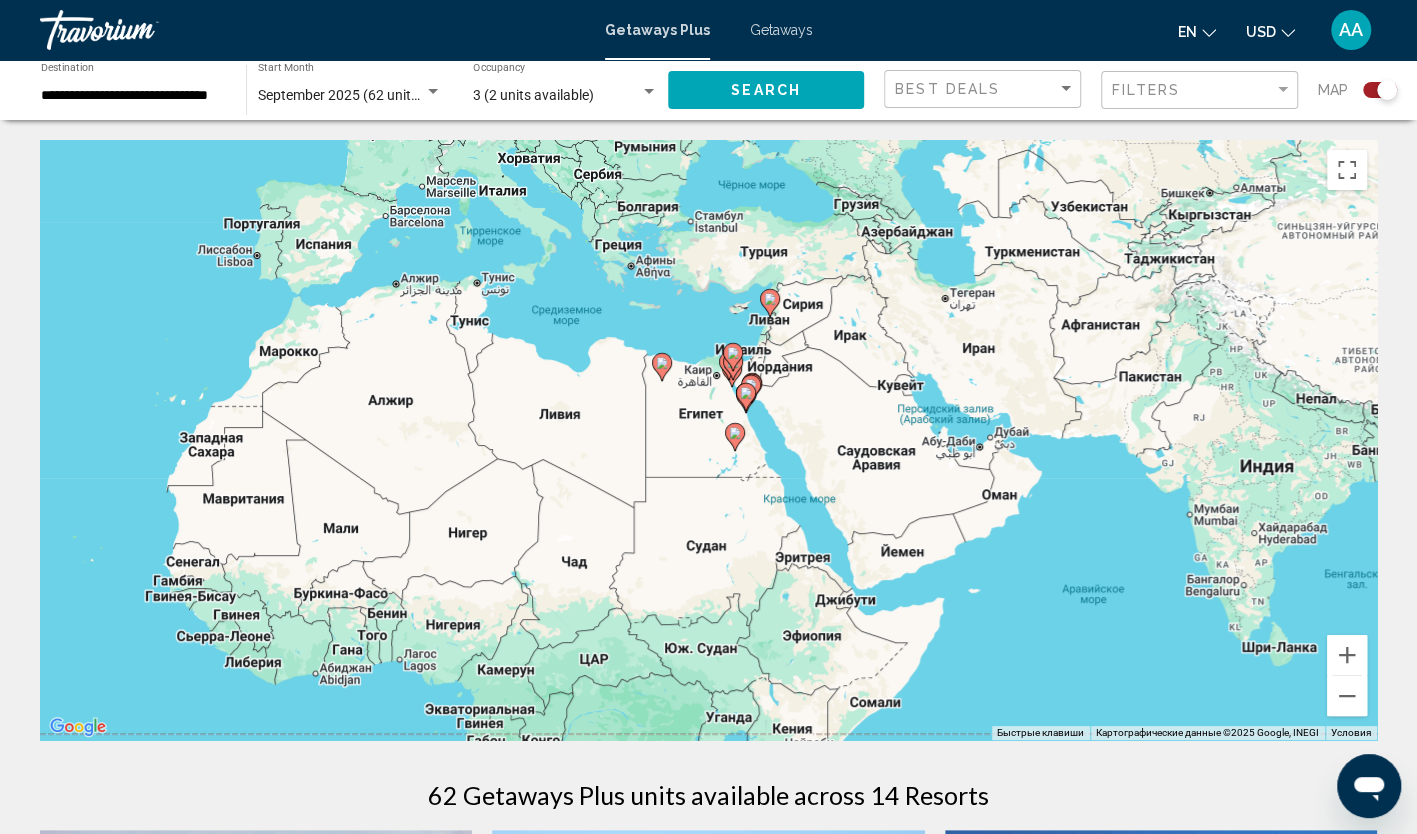drag, startPoint x: 1099, startPoint y: 484, endPoint x: 500, endPoint y: 440, distance: 600.61383 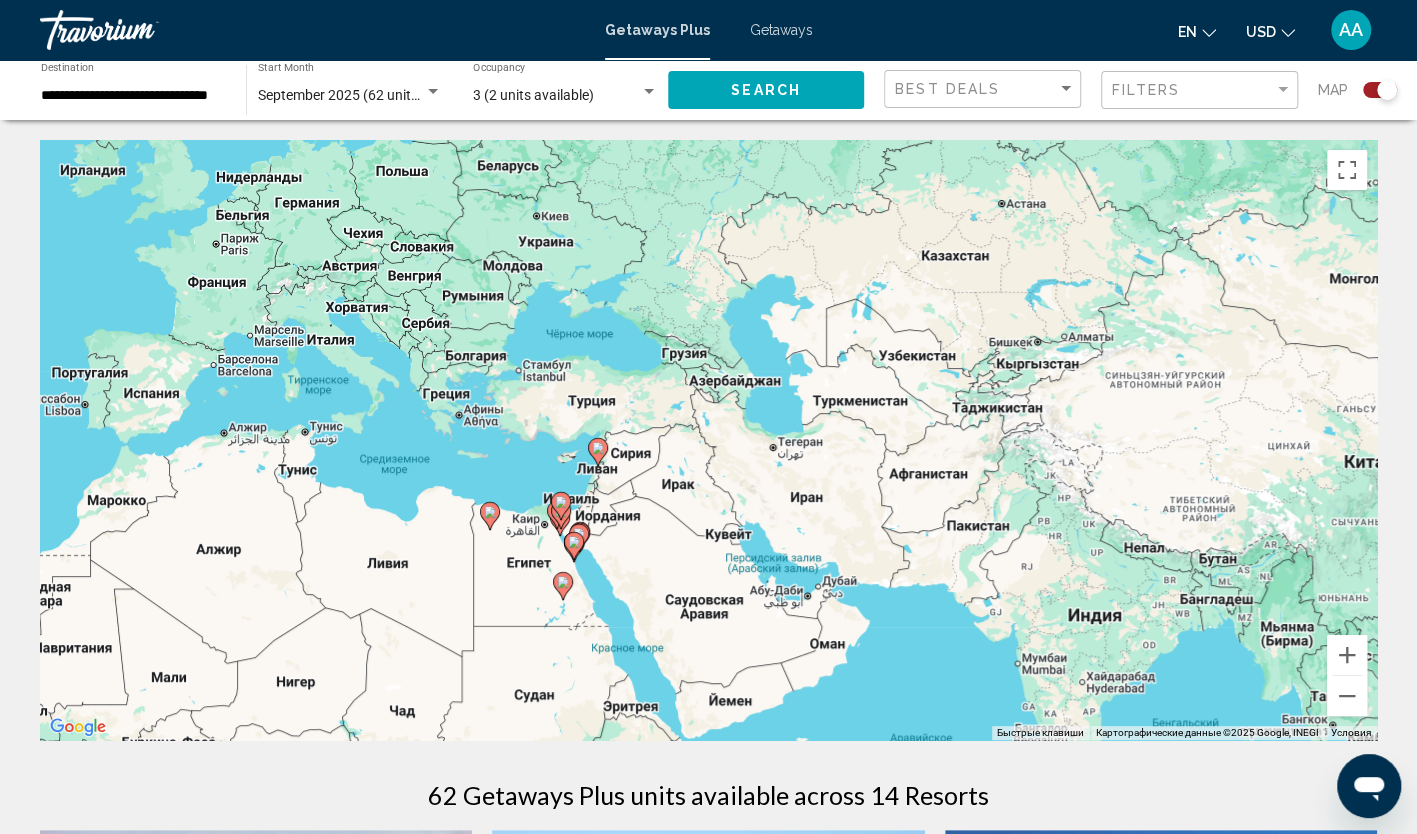 drag, startPoint x: 782, startPoint y: 450, endPoint x: 701, endPoint y: 514, distance: 103.23275 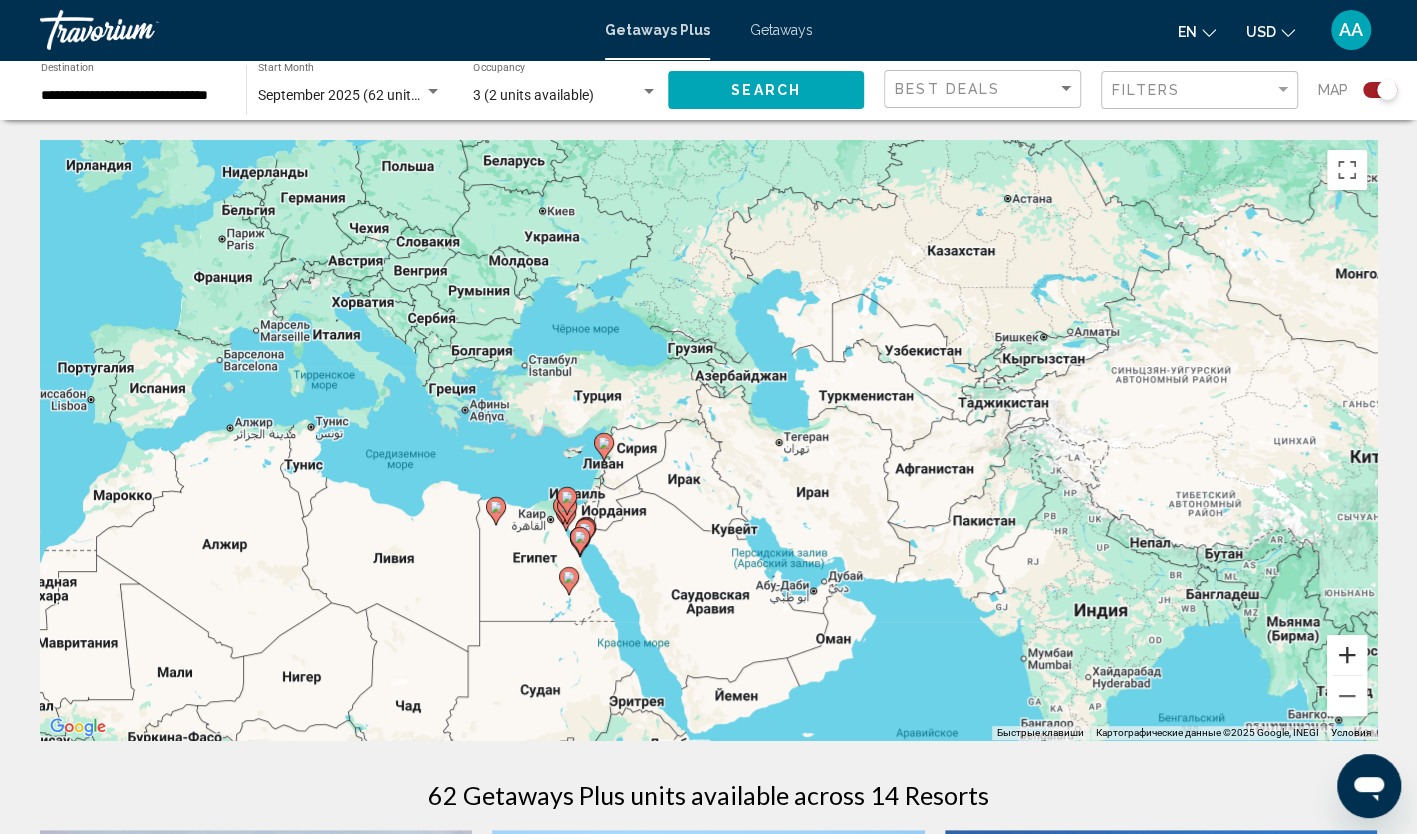 click at bounding box center (1347, 655) 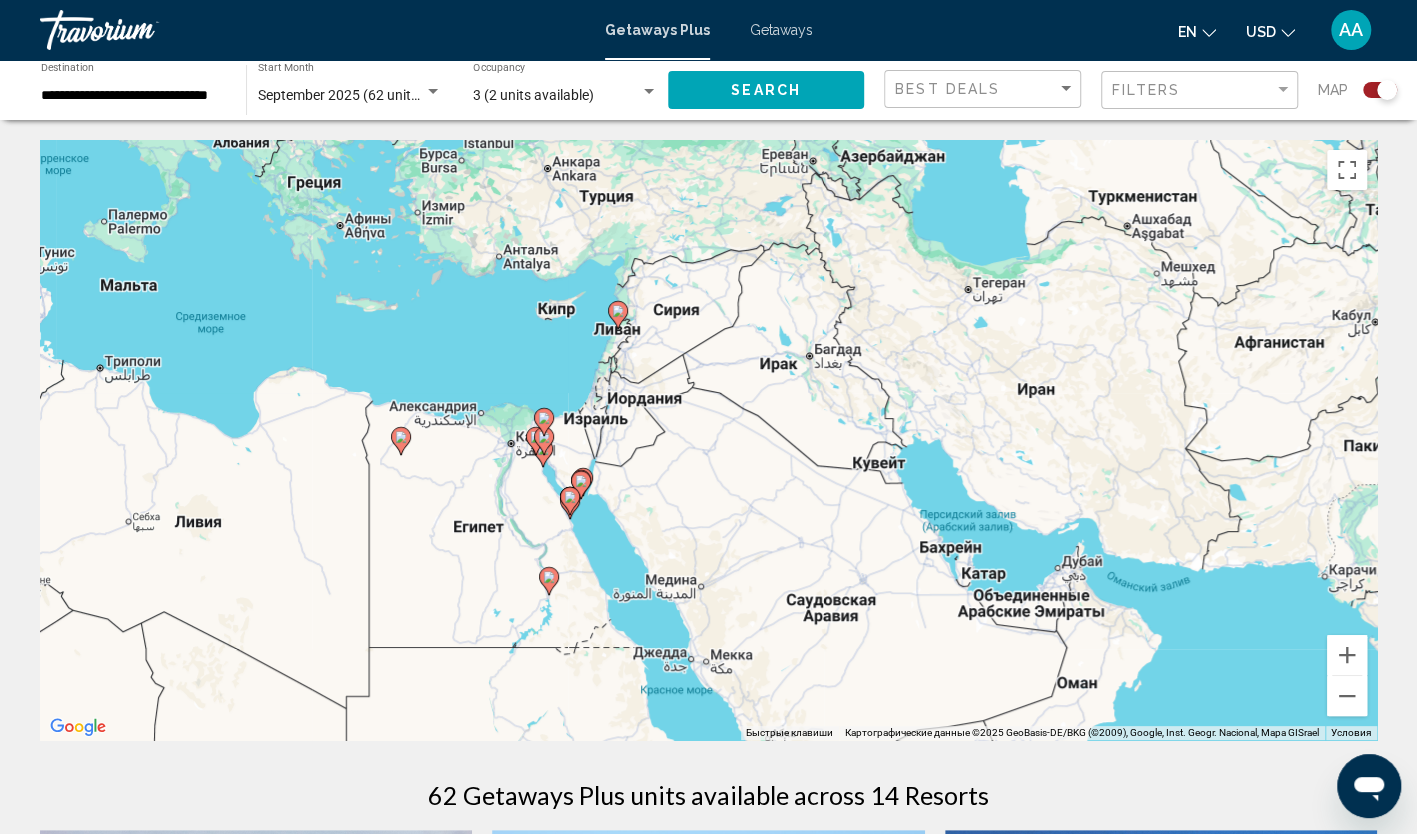 drag, startPoint x: 991, startPoint y: 572, endPoint x: 1106, endPoint y: 436, distance: 178.1039 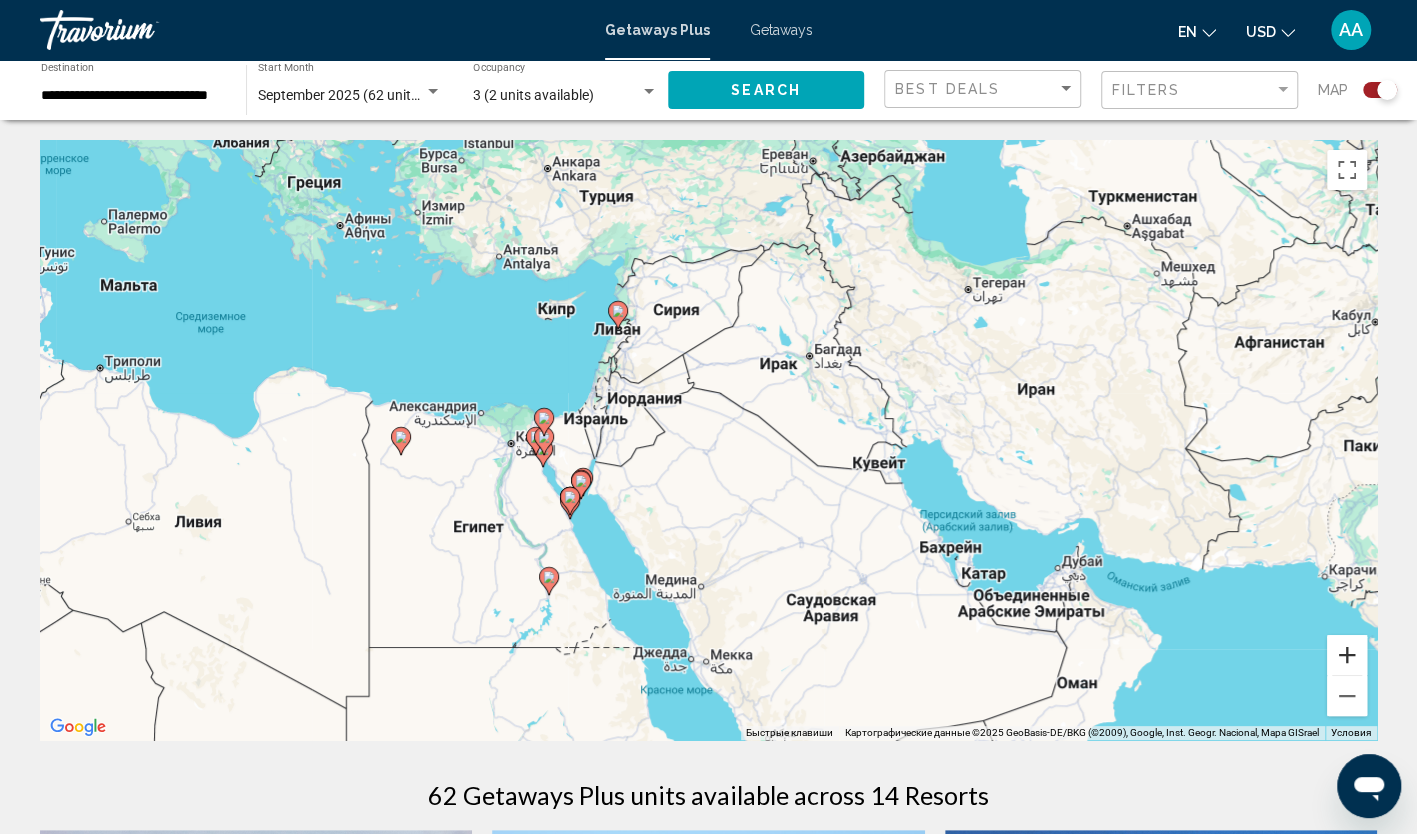 click at bounding box center (1347, 655) 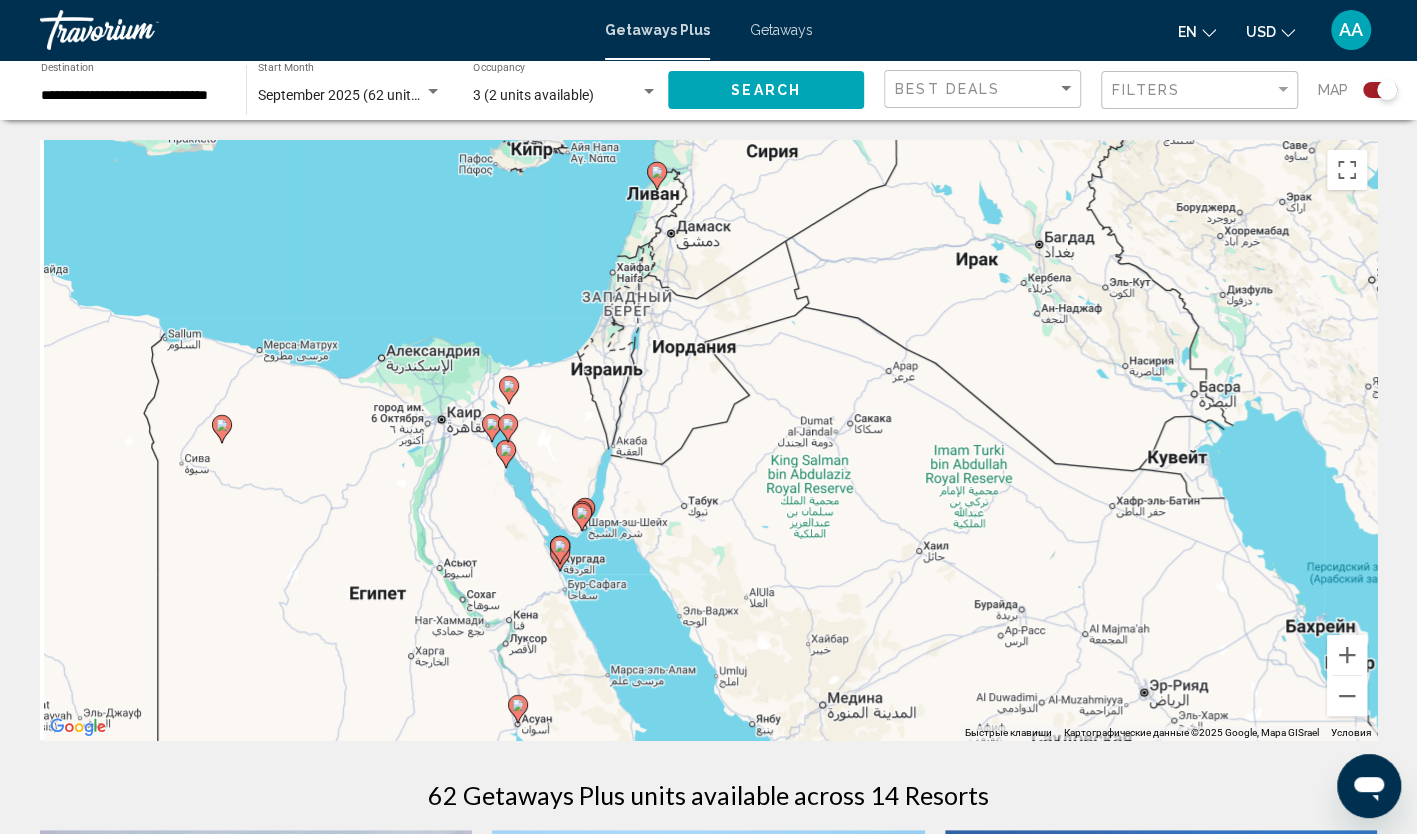 drag, startPoint x: 940, startPoint y: 518, endPoint x: 1070, endPoint y: 487, distance: 133.64505 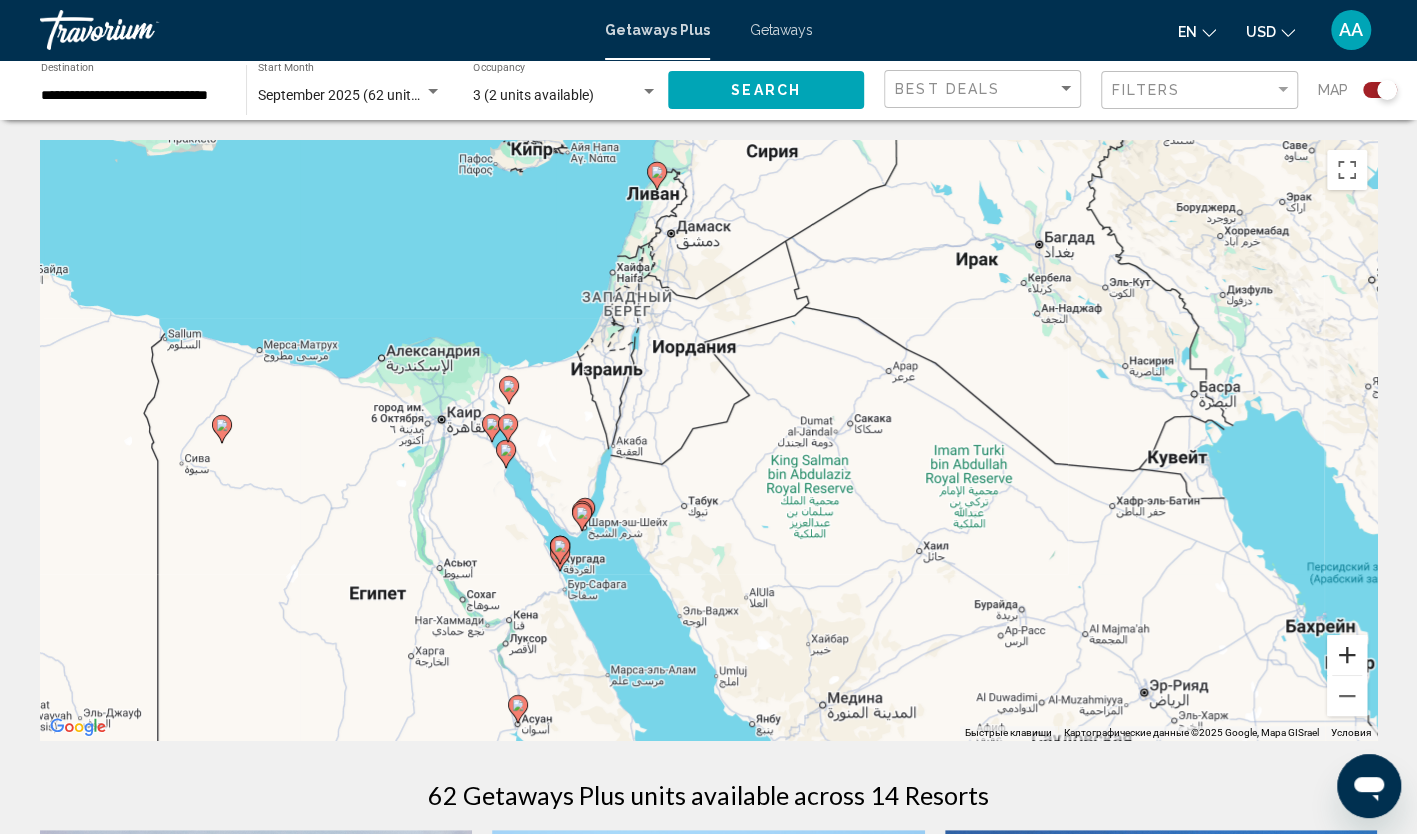 click at bounding box center (1347, 655) 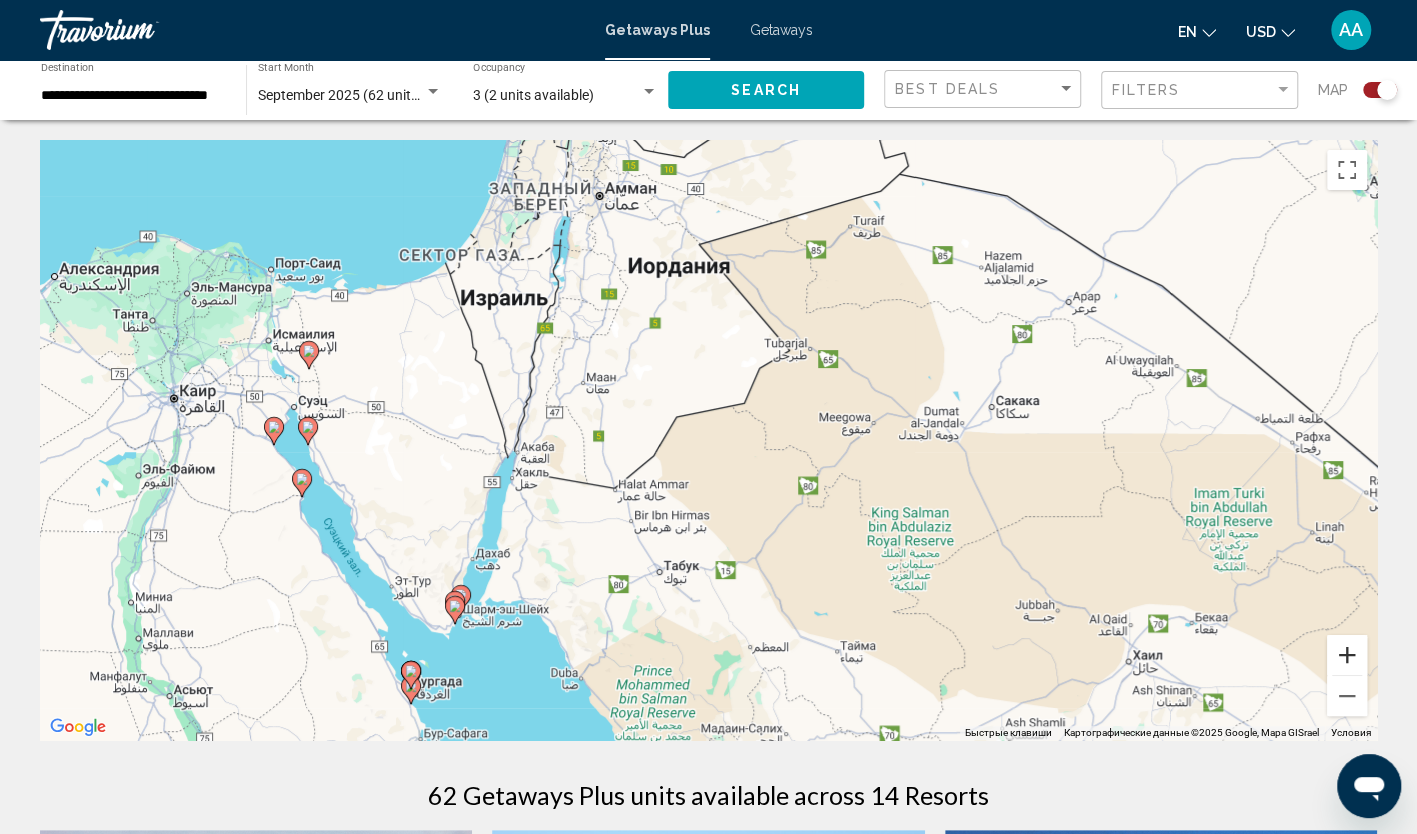 click at bounding box center (1347, 655) 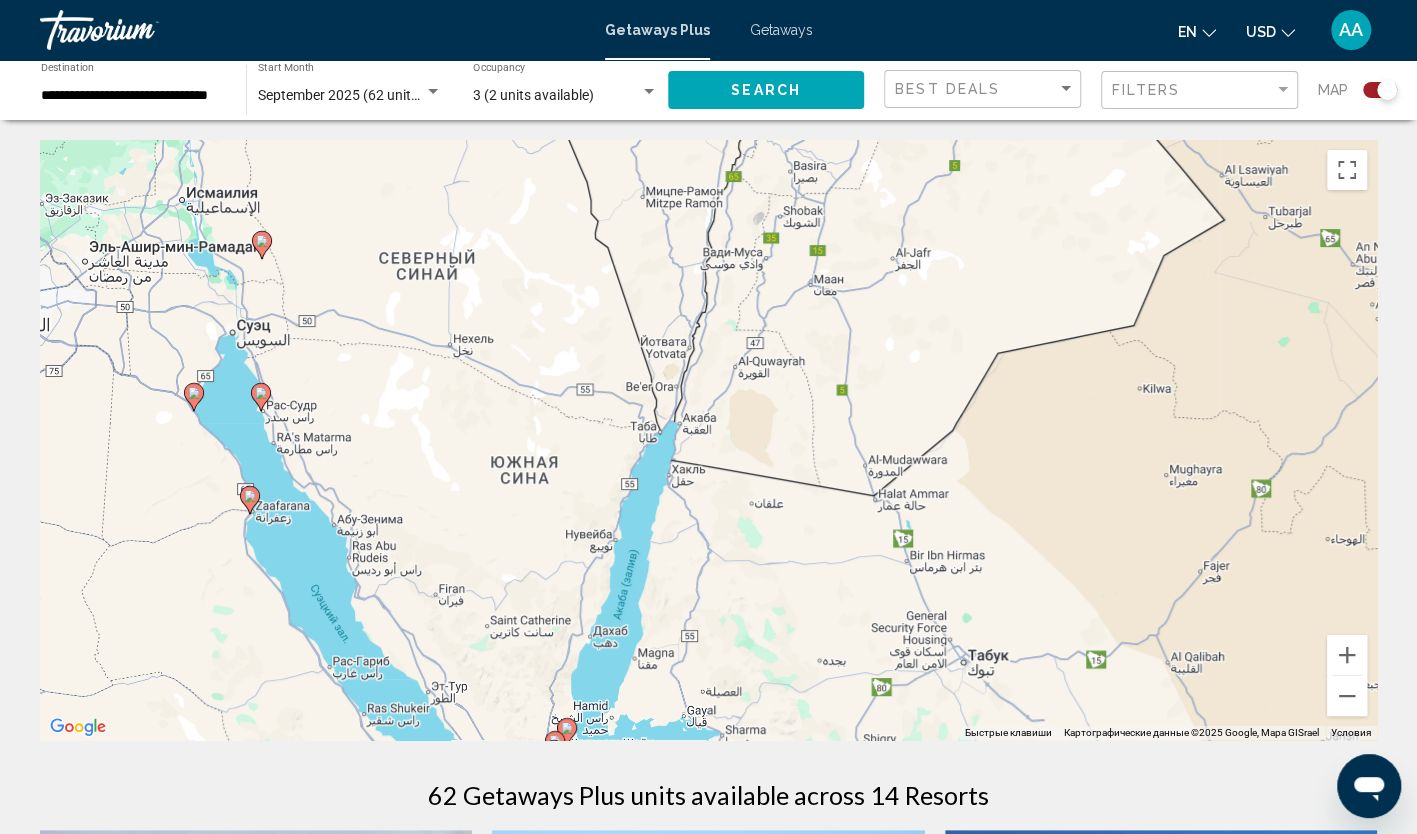drag, startPoint x: 901, startPoint y: 487, endPoint x: 1242, endPoint y: 449, distance: 343.11078 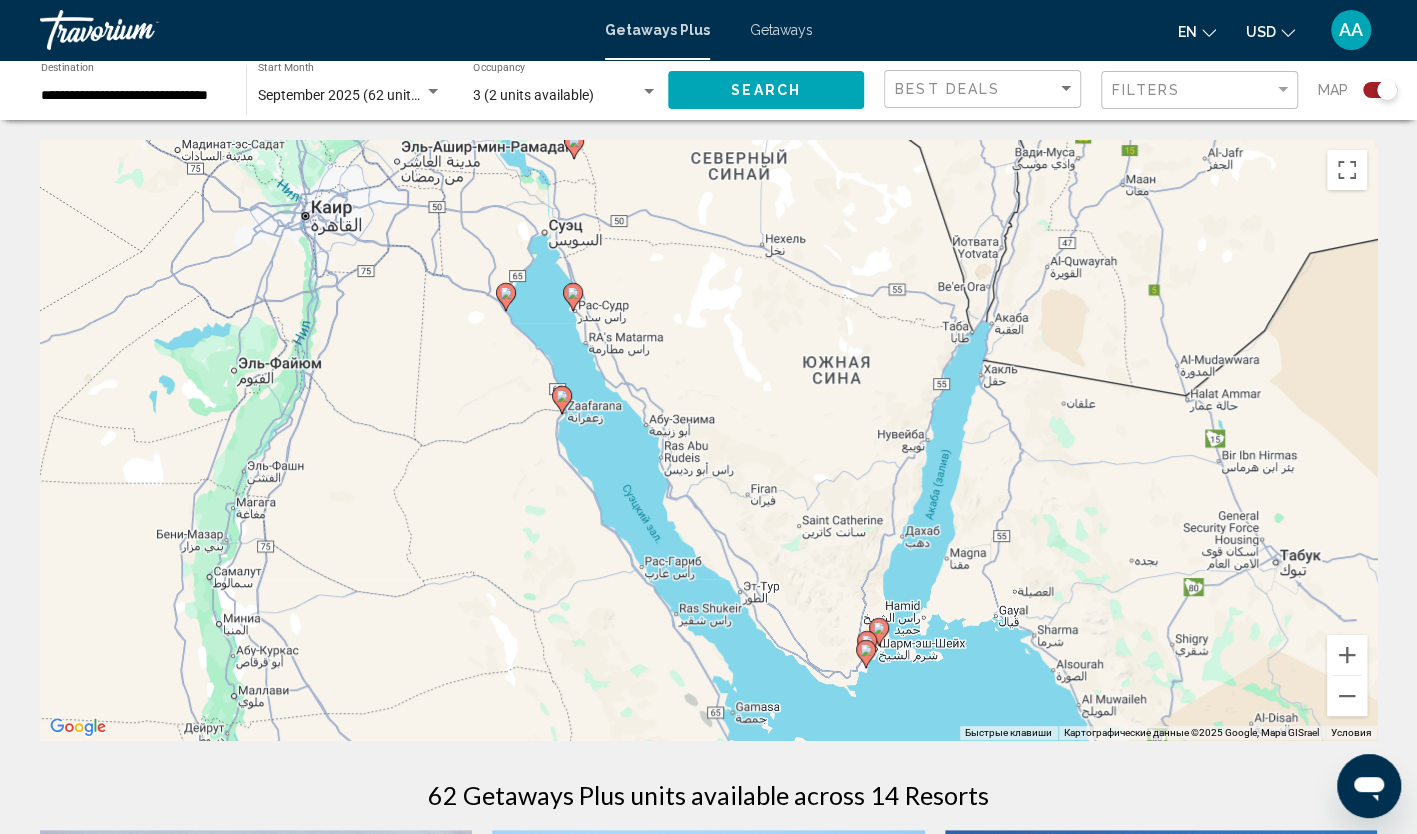 drag, startPoint x: 668, startPoint y: 472, endPoint x: 976, endPoint y: 377, distance: 322.31818 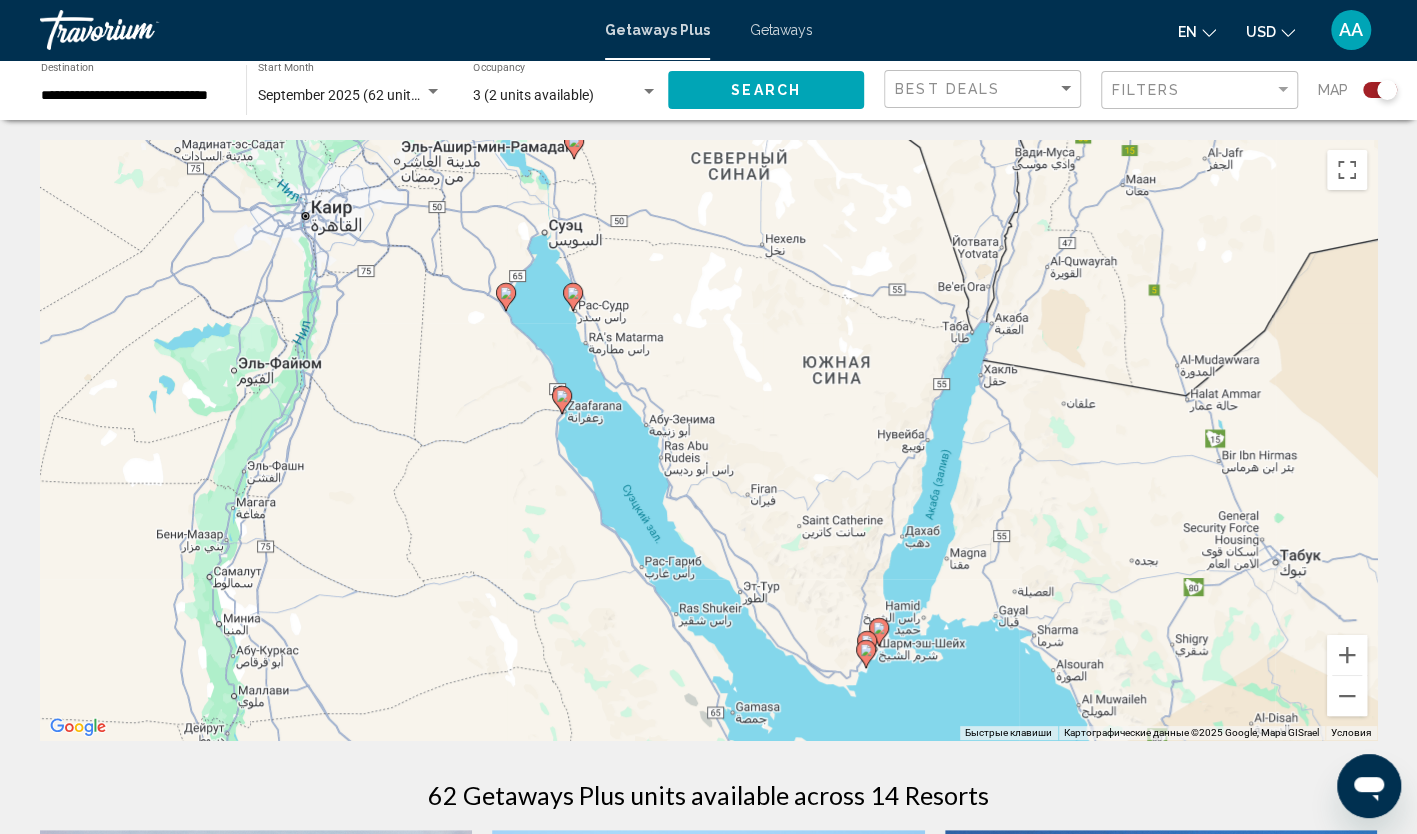 click 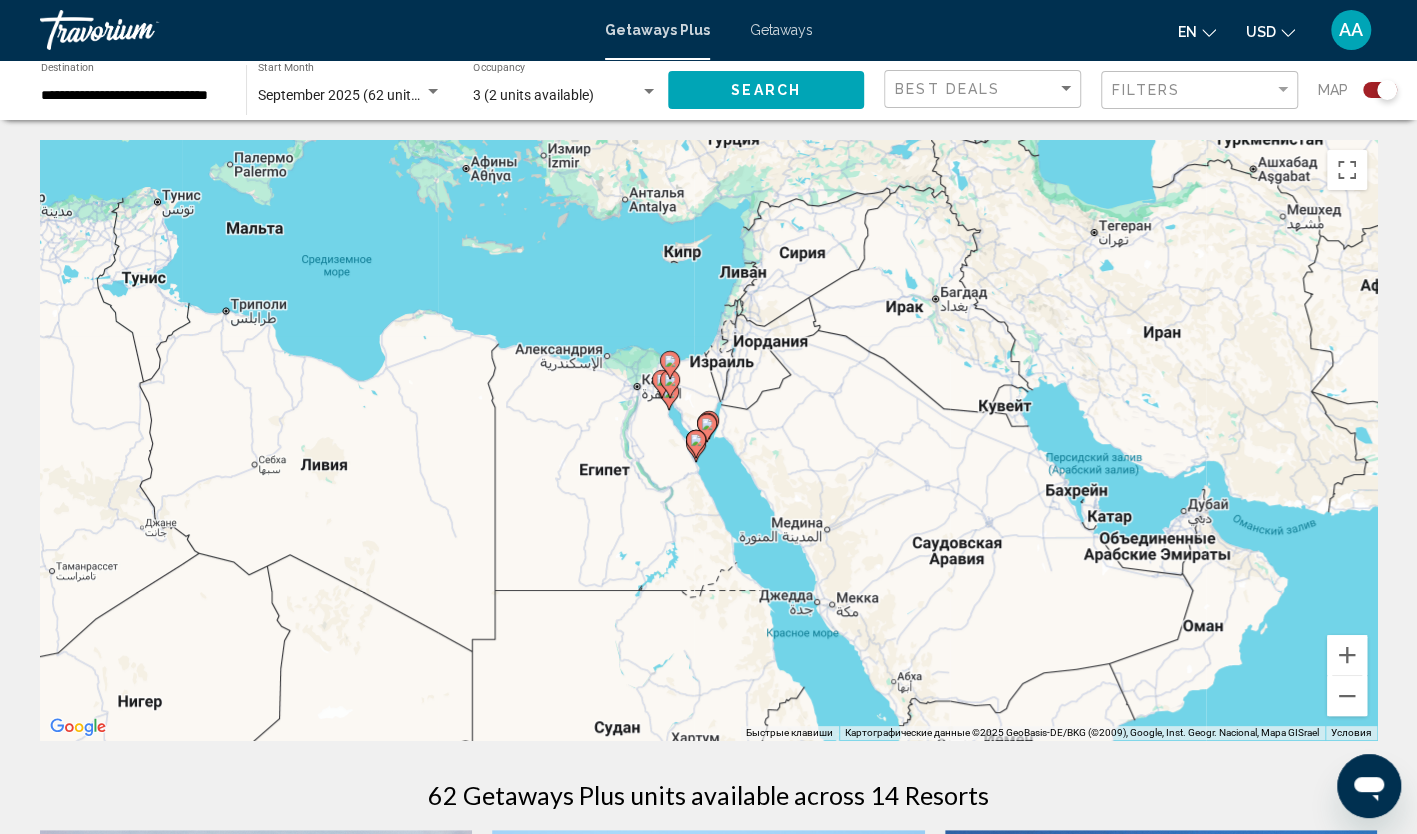 click at bounding box center [707, 428] 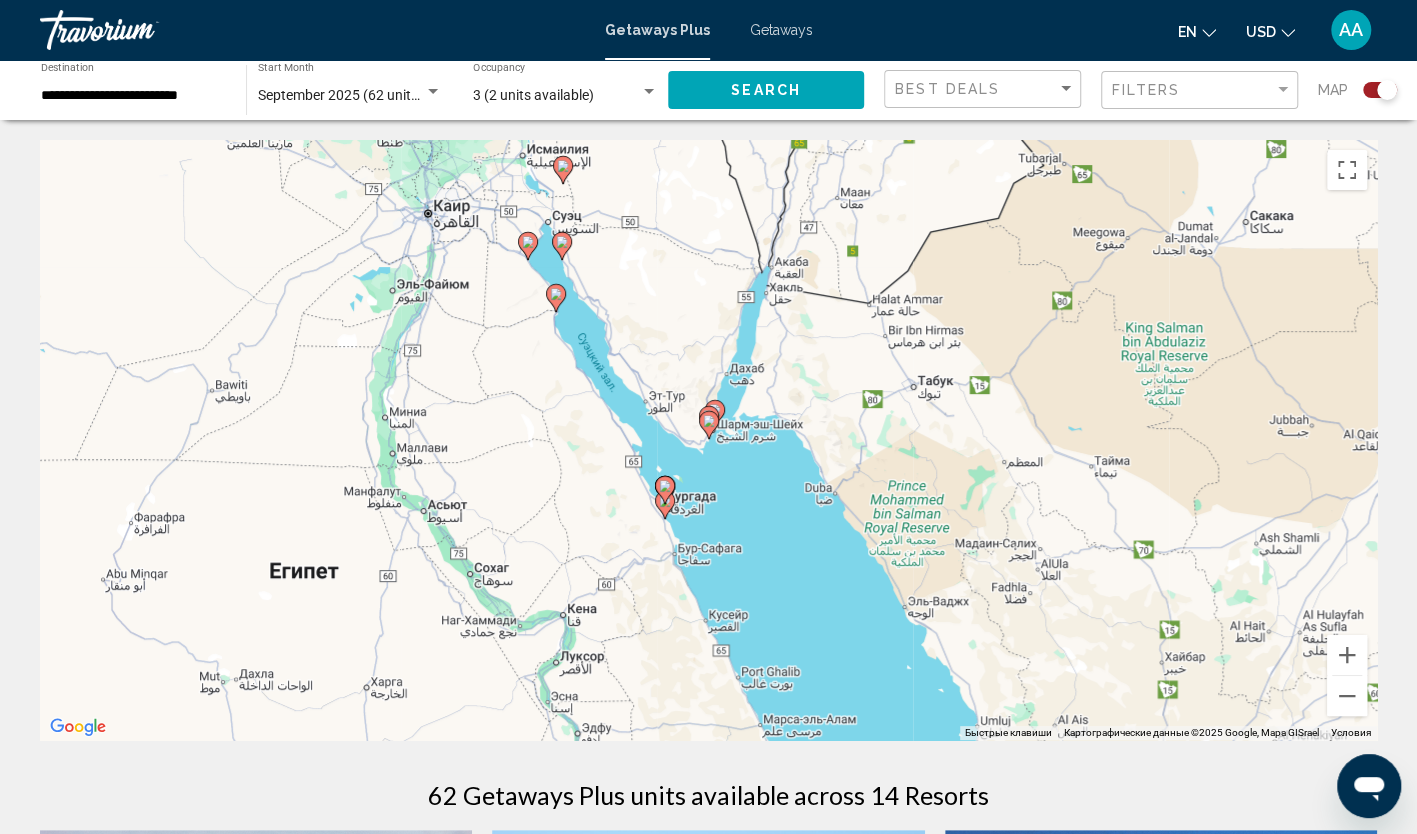 click 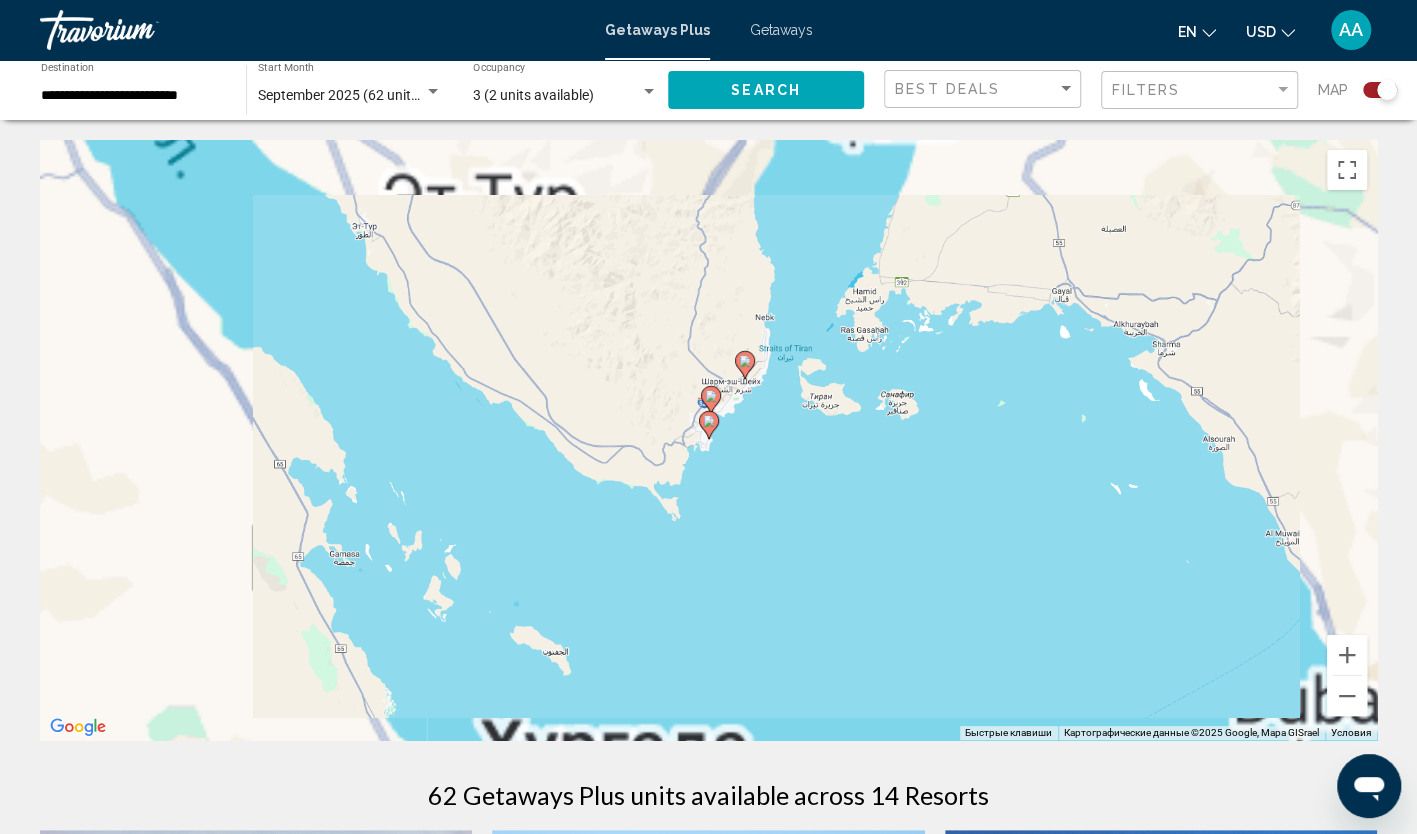click 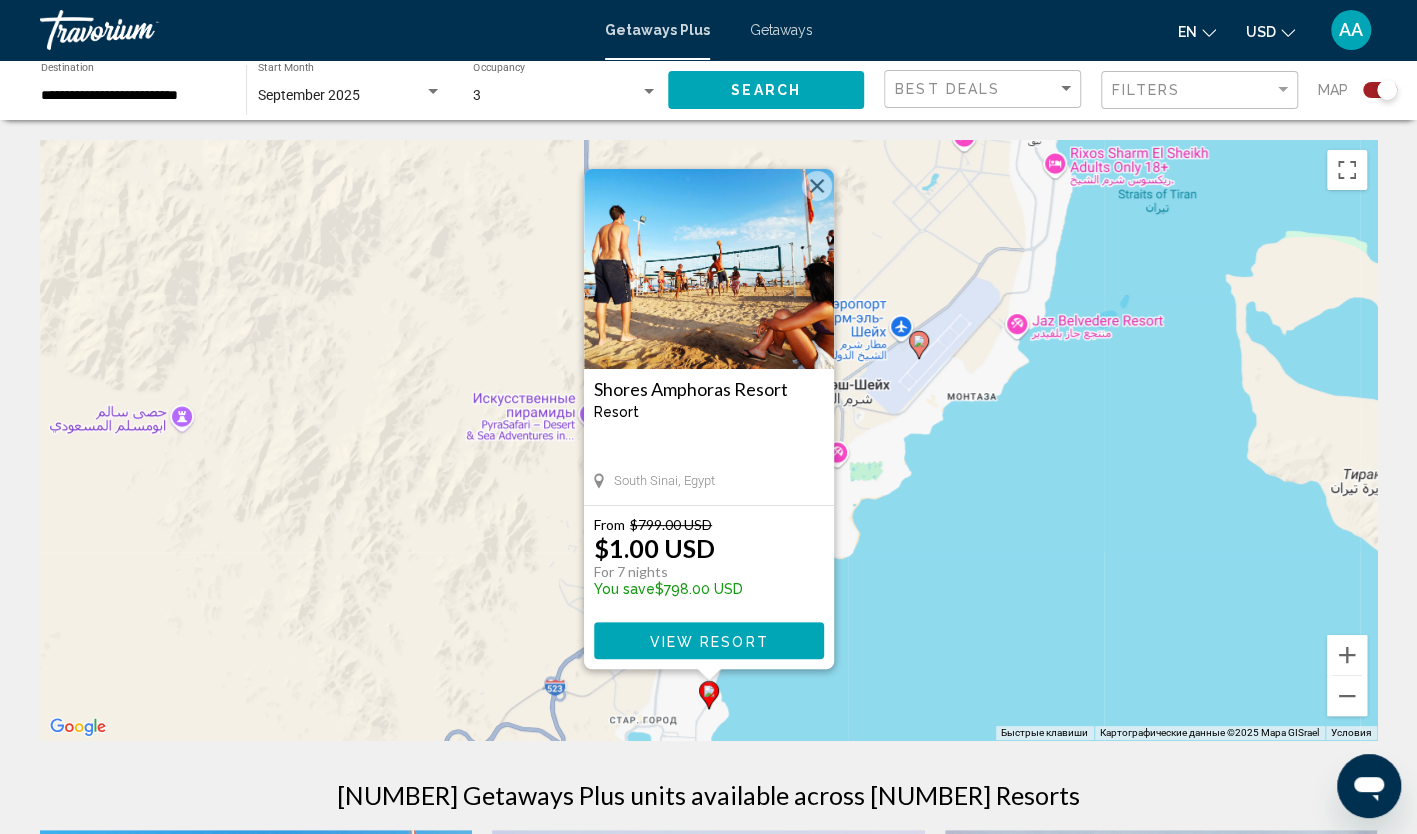 click on "View Resort" at bounding box center (708, 641) 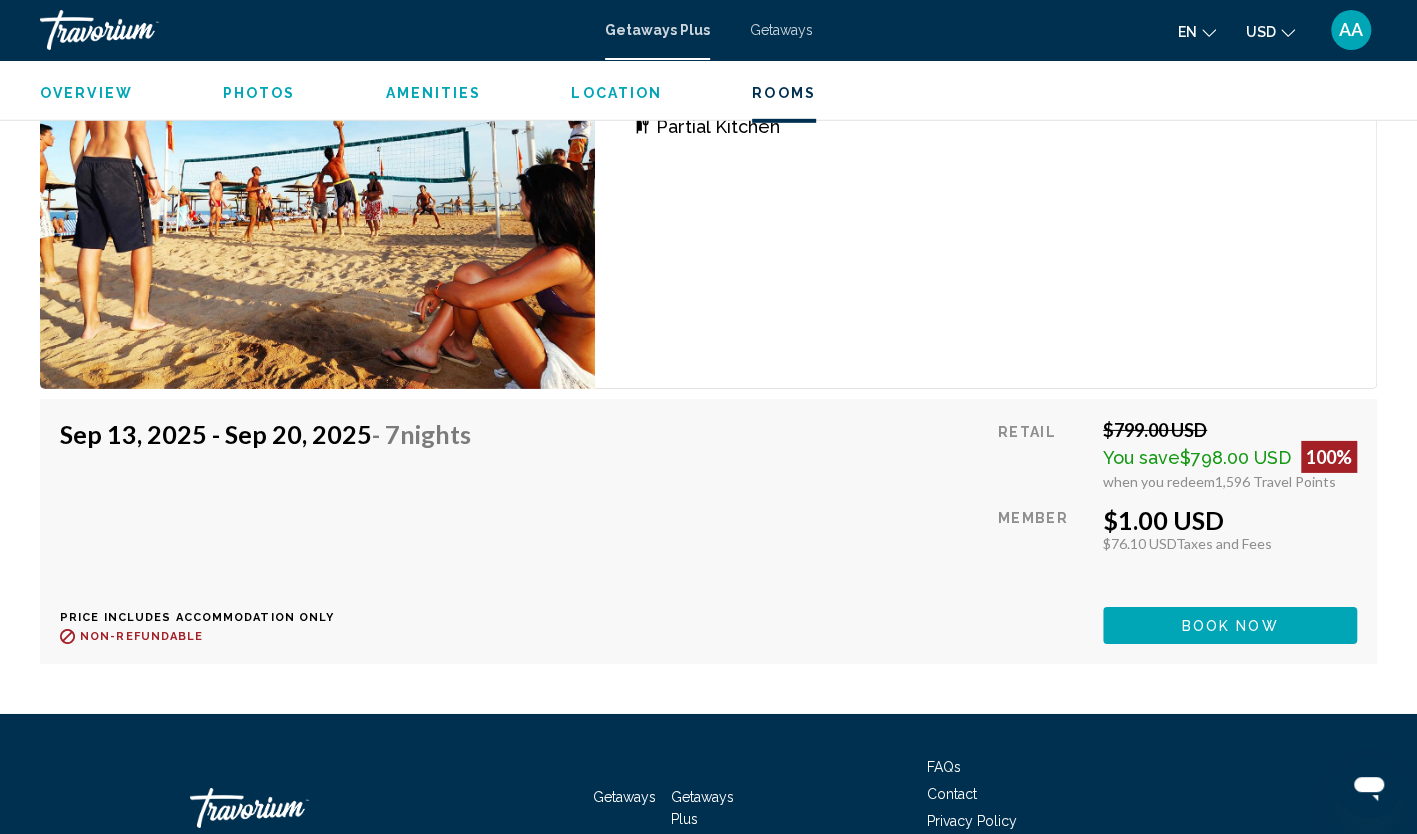 scroll, scrollTop: 3500, scrollLeft: 0, axis: vertical 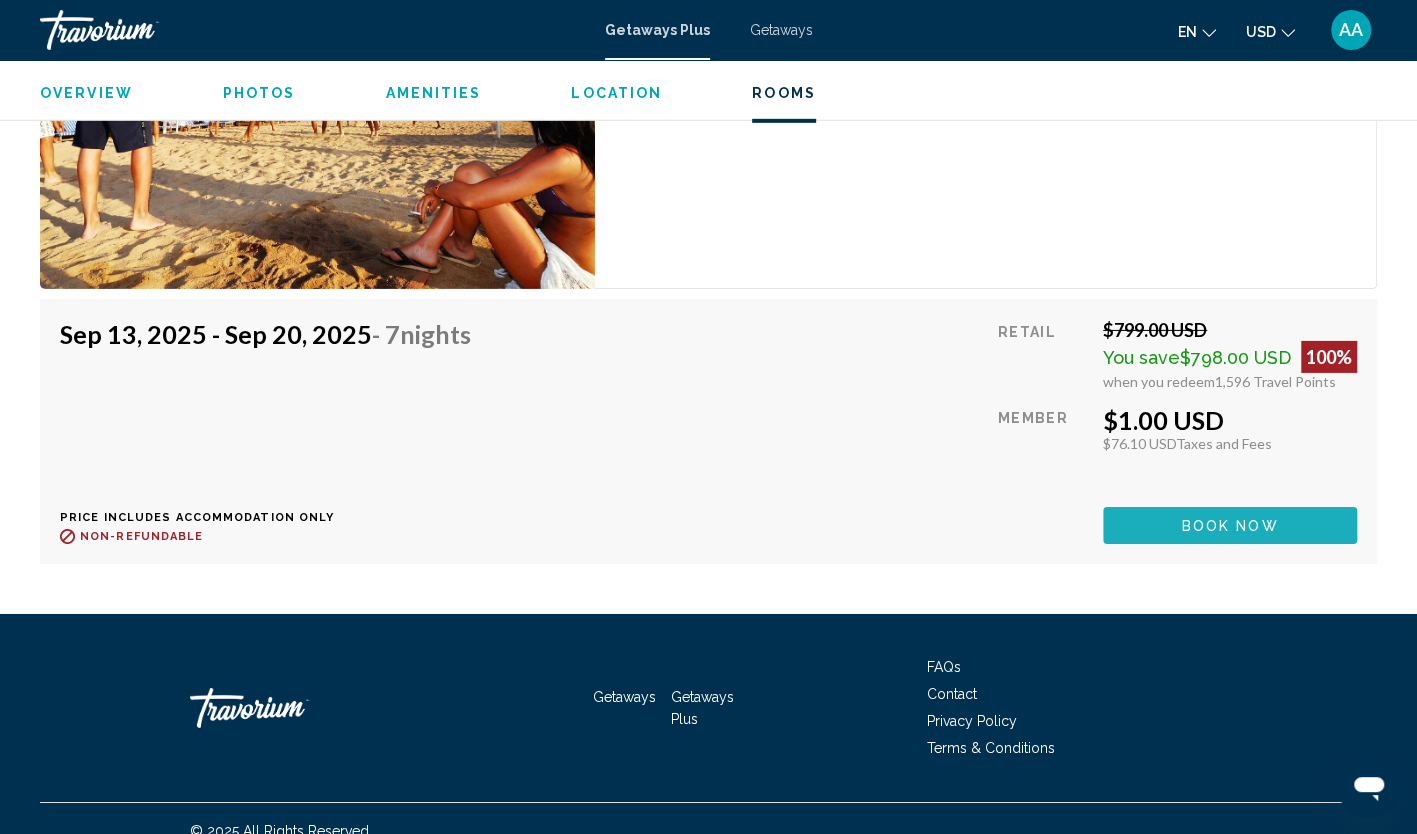 click on "Book now" at bounding box center [1230, 525] 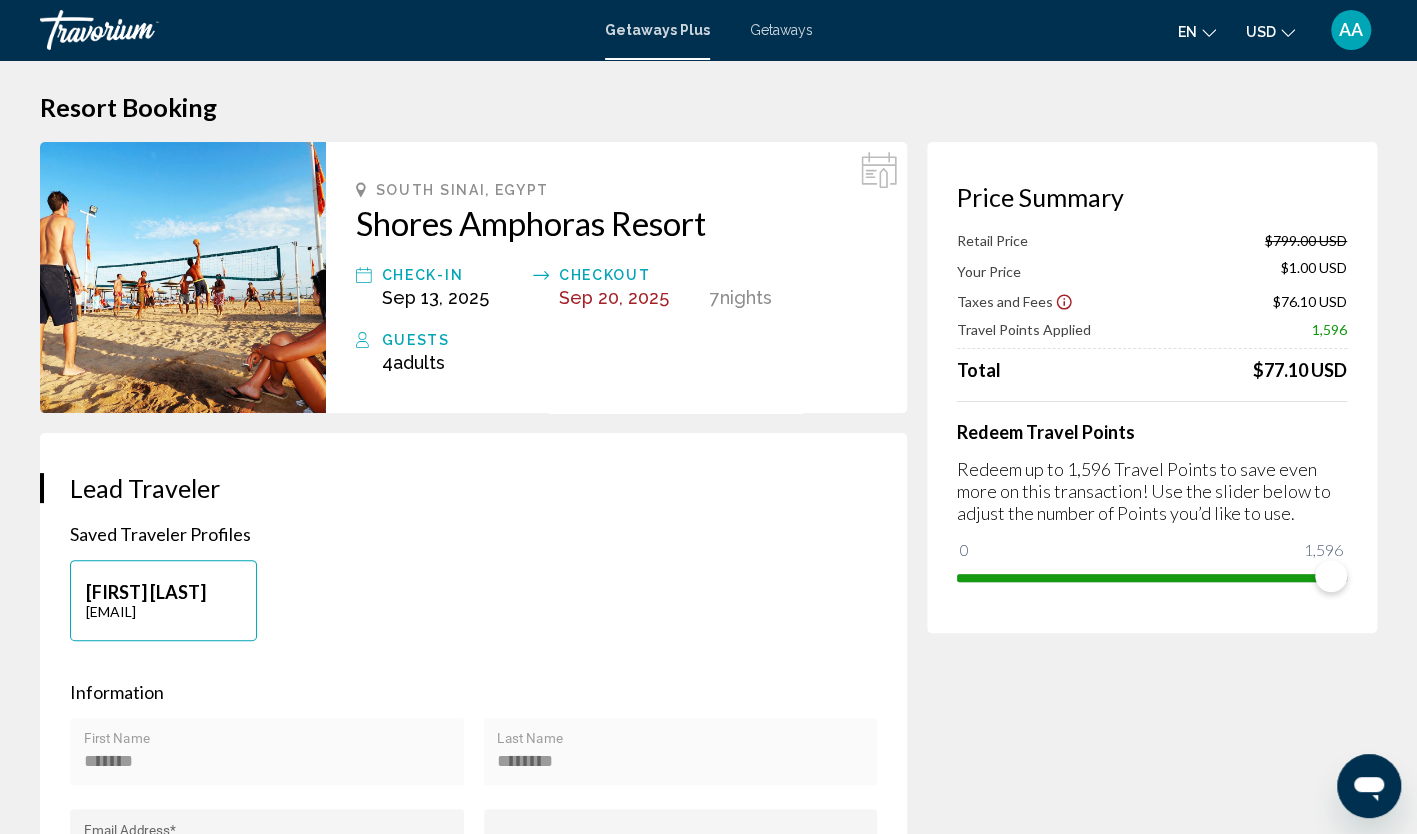 scroll, scrollTop: 0, scrollLeft: 0, axis: both 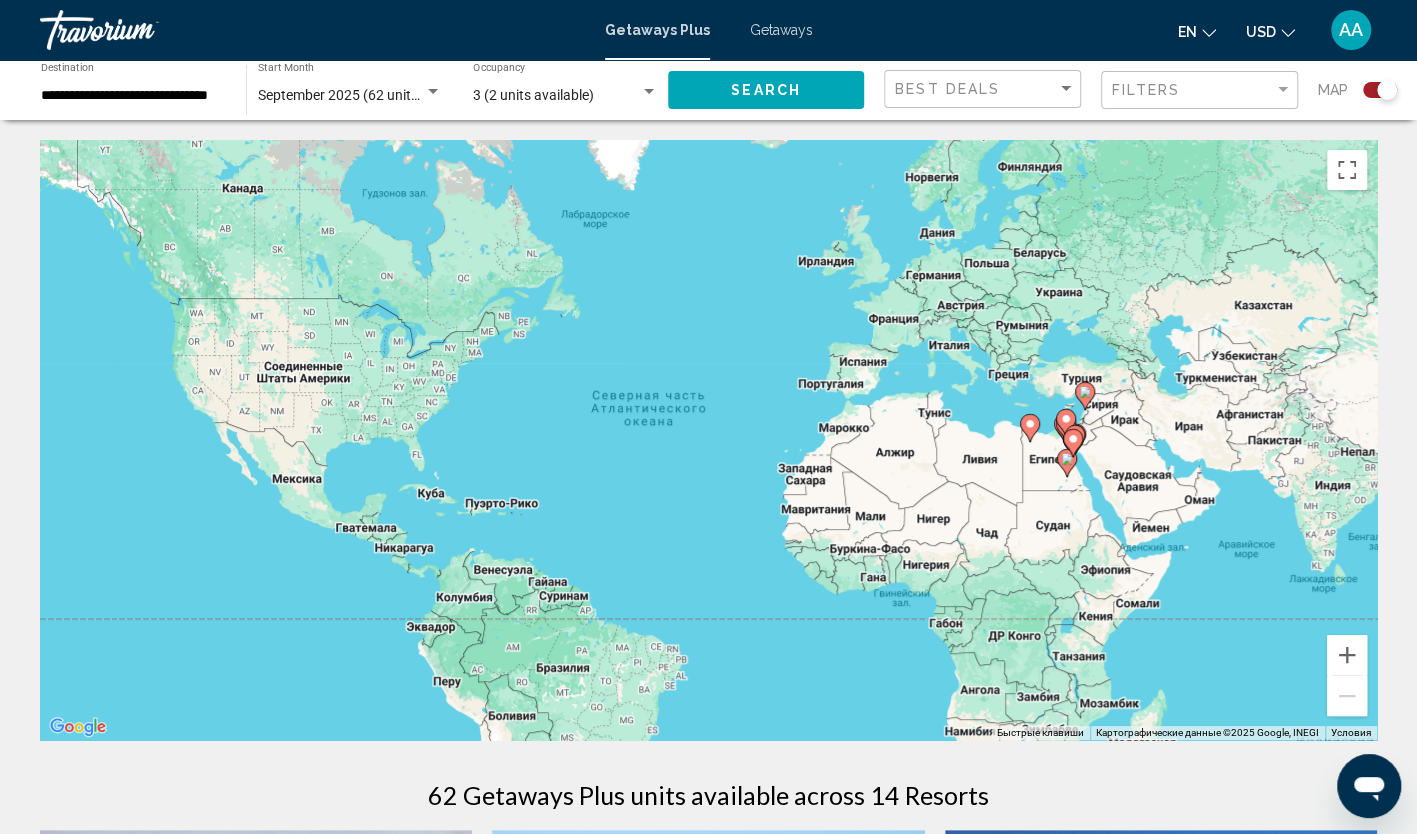 click on "Getaways" at bounding box center (781, 30) 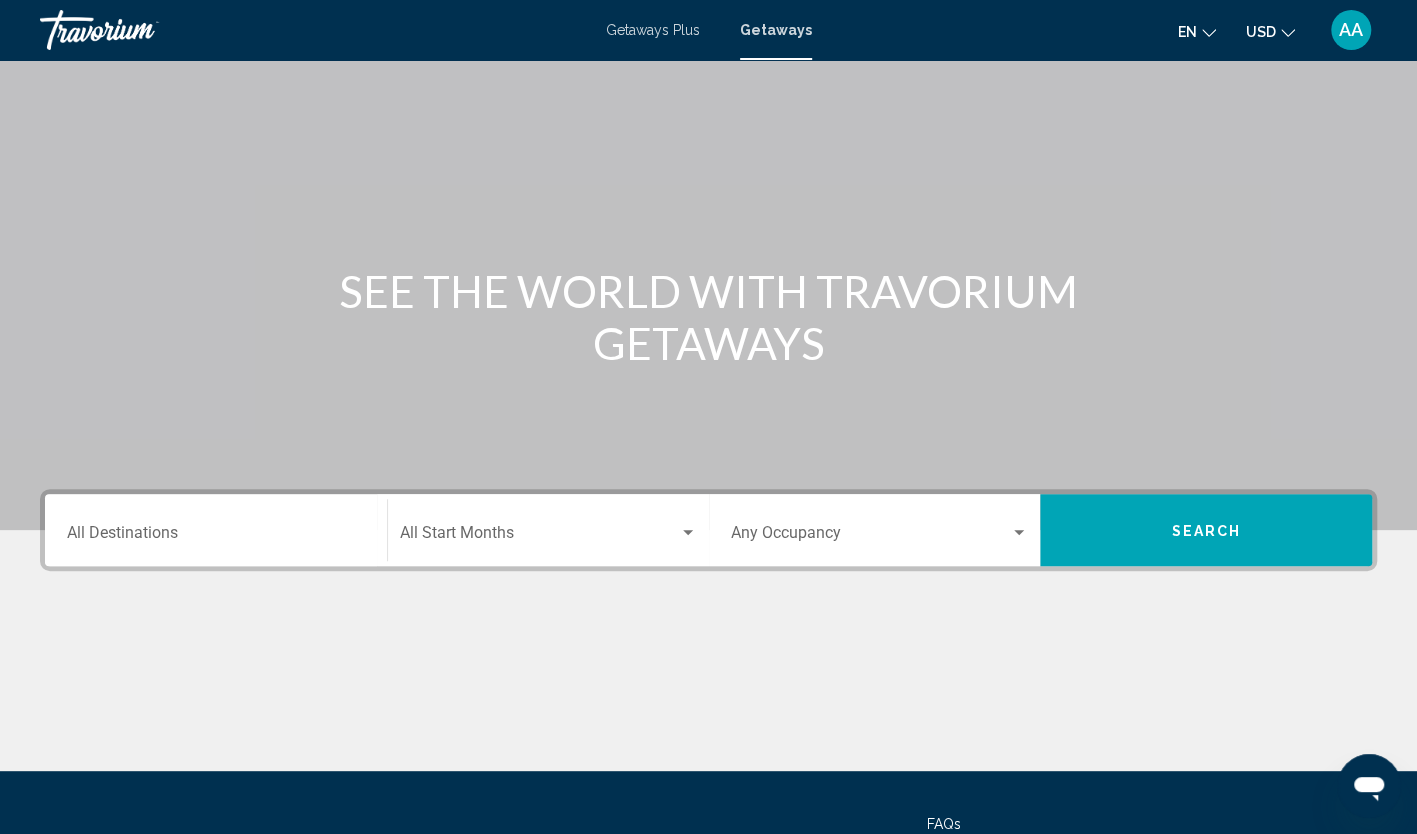 scroll, scrollTop: 100, scrollLeft: 0, axis: vertical 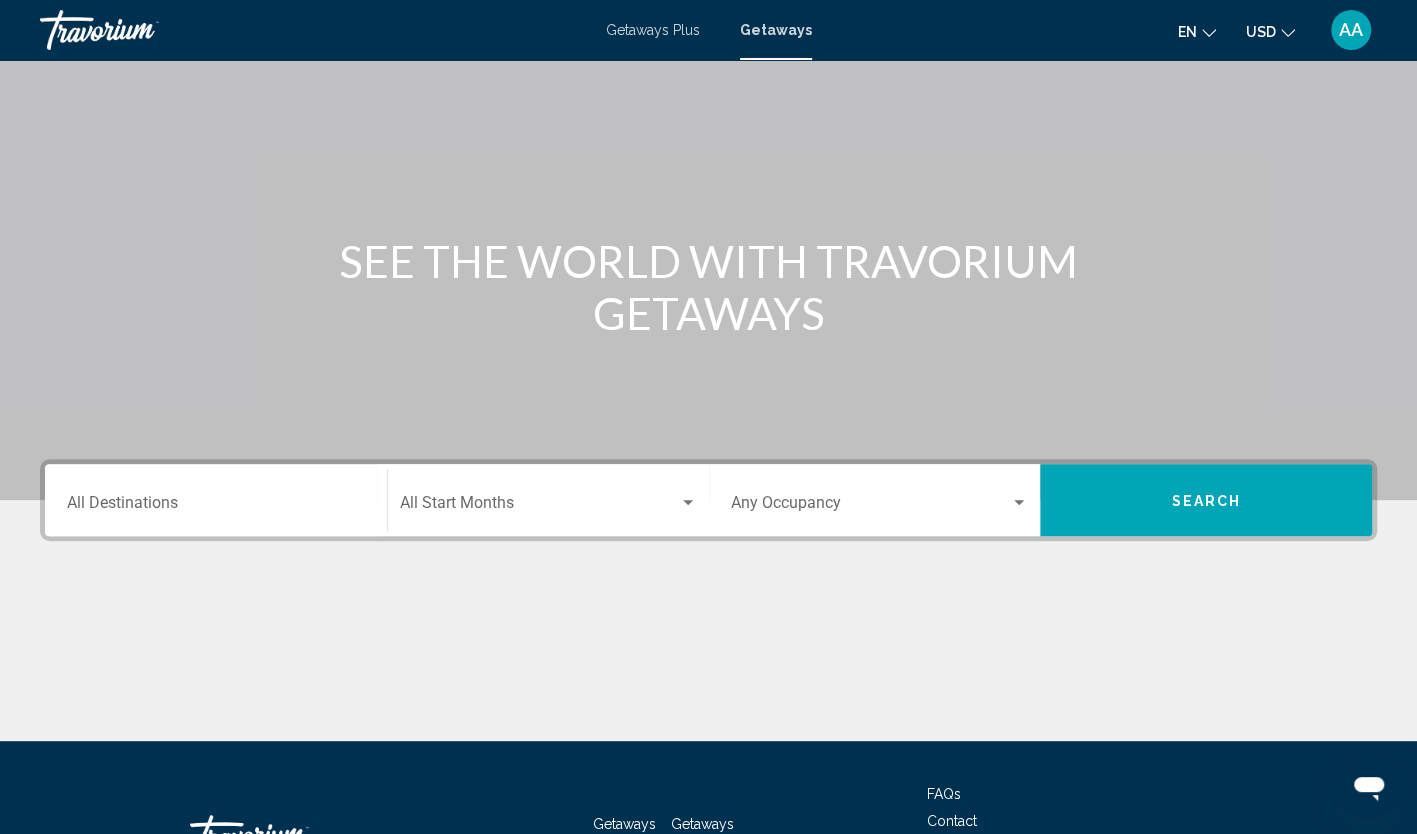 click on "Destination All Destinations" at bounding box center (216, 500) 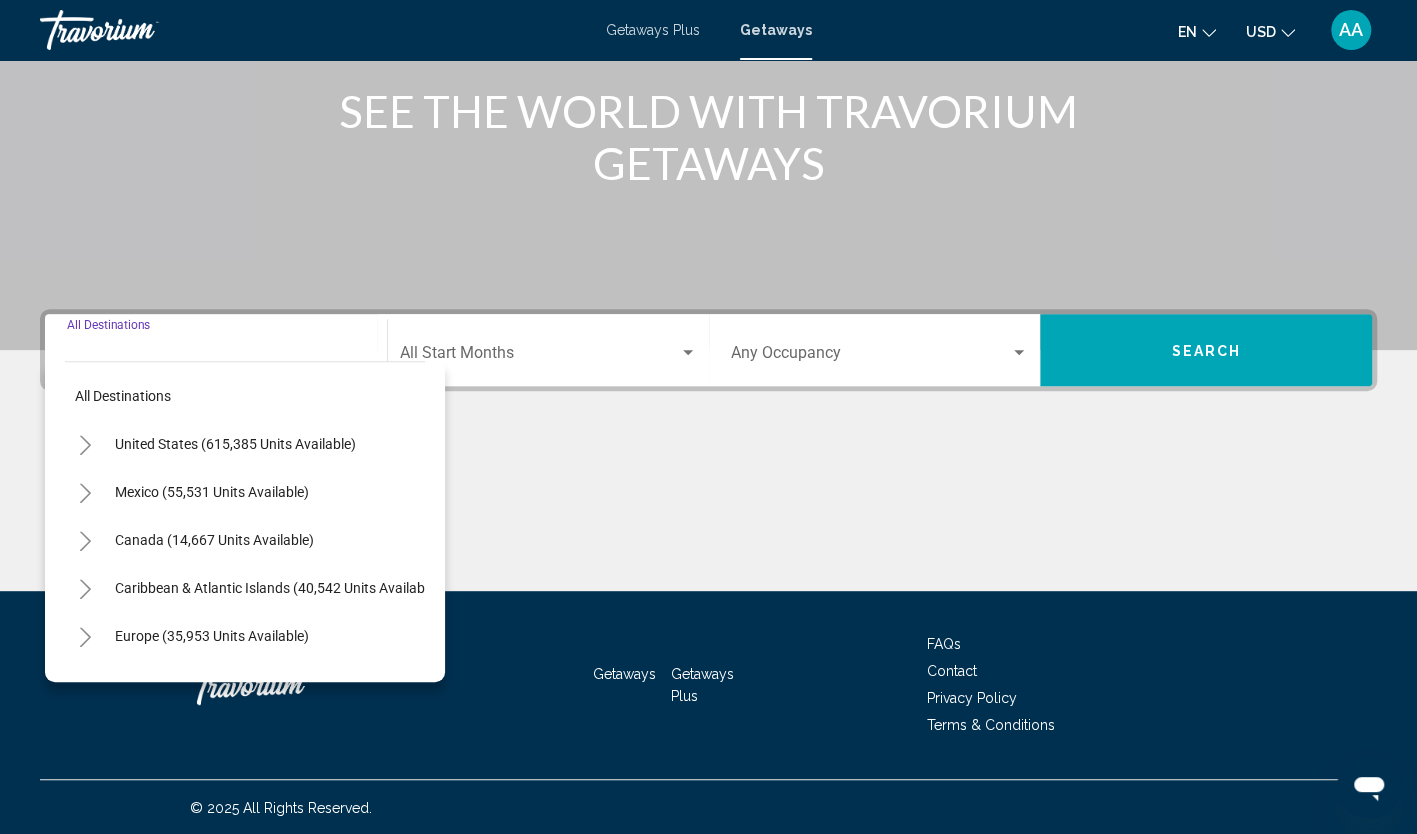 scroll, scrollTop: 251, scrollLeft: 0, axis: vertical 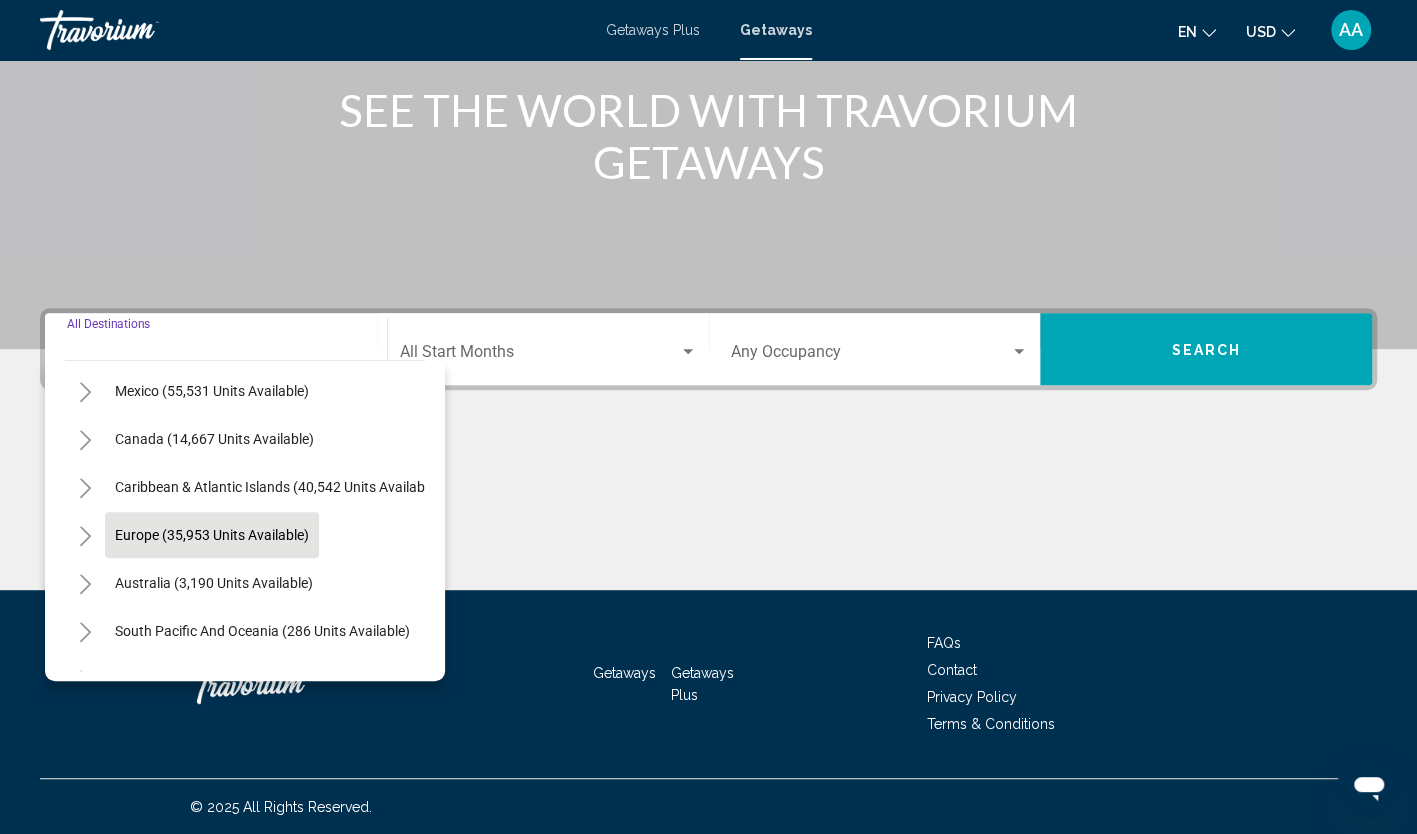 click on "Europe (35,953 units available)" at bounding box center (214, 583) 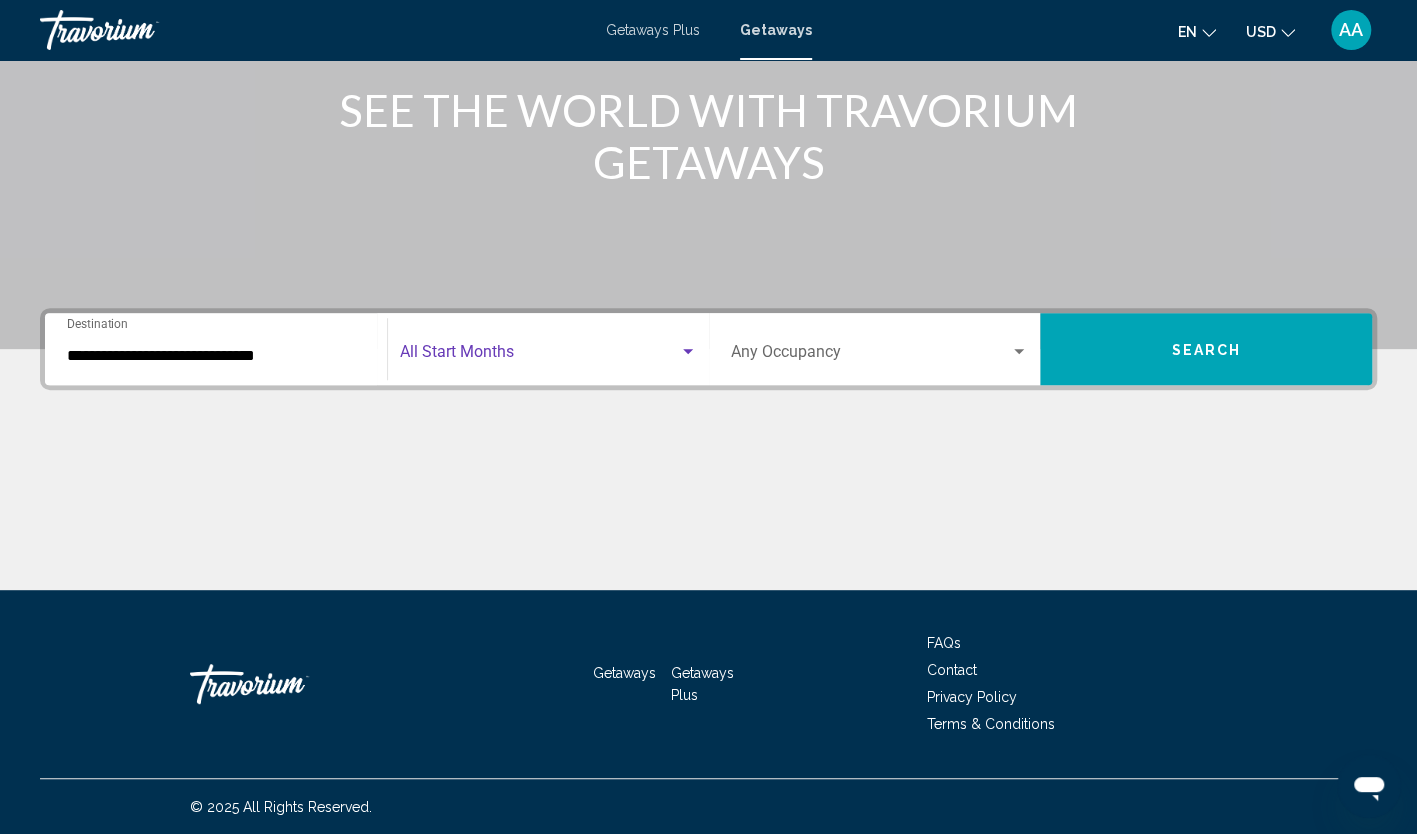 click at bounding box center [539, 356] 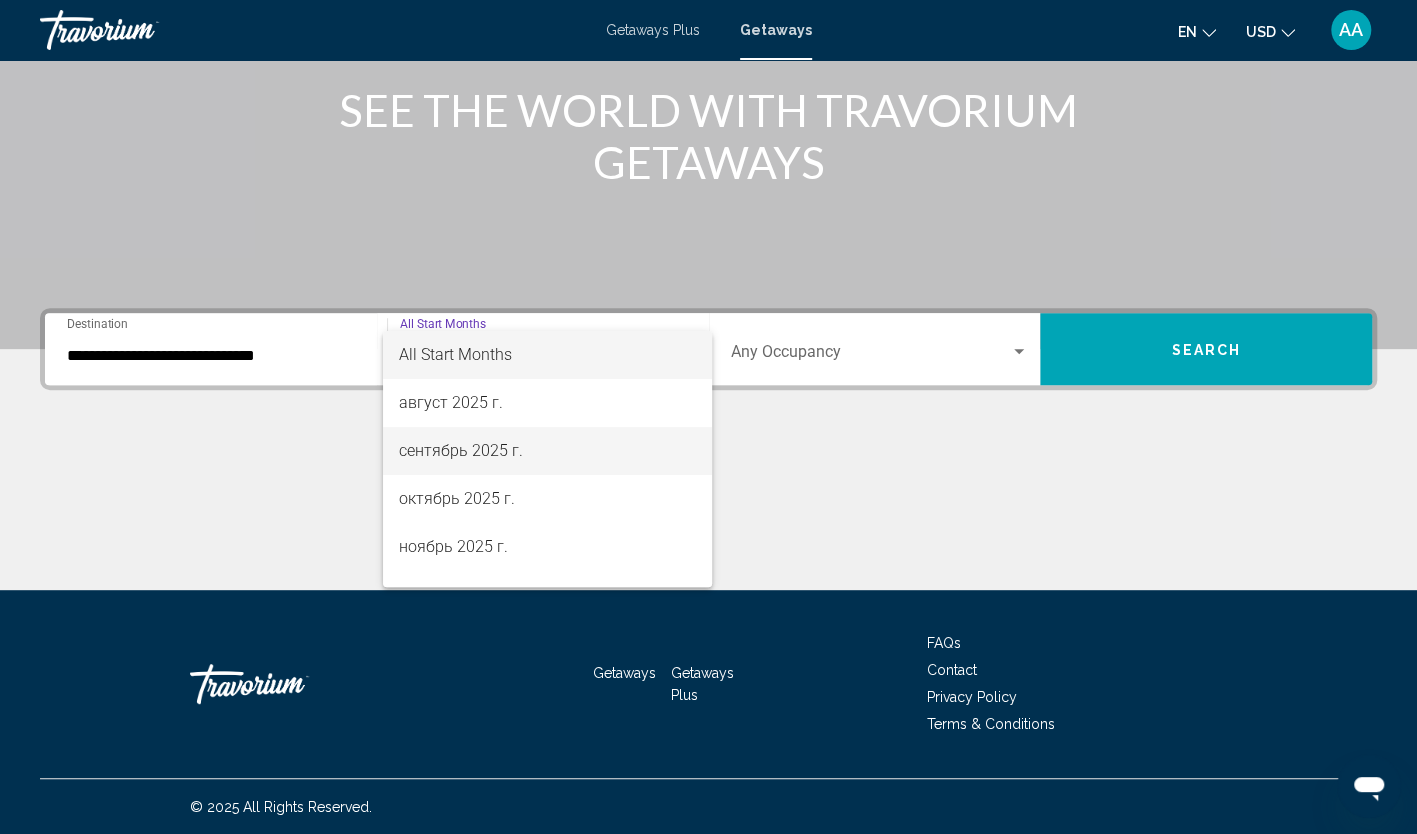 click on "сентябрь 2025 г." at bounding box center (547, 451) 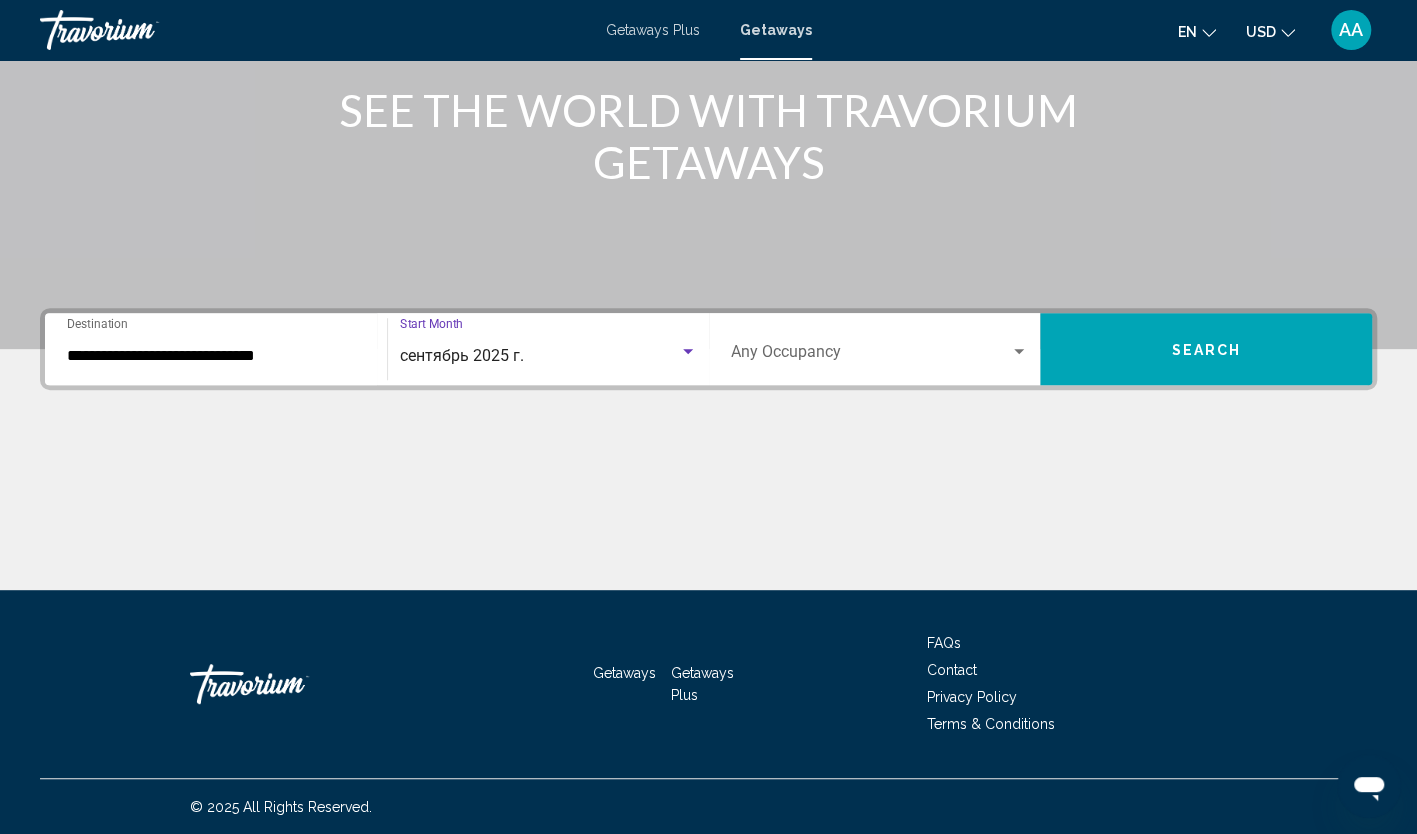 click on "сентябрь 2025 г." at bounding box center [539, 356] 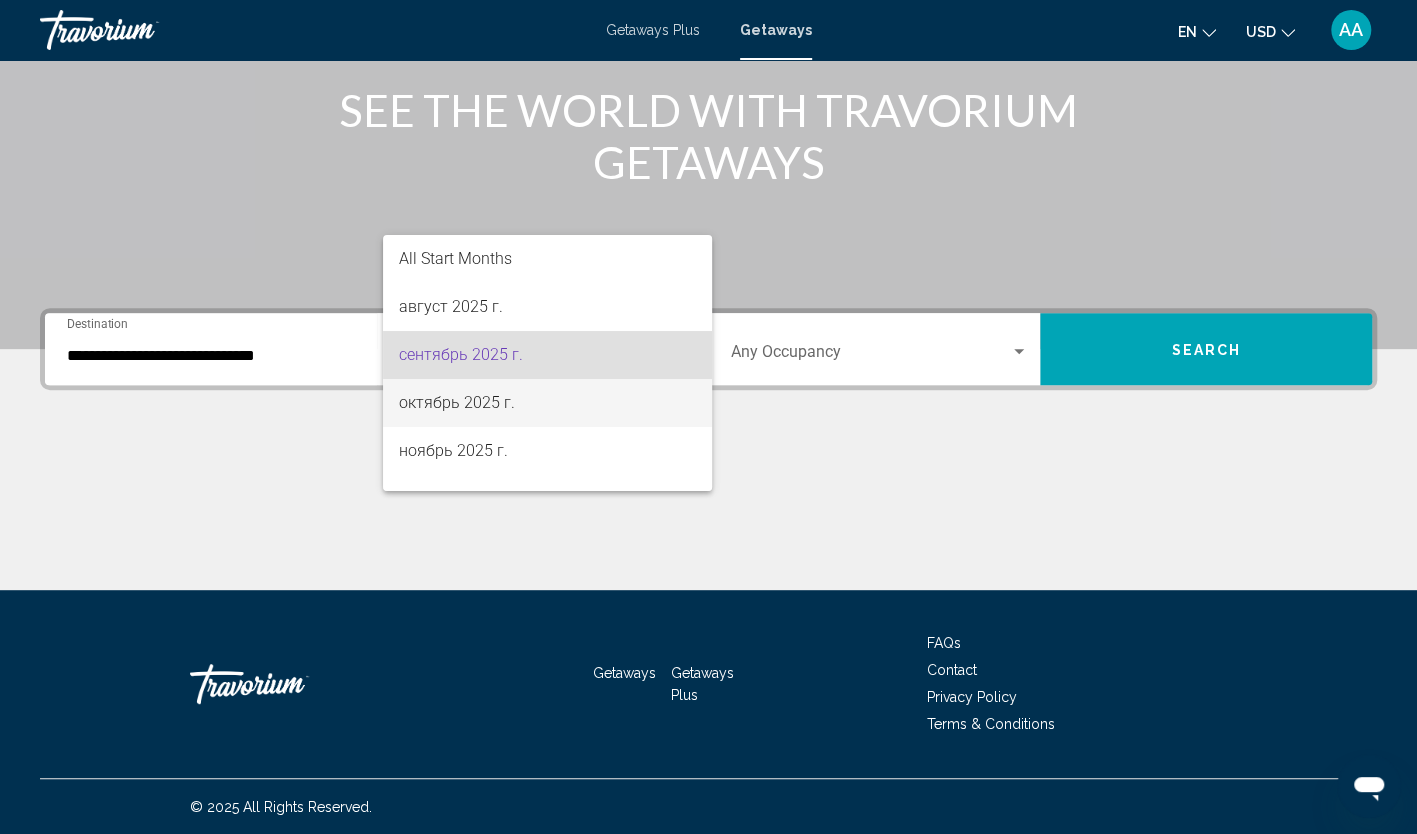 click on "октябрь 2025 г." at bounding box center [547, 403] 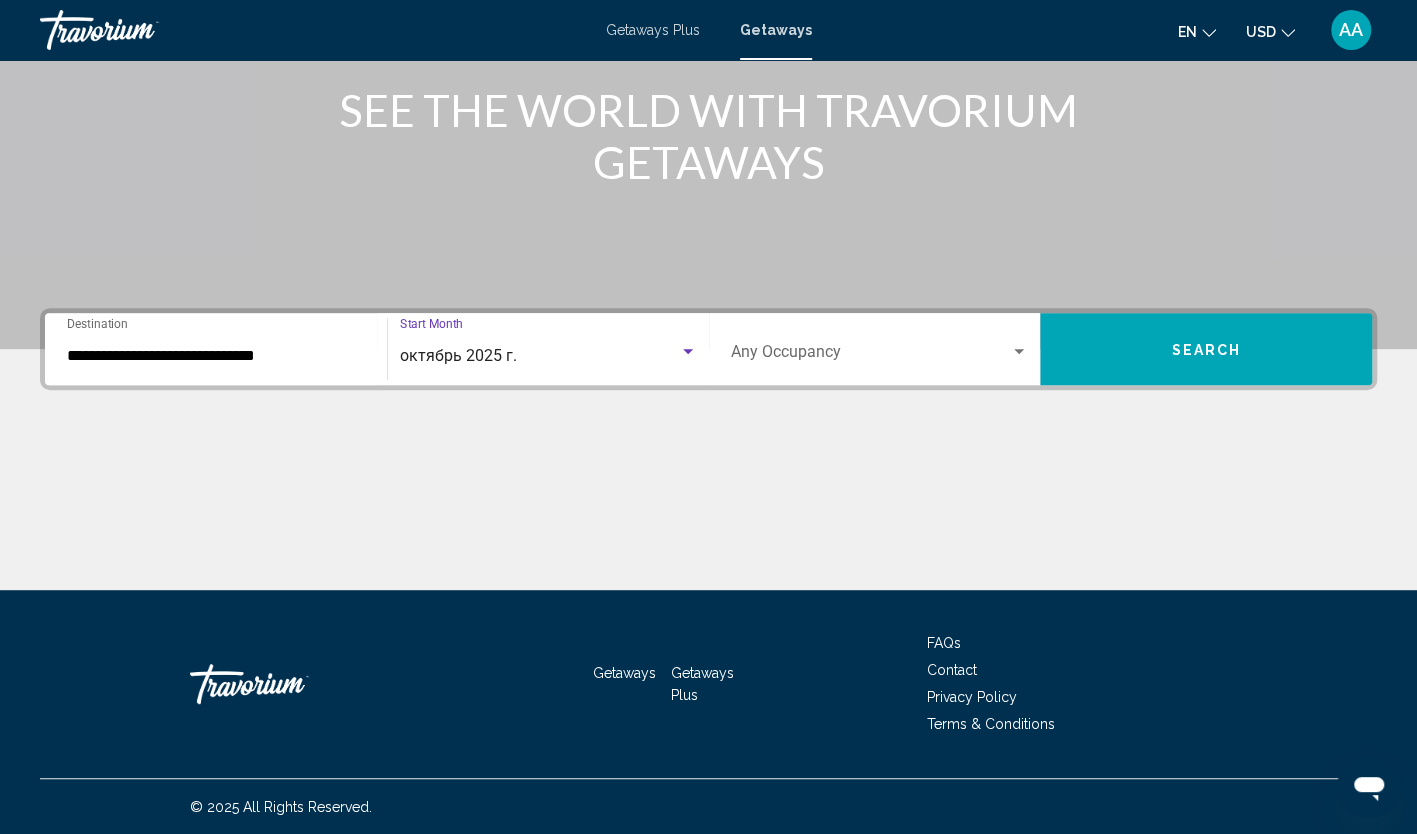 click at bounding box center [871, 356] 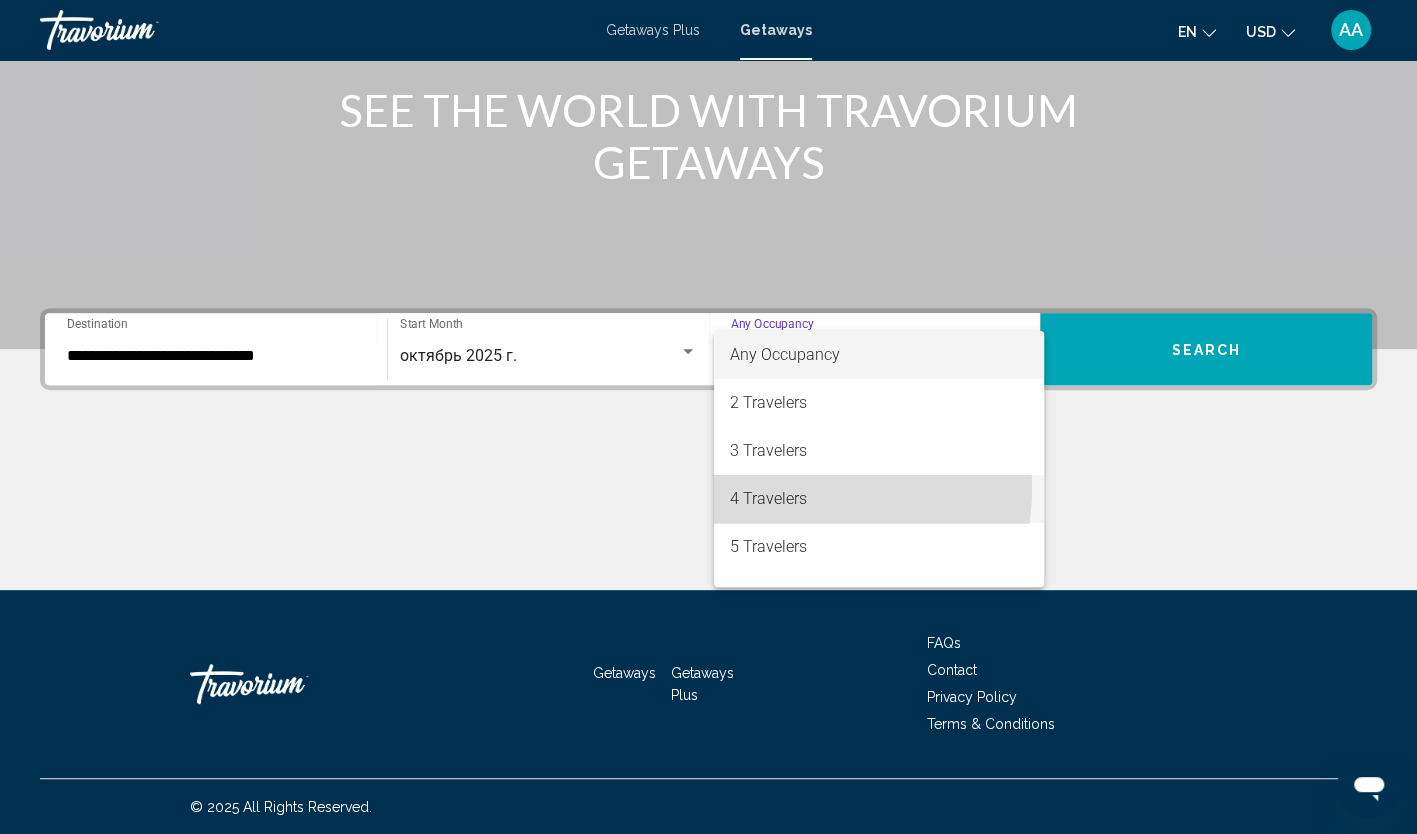 click on "4 Travelers" at bounding box center [879, 499] 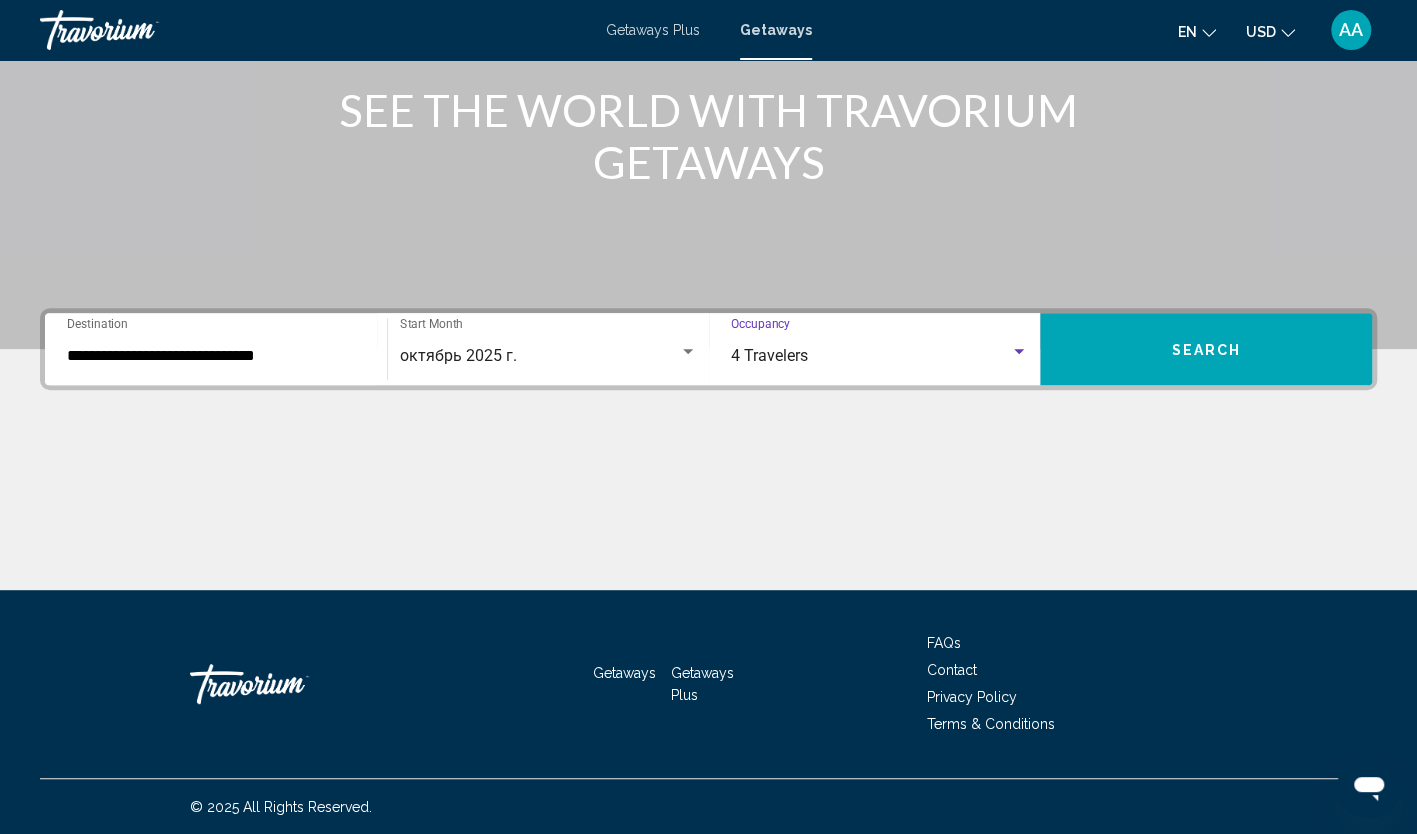 click on "Search" at bounding box center [1206, 349] 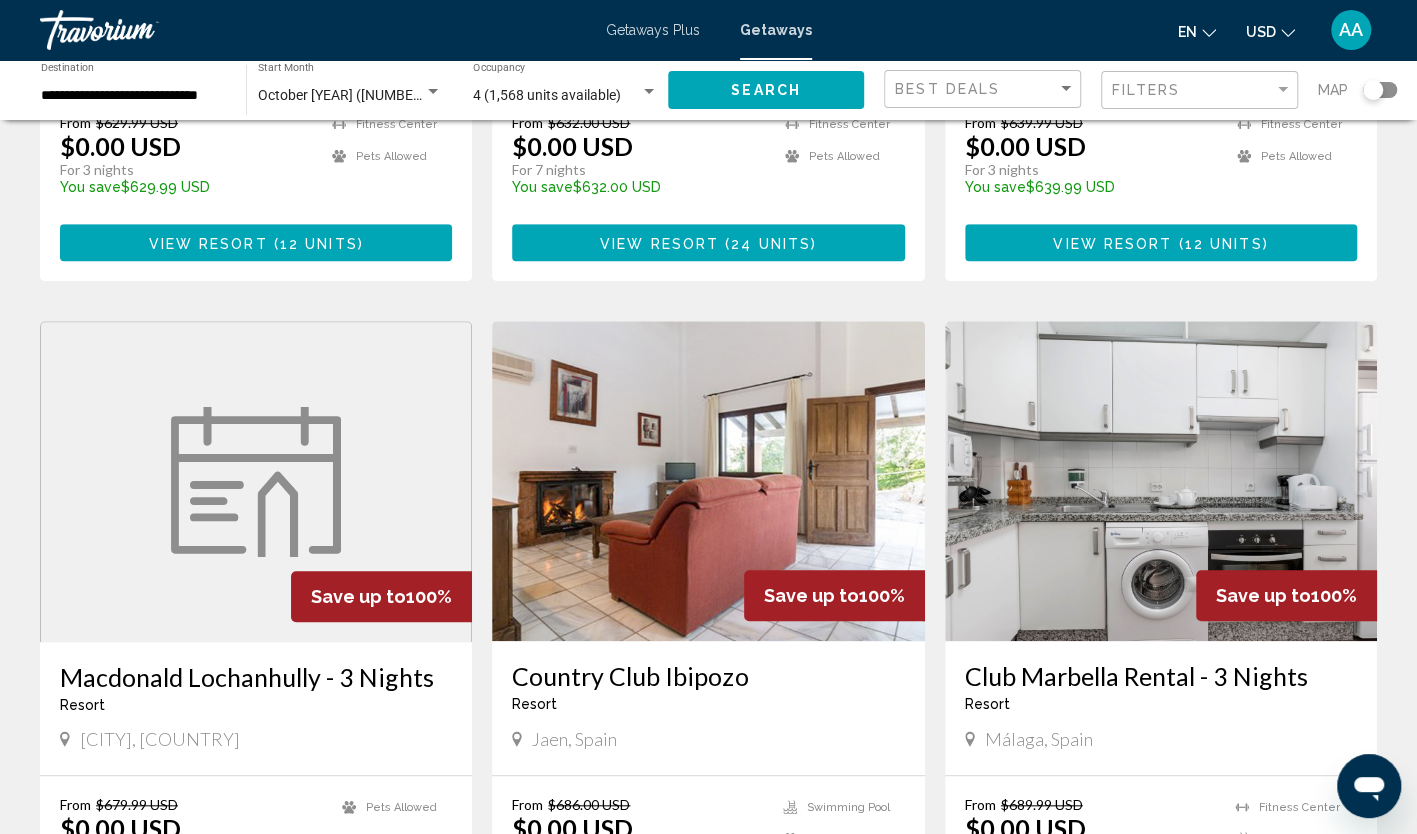 scroll, scrollTop: 700, scrollLeft: 0, axis: vertical 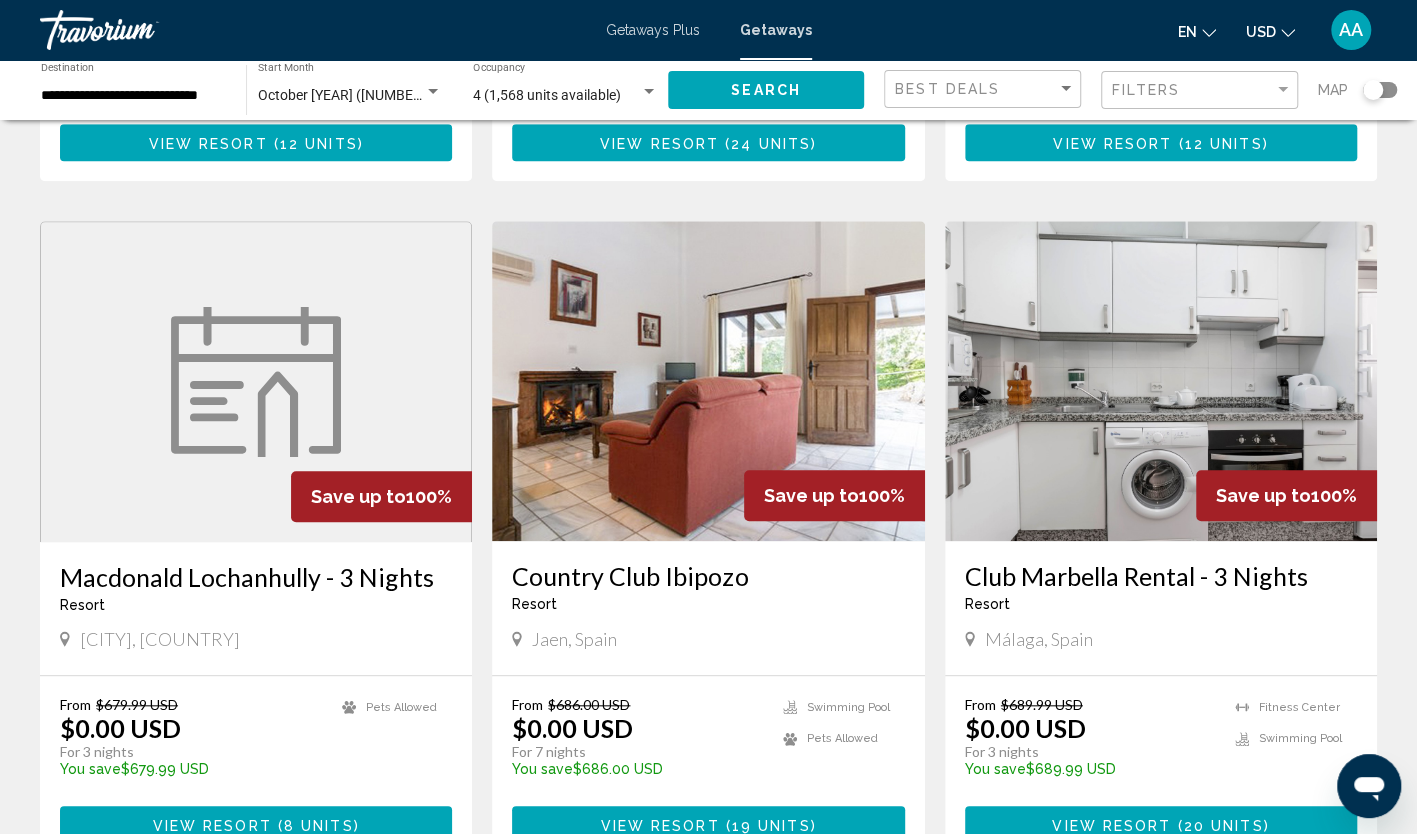 click at bounding box center (1161, 381) 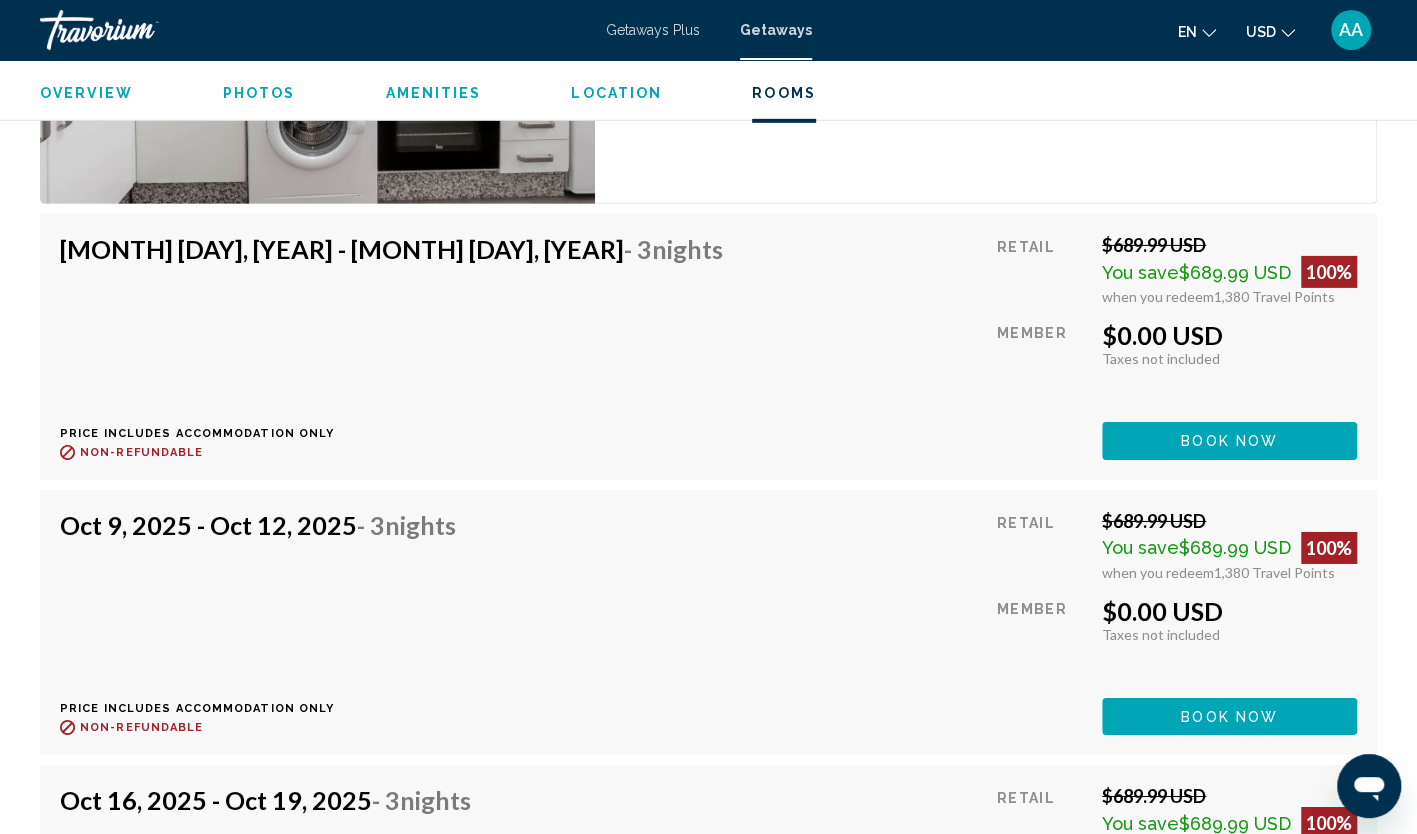 scroll, scrollTop: 3600, scrollLeft: 0, axis: vertical 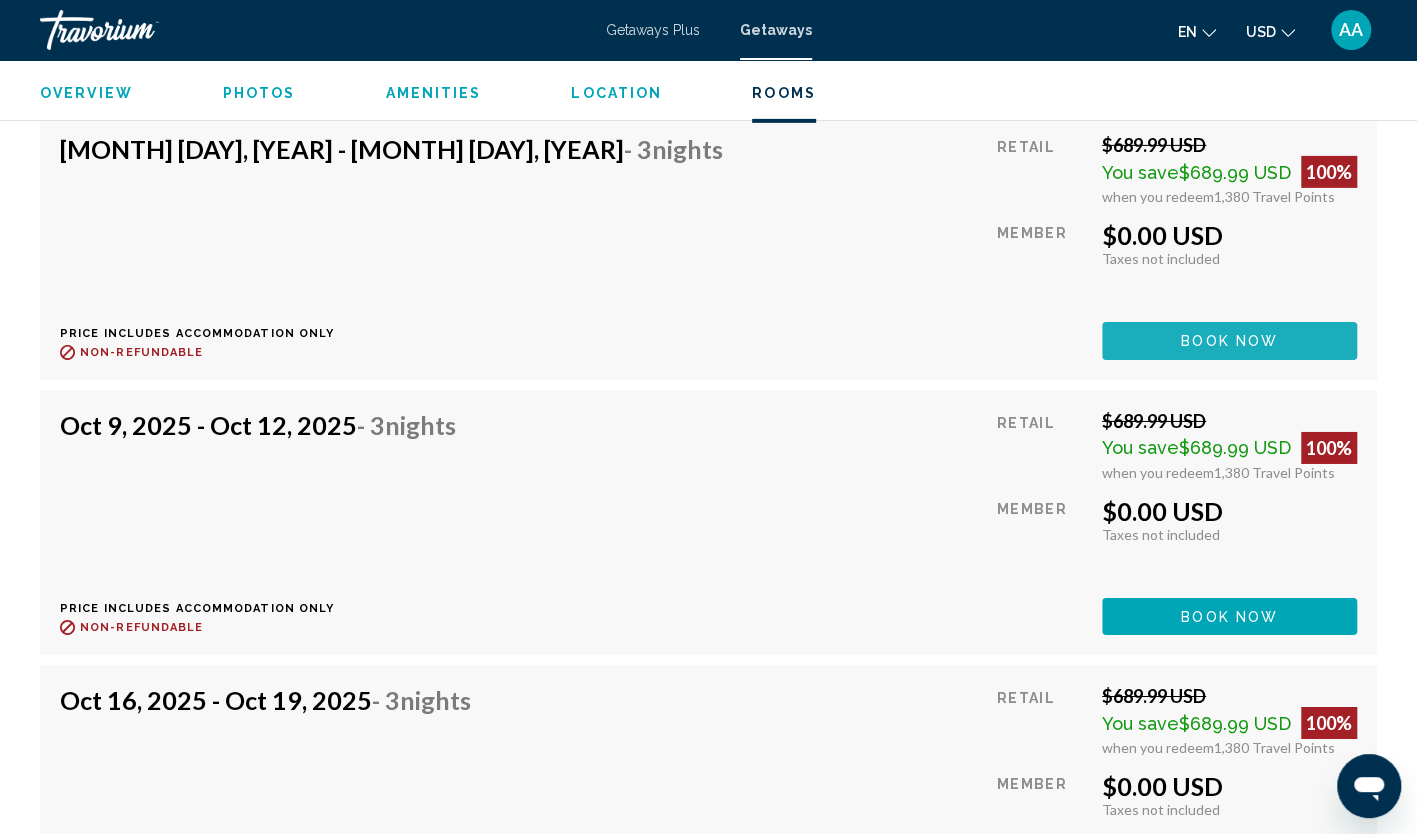 click on "Book now" at bounding box center [1229, 340] 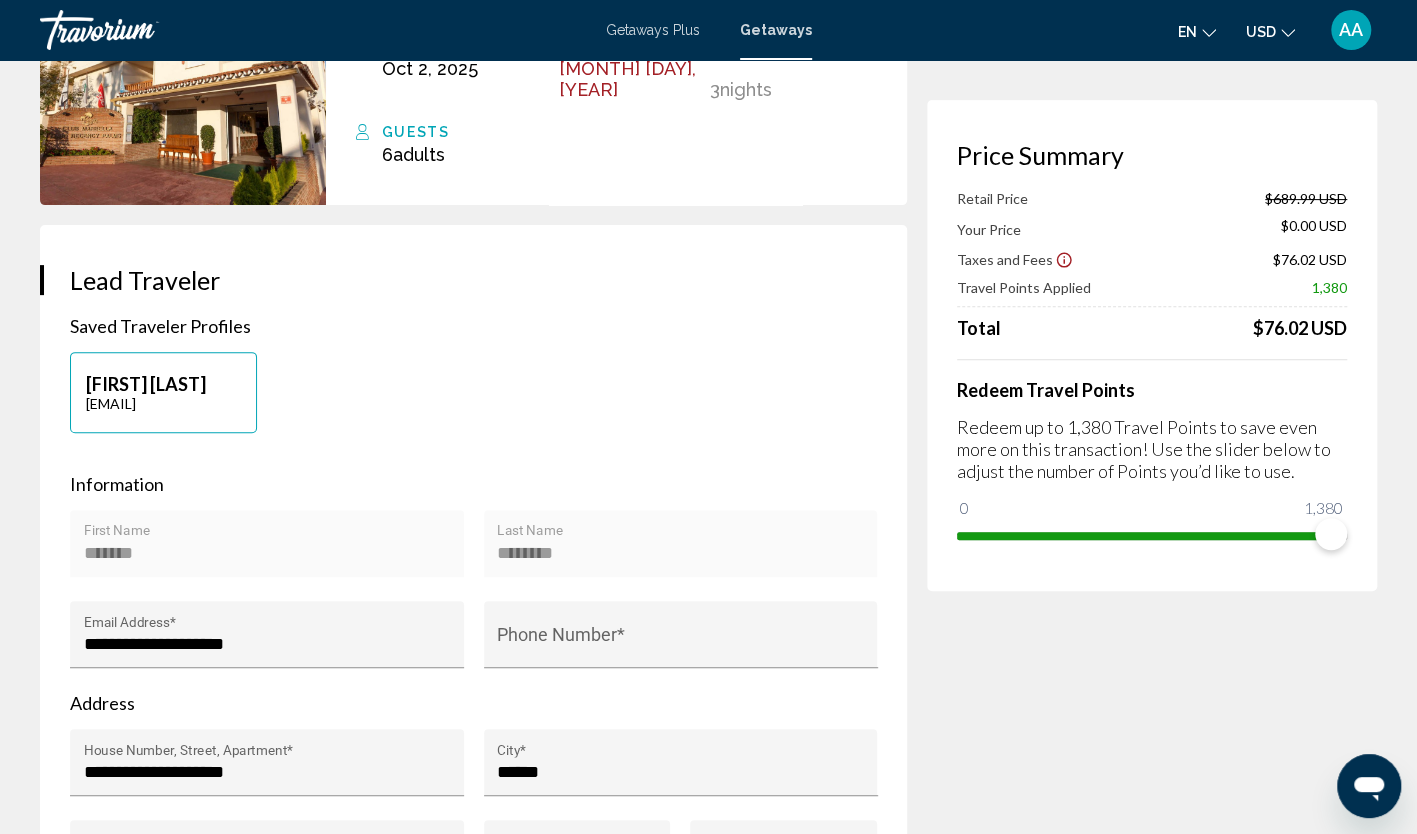 scroll, scrollTop: 0, scrollLeft: 0, axis: both 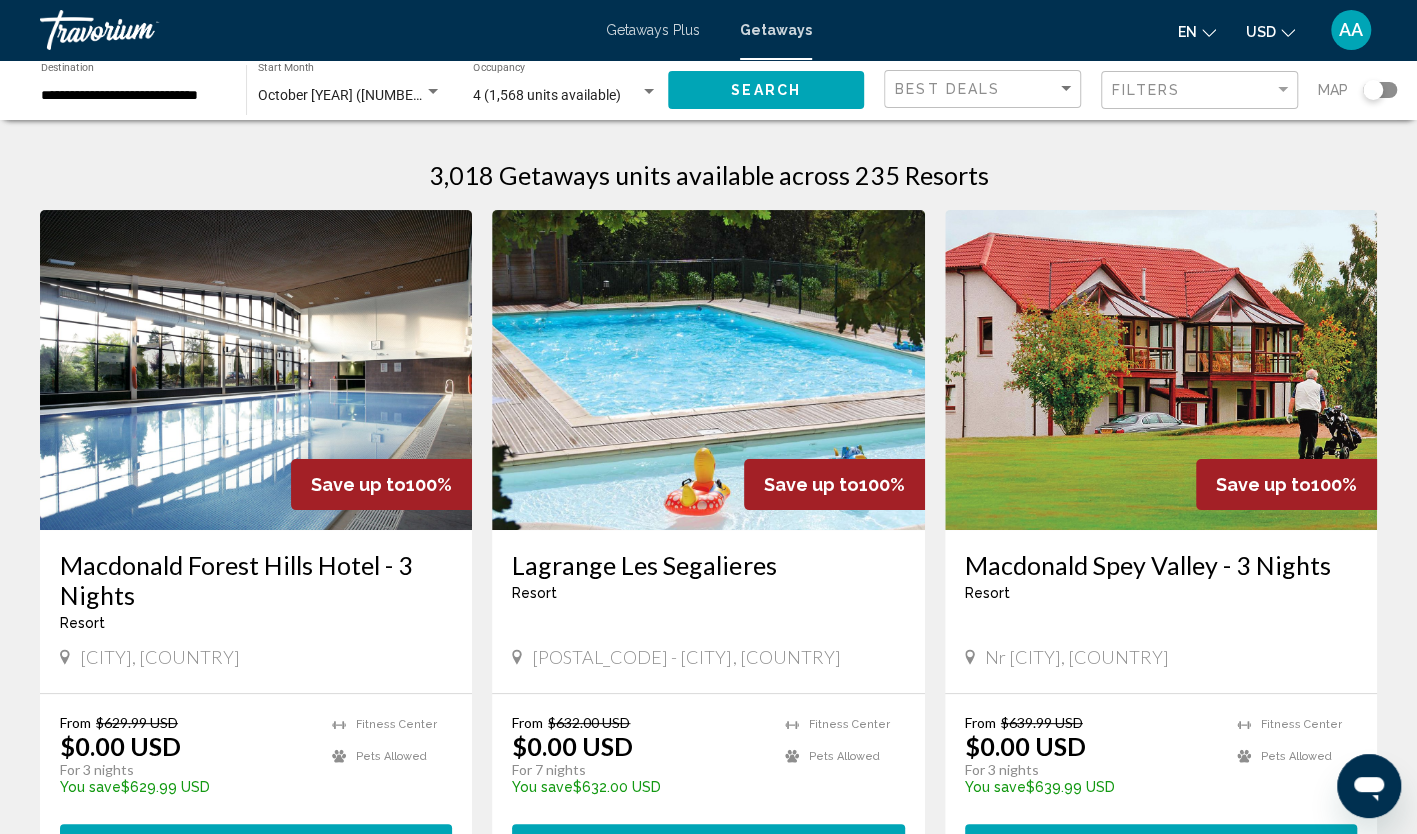 click on "Filters" 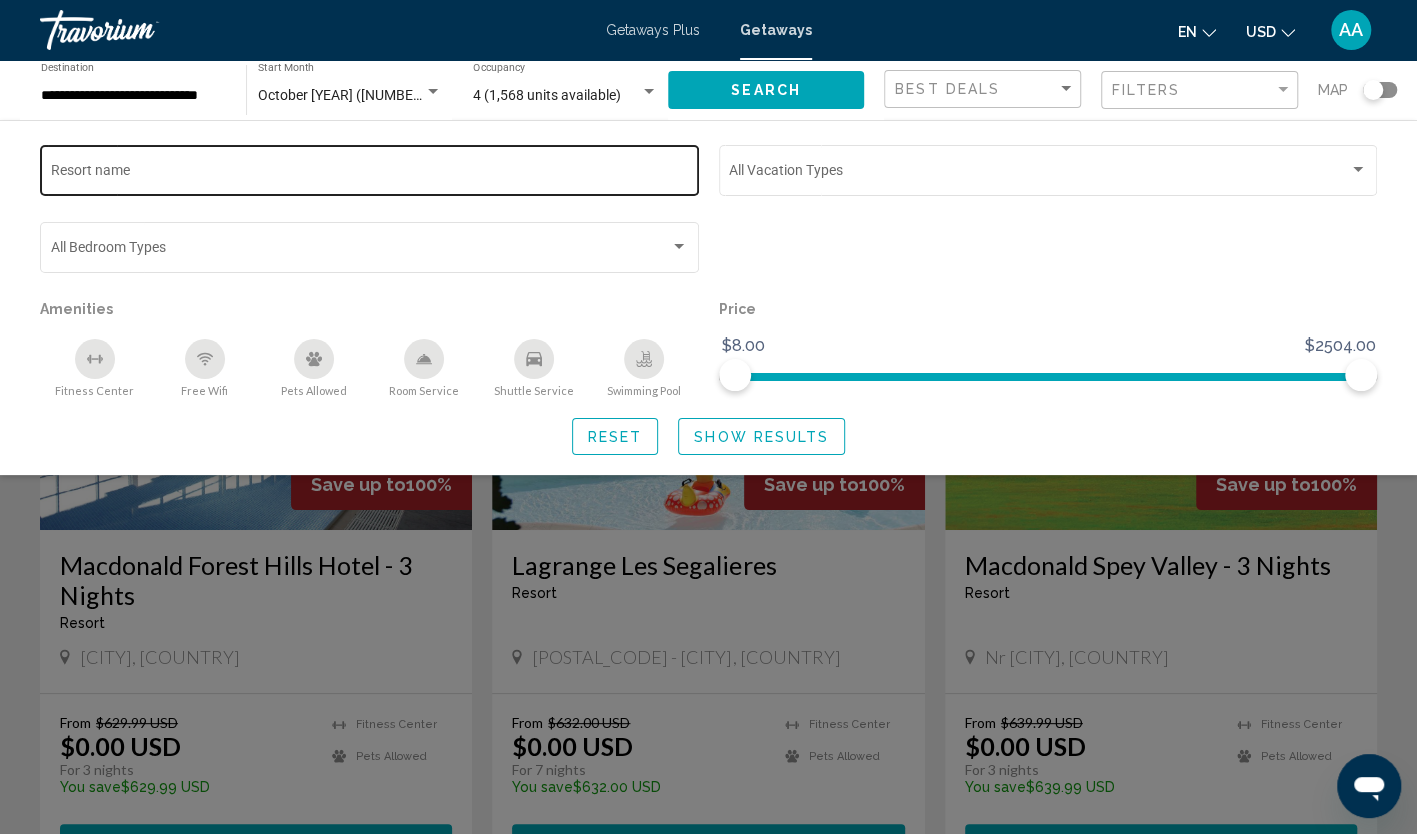click on "Resort name" 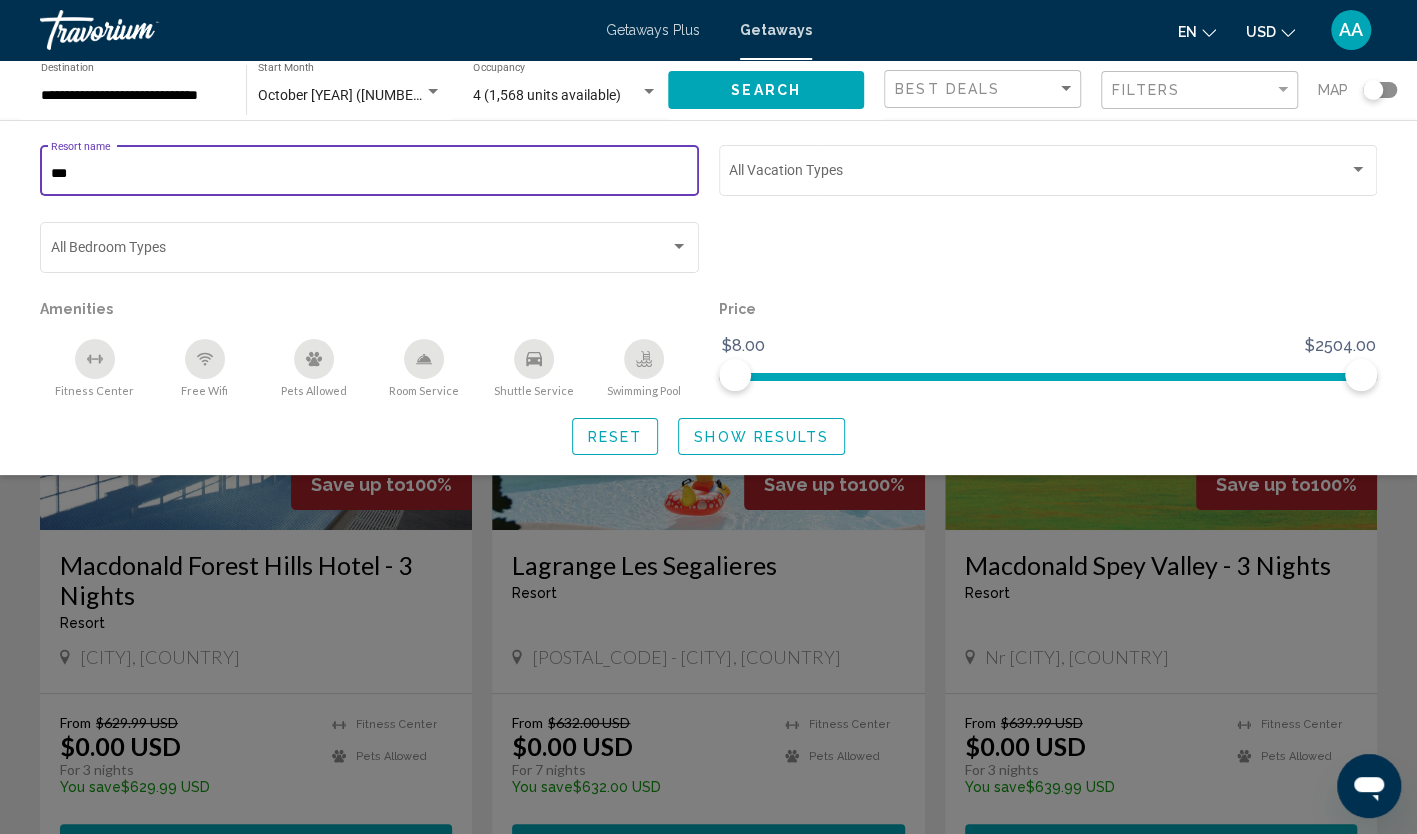 drag, startPoint x: 329, startPoint y: 167, endPoint x: -4, endPoint y: 181, distance: 333.29416 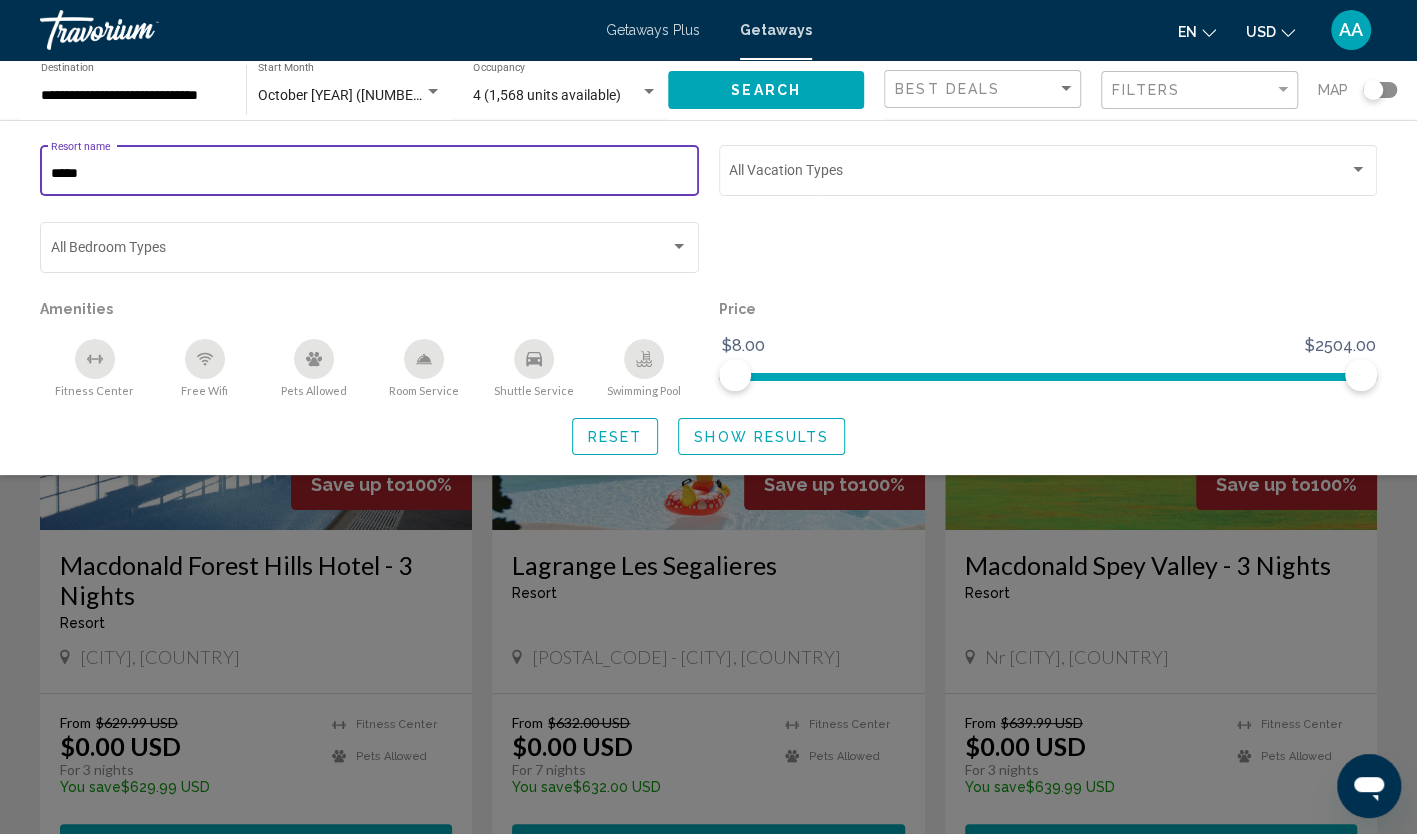 type on "*****" 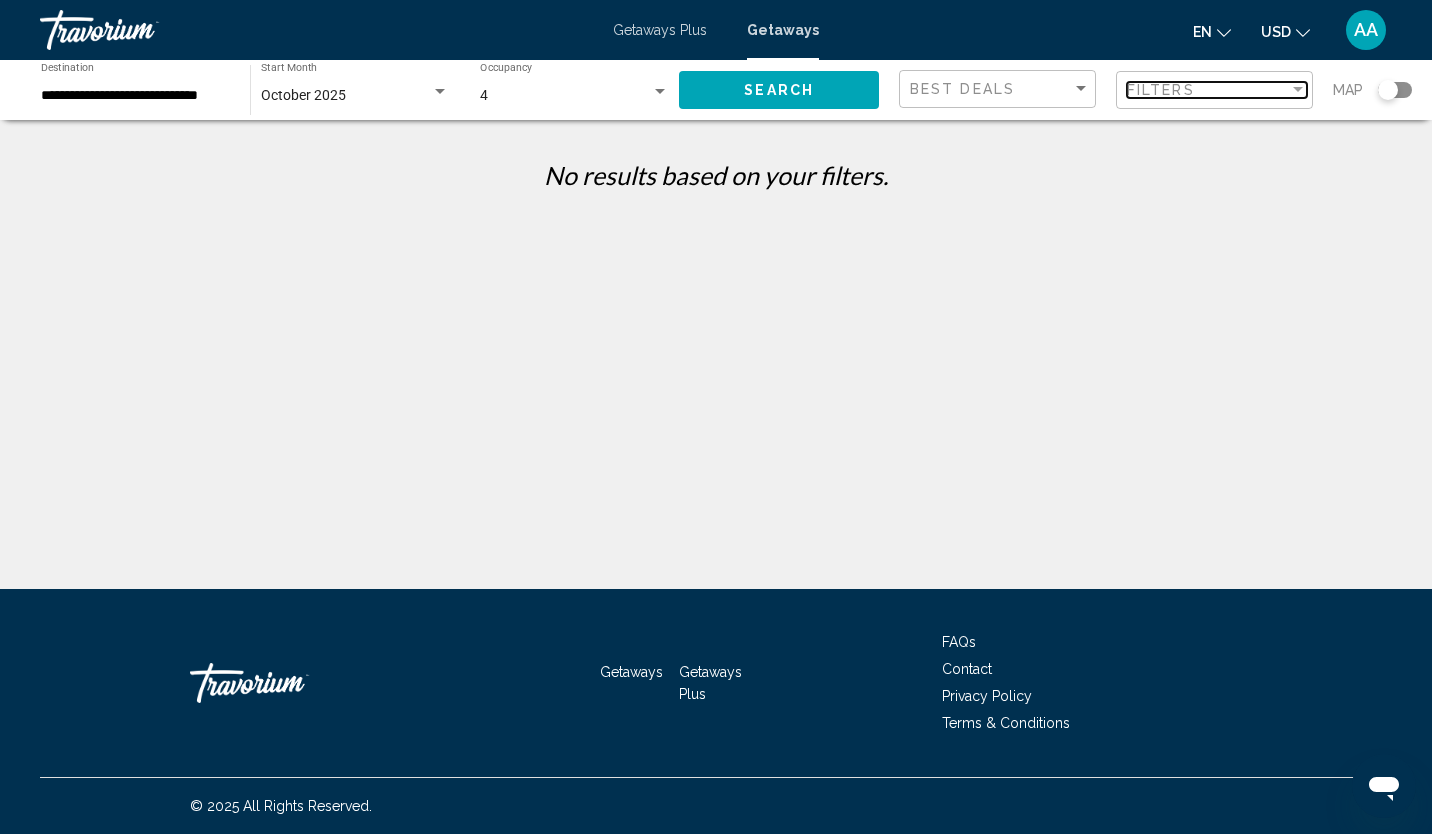click on "Filters" at bounding box center (1161, 90) 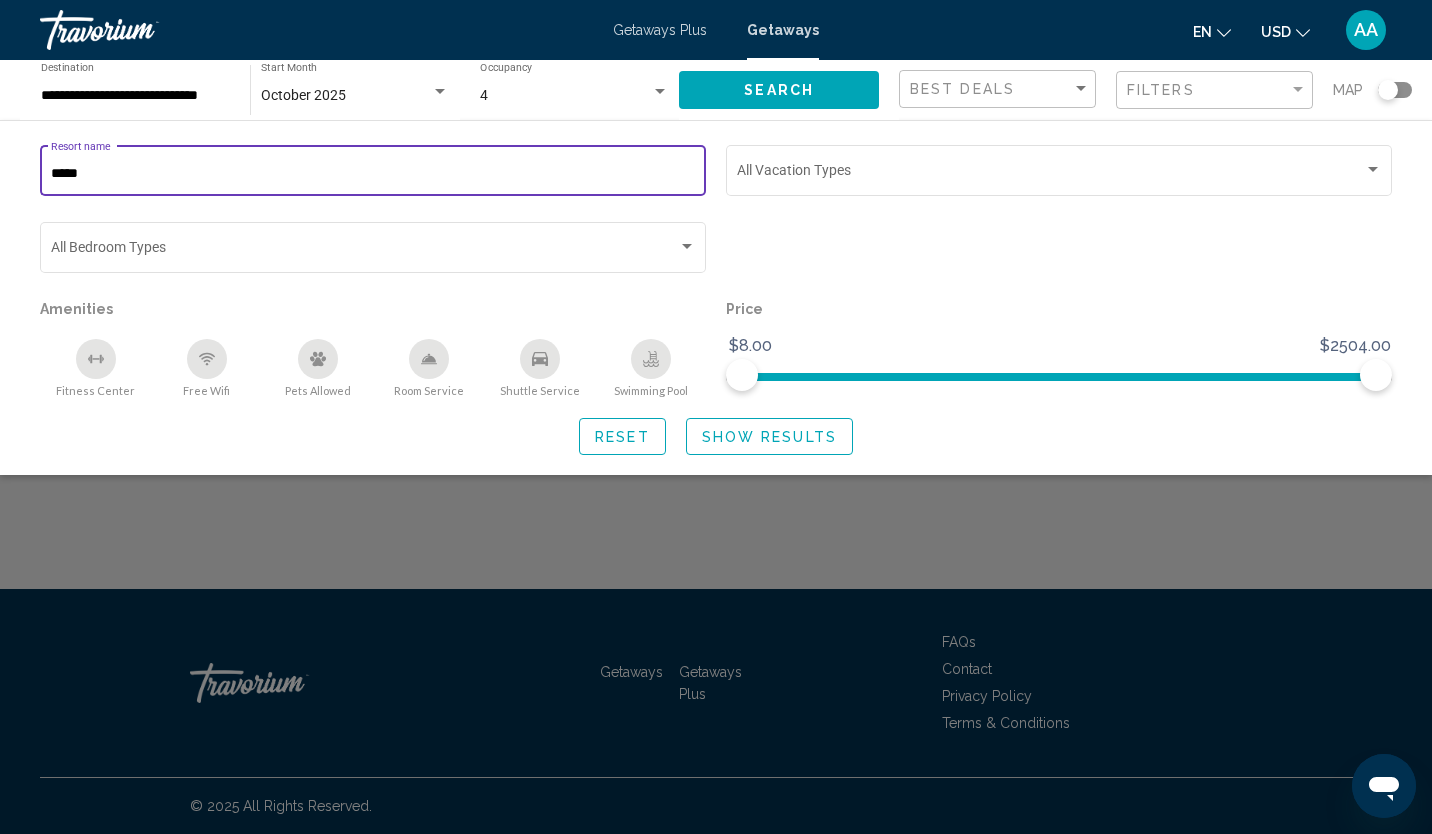 drag, startPoint x: 150, startPoint y: 178, endPoint x: -2, endPoint y: 180, distance: 152.01315 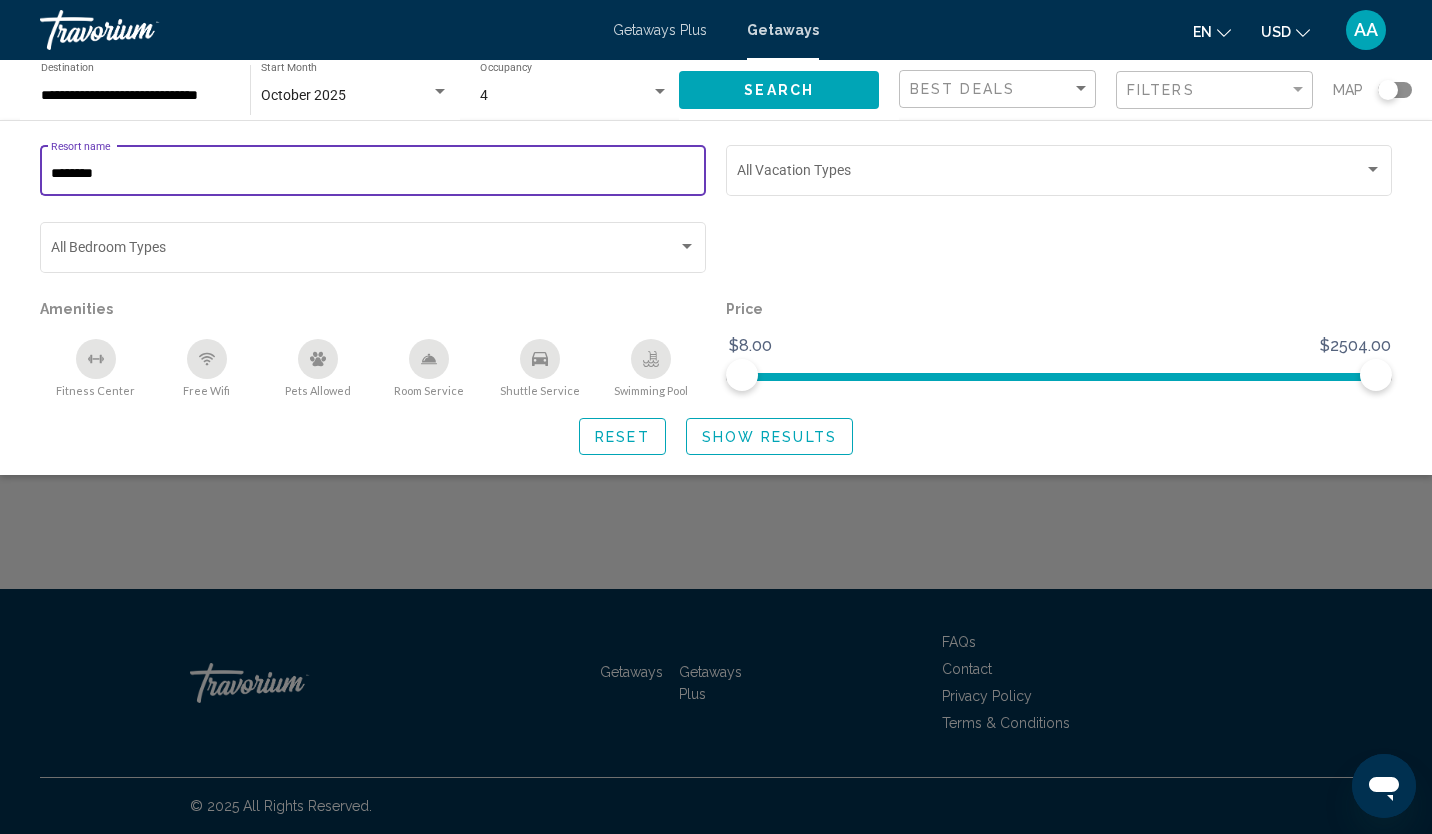 type on "********" 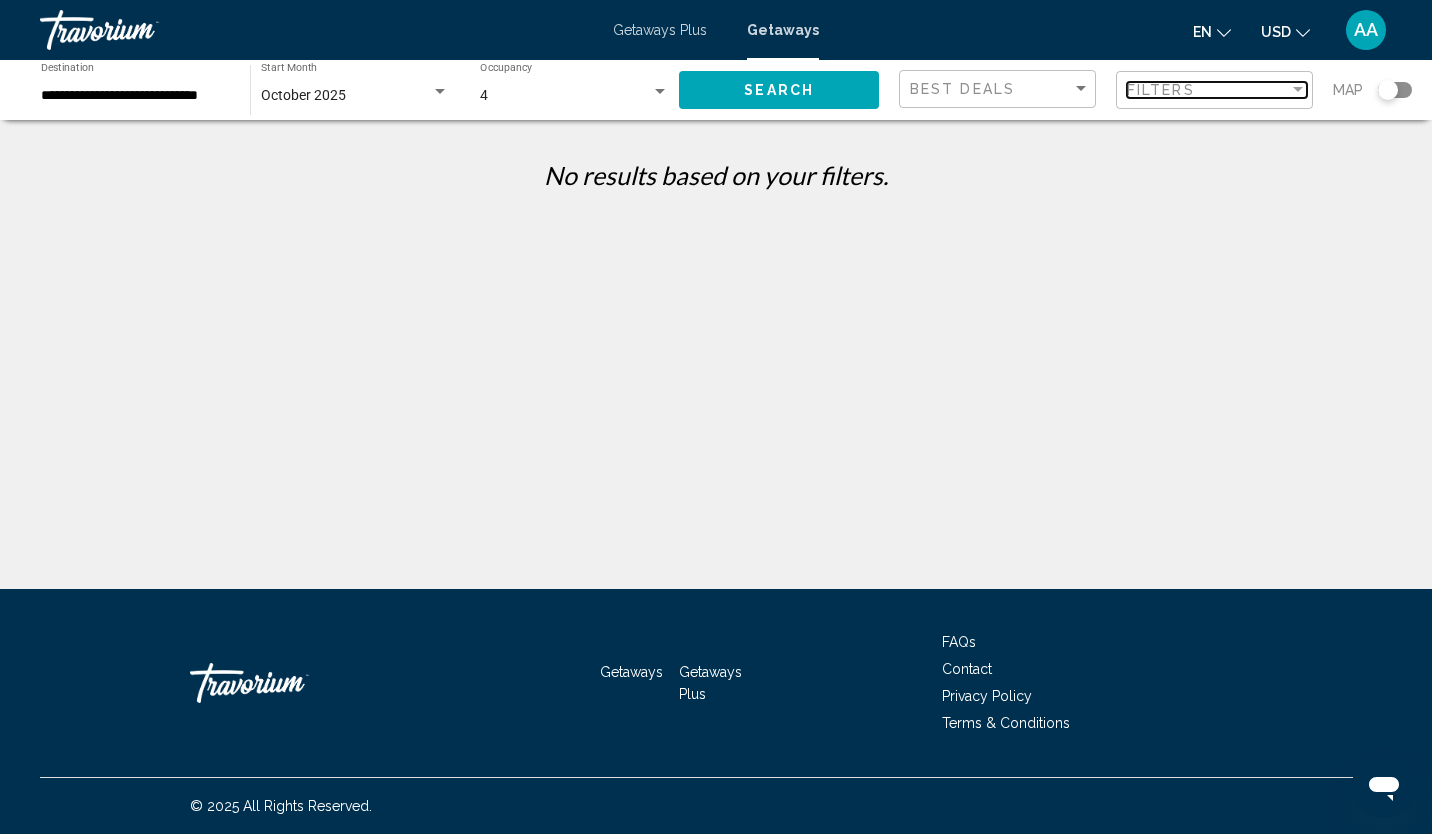 click on "Filters" at bounding box center [1208, 90] 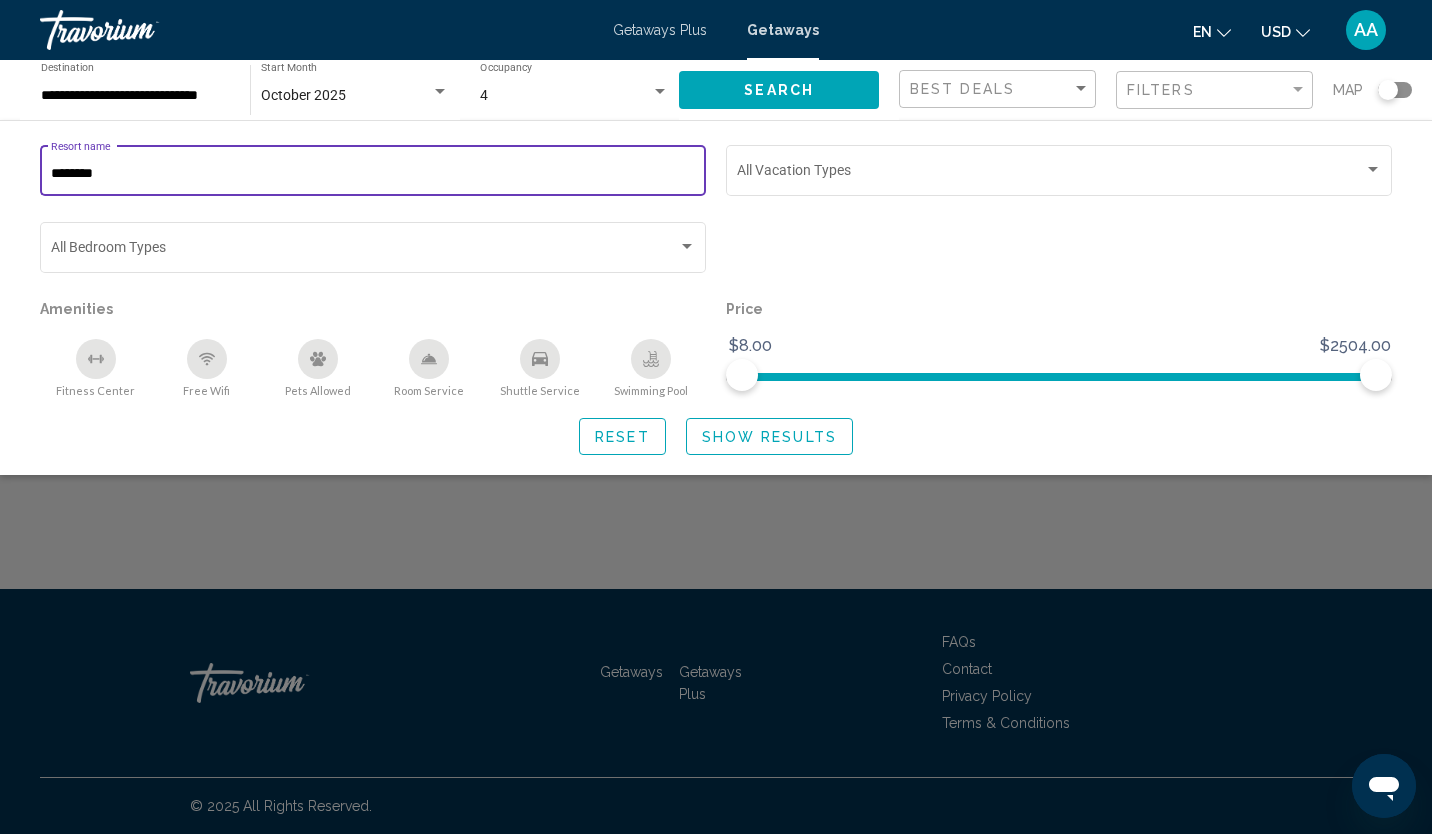 drag, startPoint x: 287, startPoint y: 178, endPoint x: -4, endPoint y: 166, distance: 291.2473 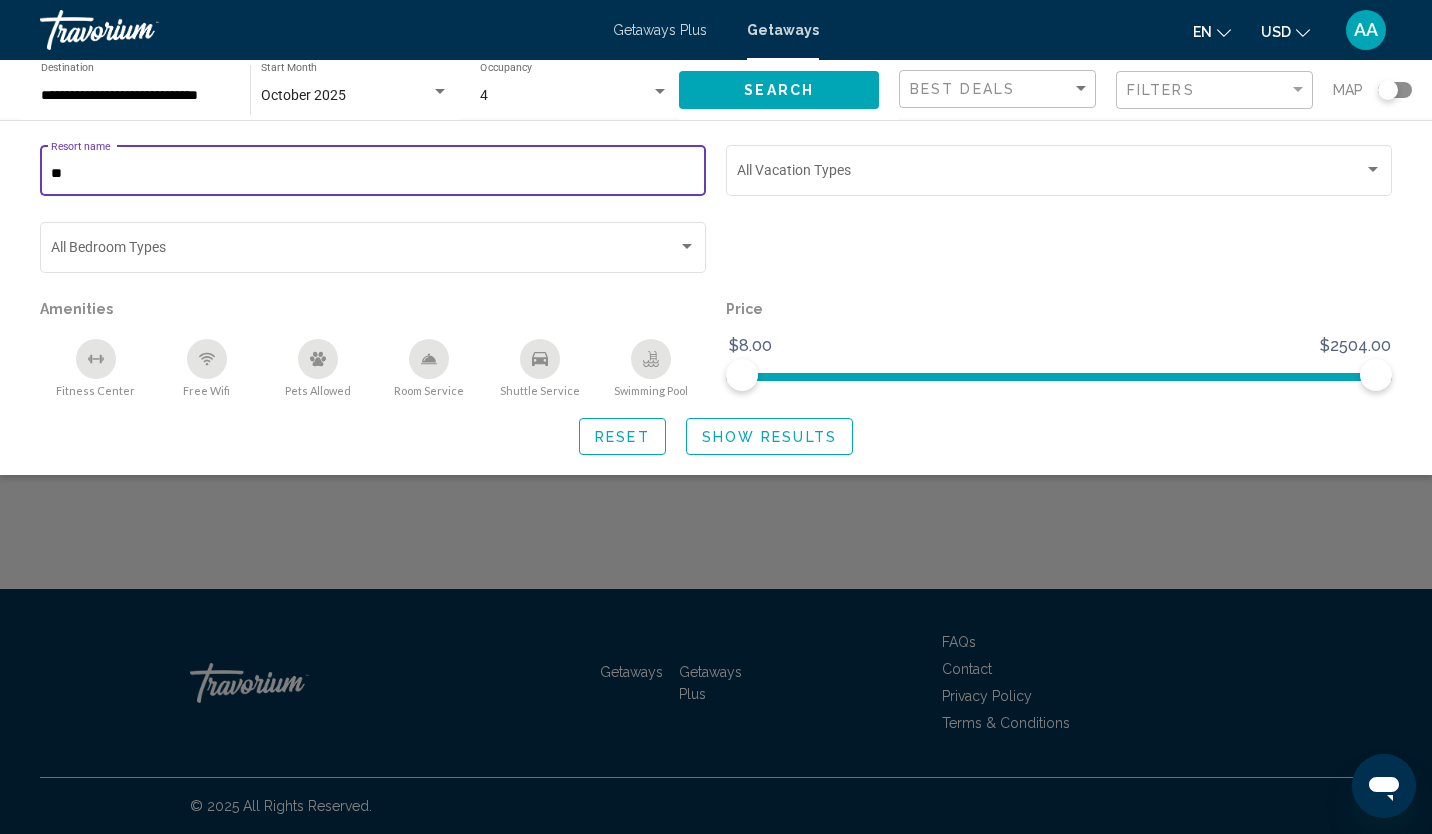 type on "*" 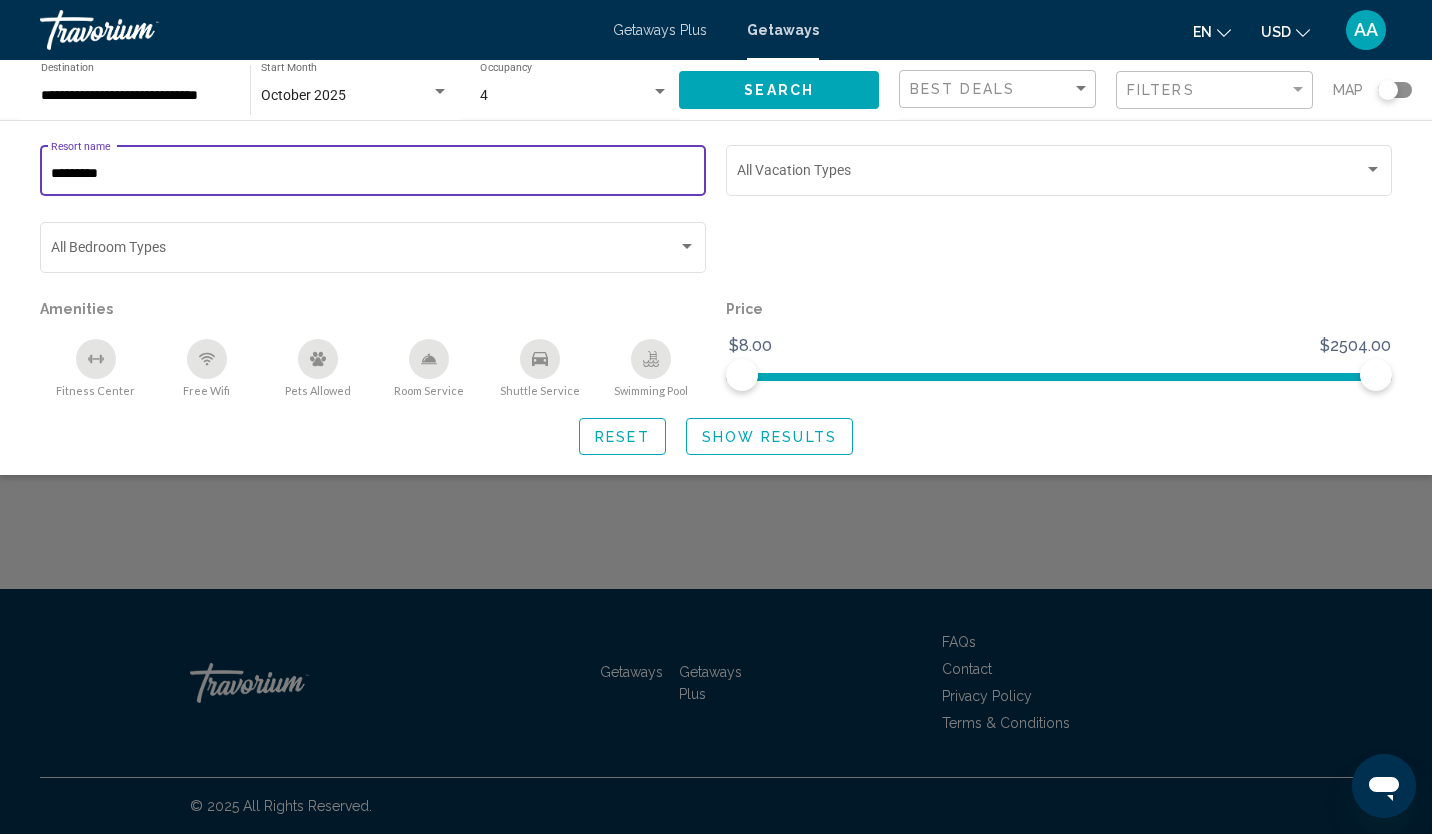 type on "*********" 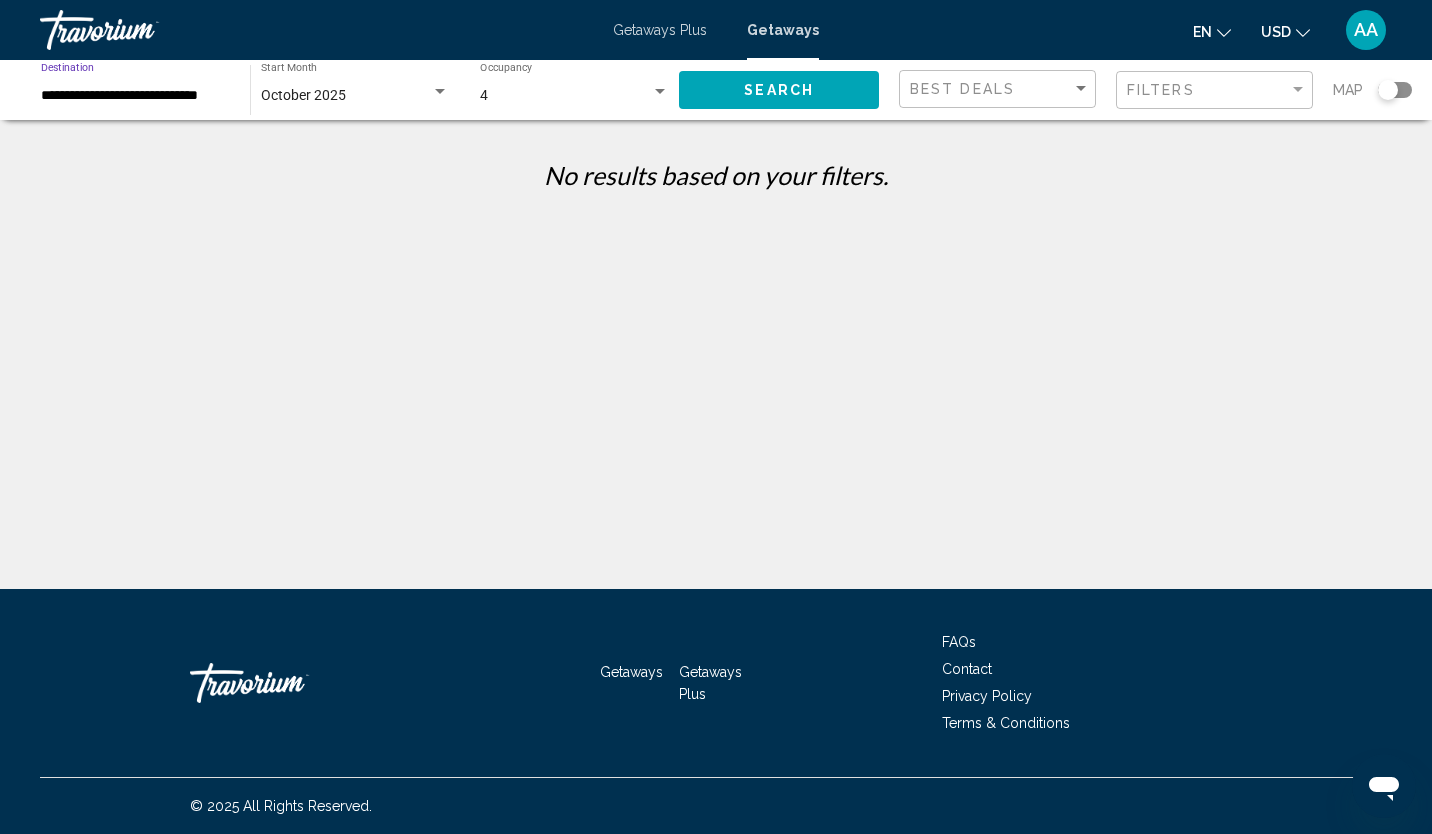 click on "**********" at bounding box center (135, 96) 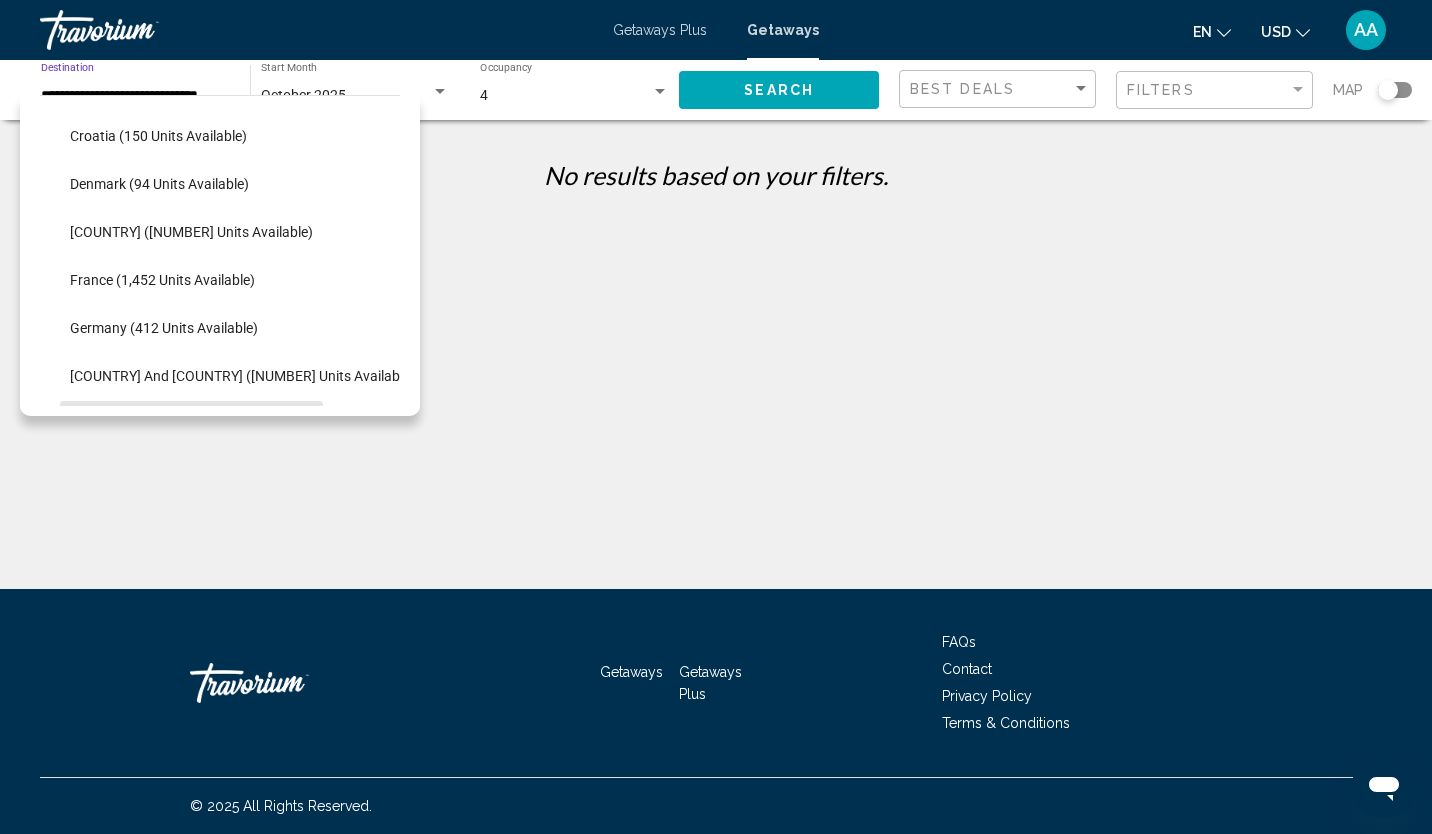 scroll, scrollTop: 526, scrollLeft: 0, axis: vertical 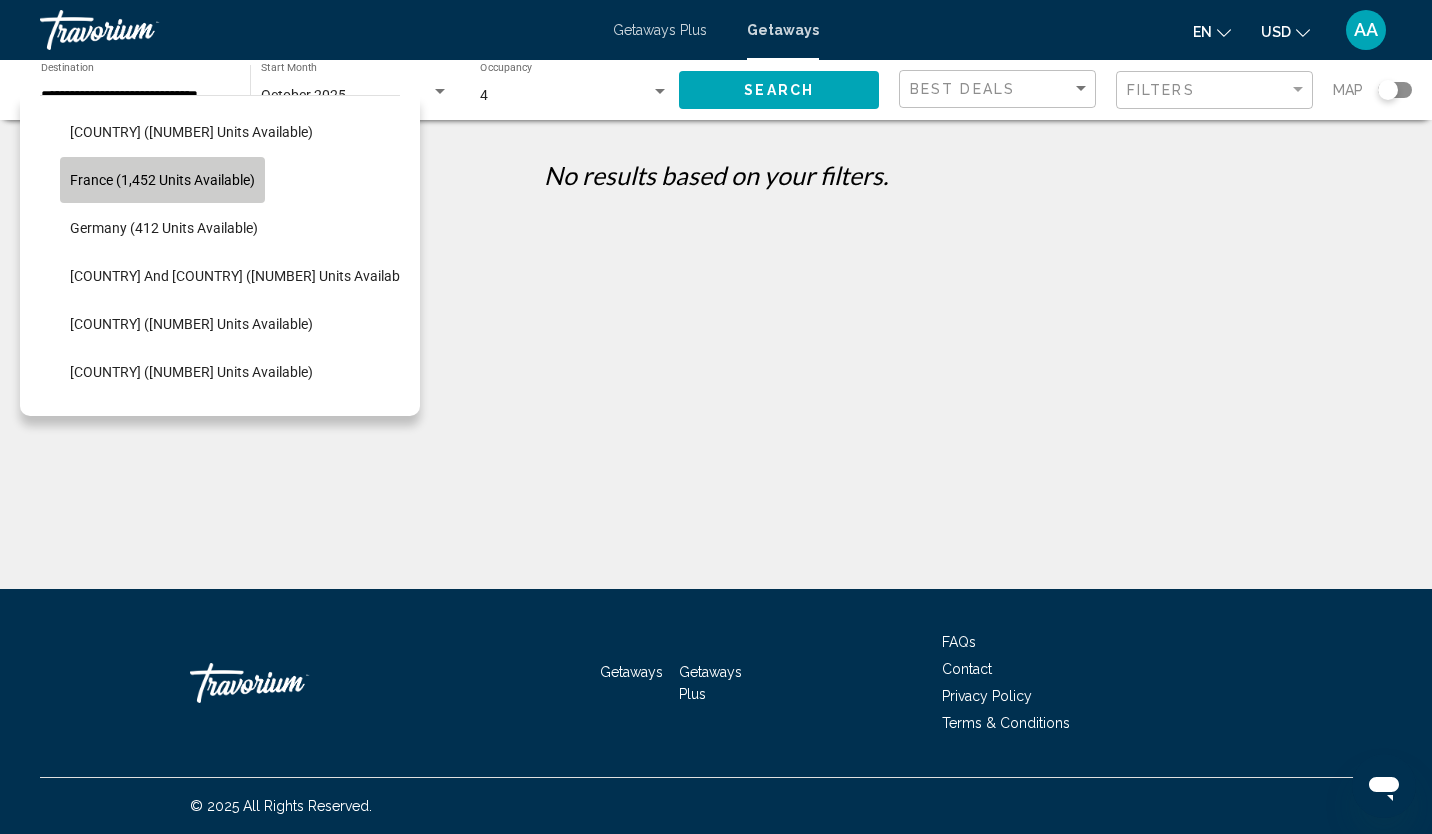 click on "France (1,452 units available)" 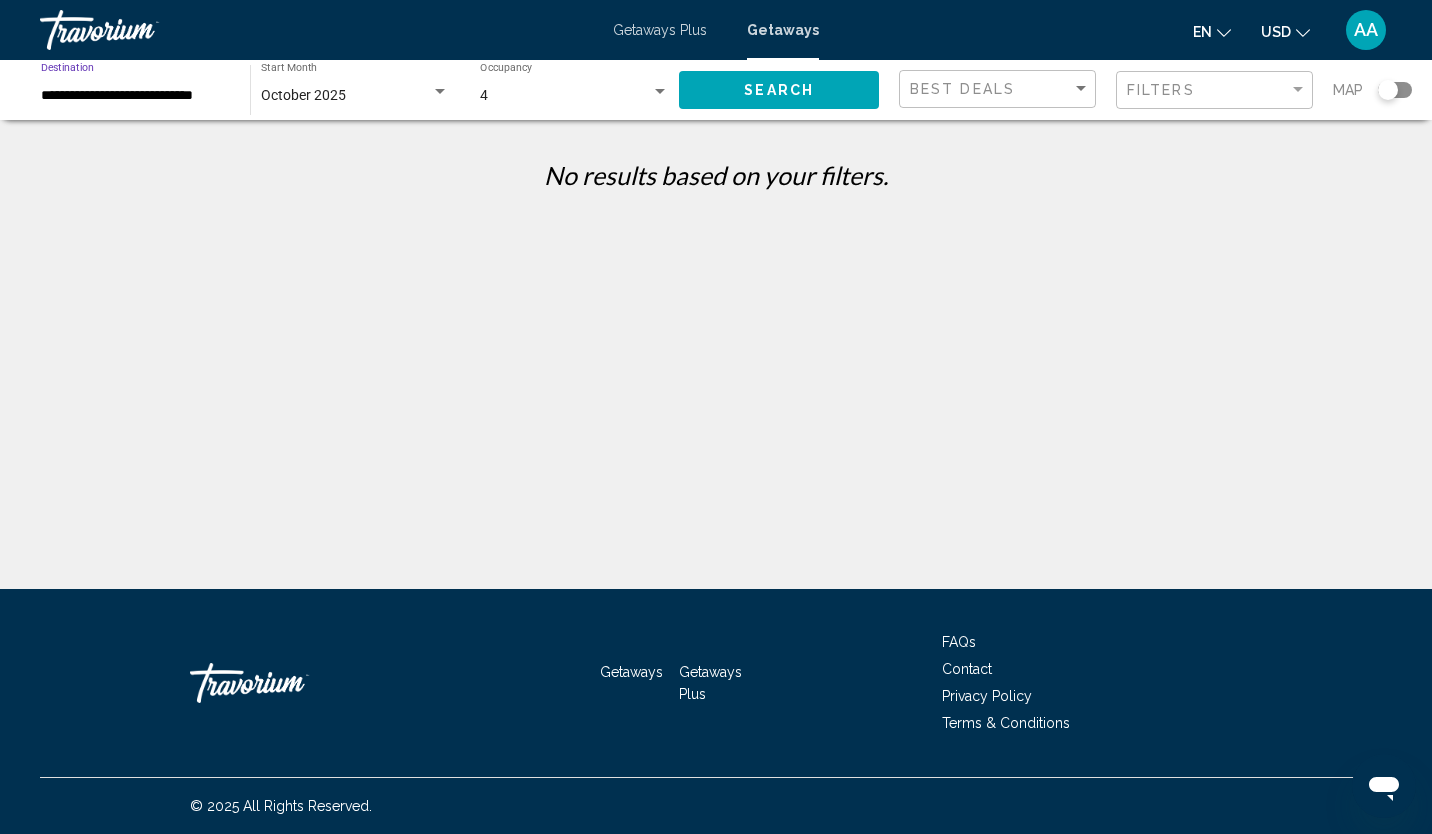 click on "**********" at bounding box center [135, 96] 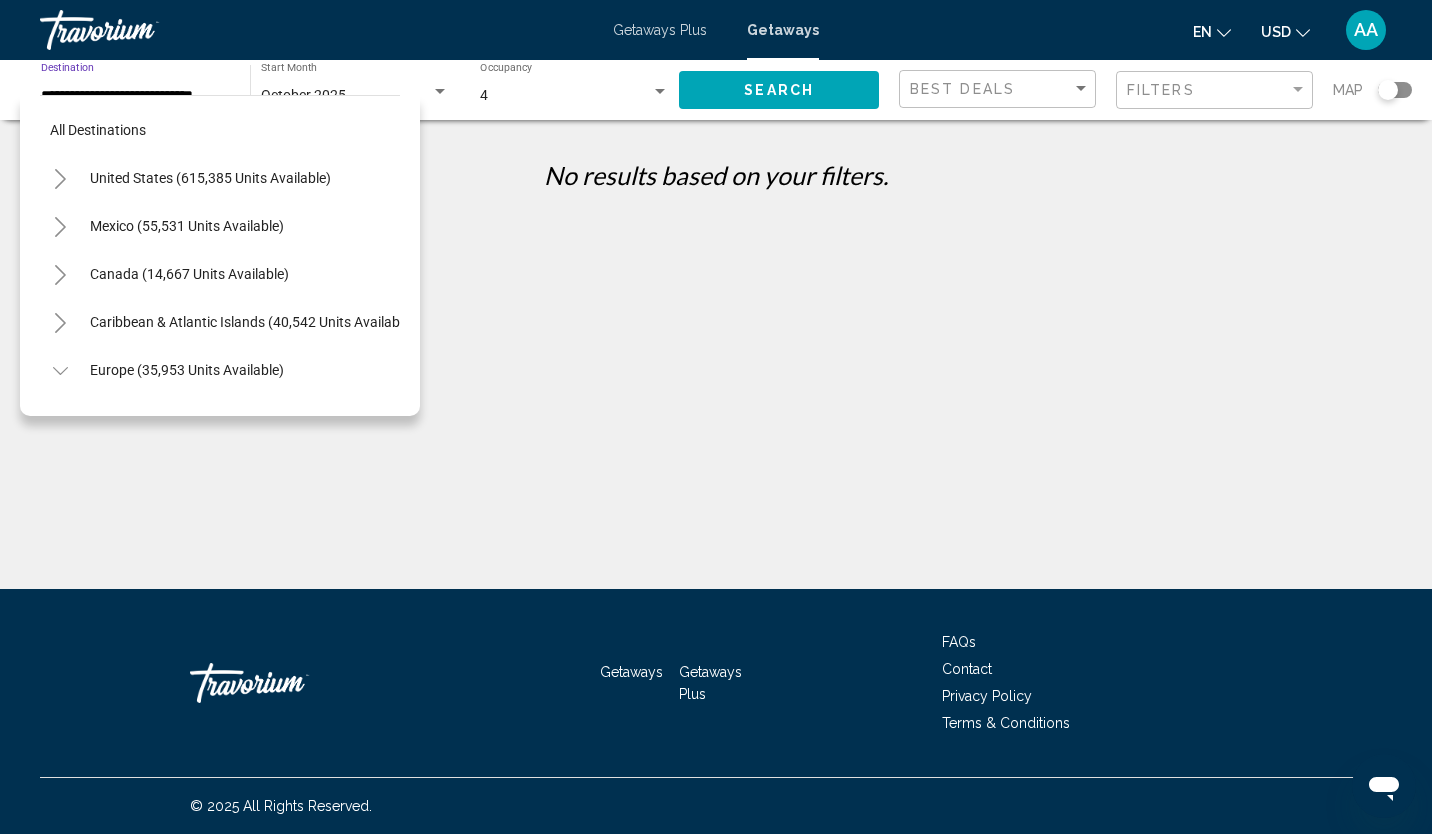 scroll, scrollTop: 462, scrollLeft: 0, axis: vertical 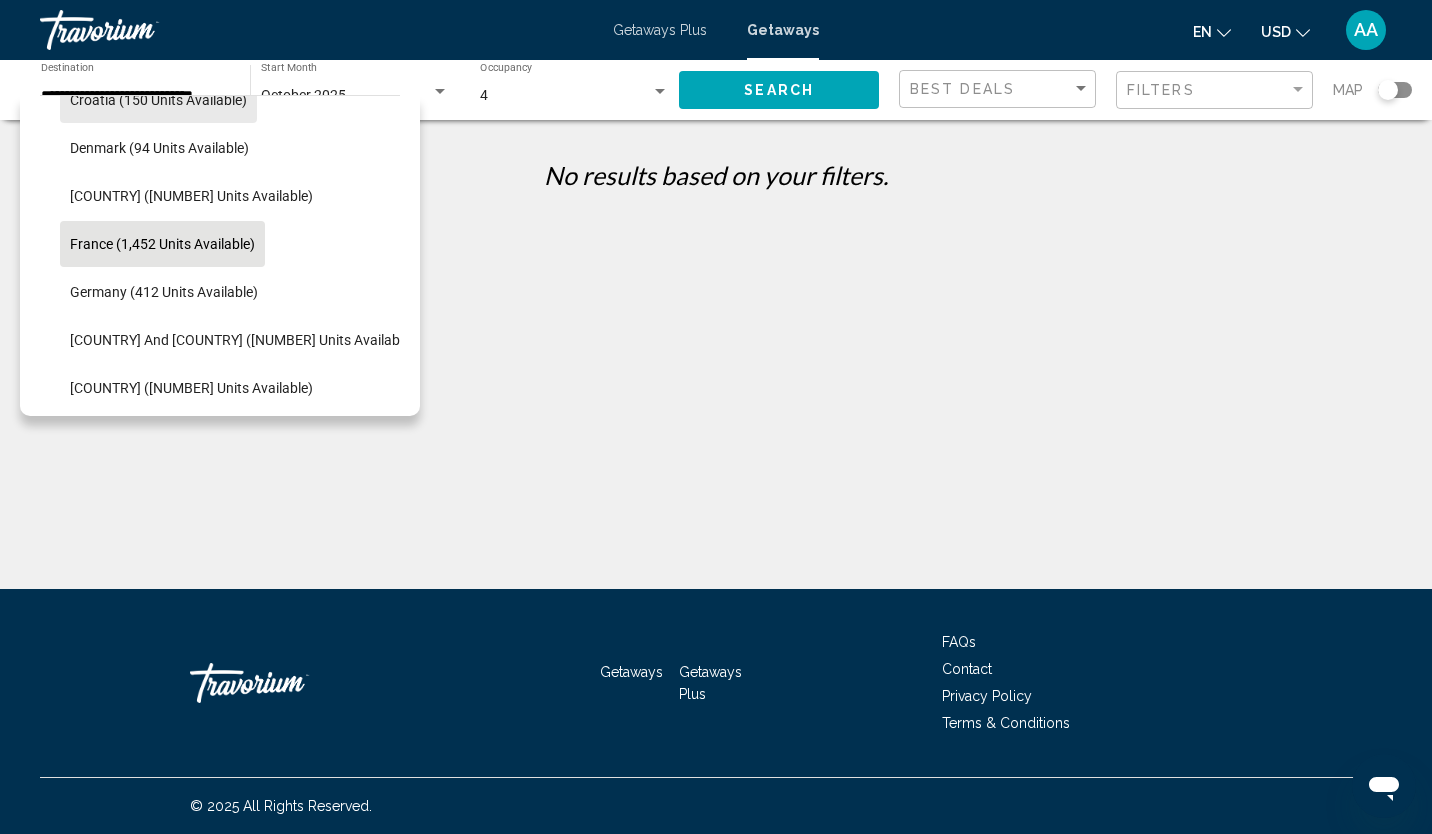 click on "Croatia (150 units available)" 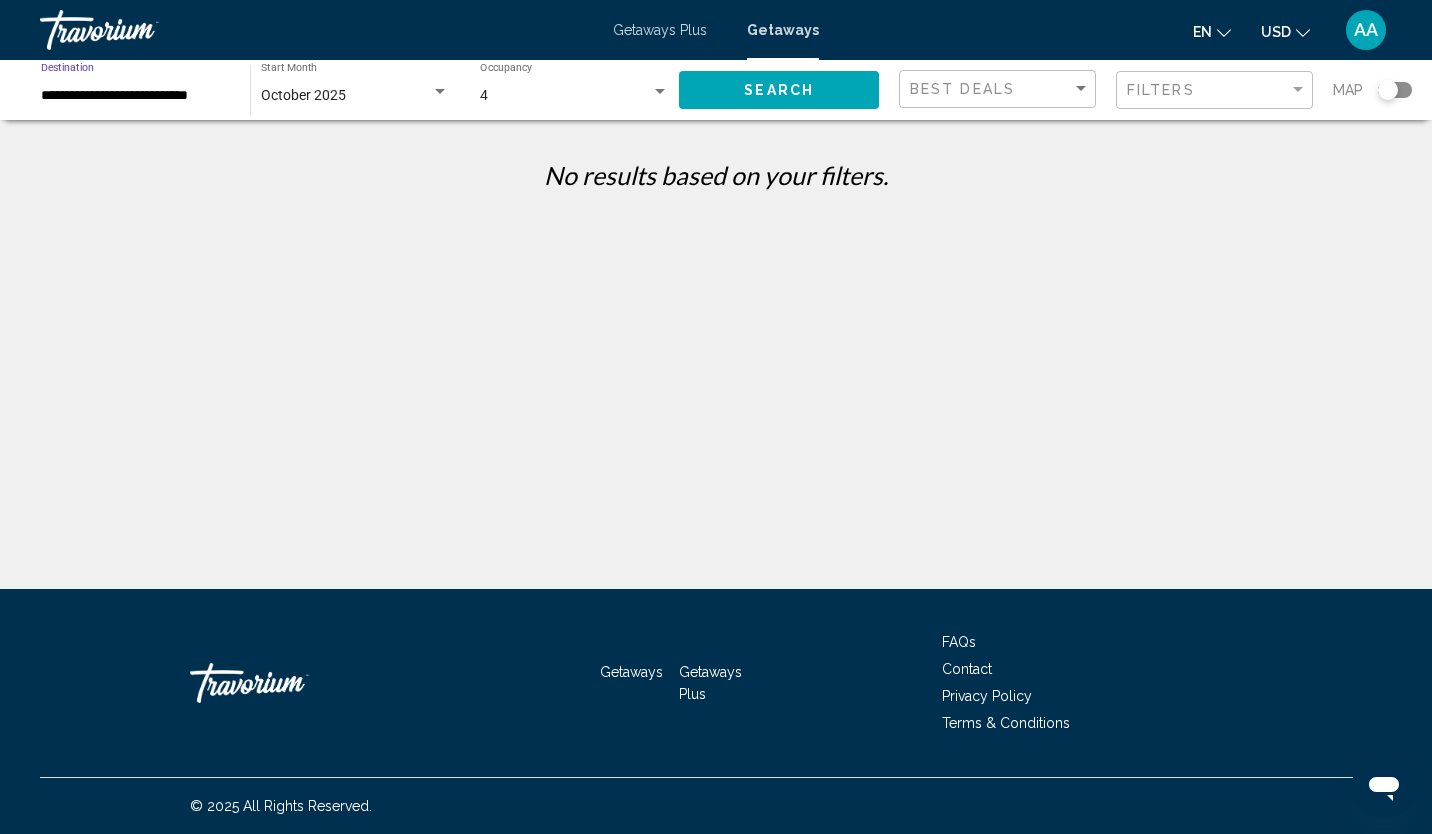 click on "No results based on your filters." at bounding box center [716, 172] 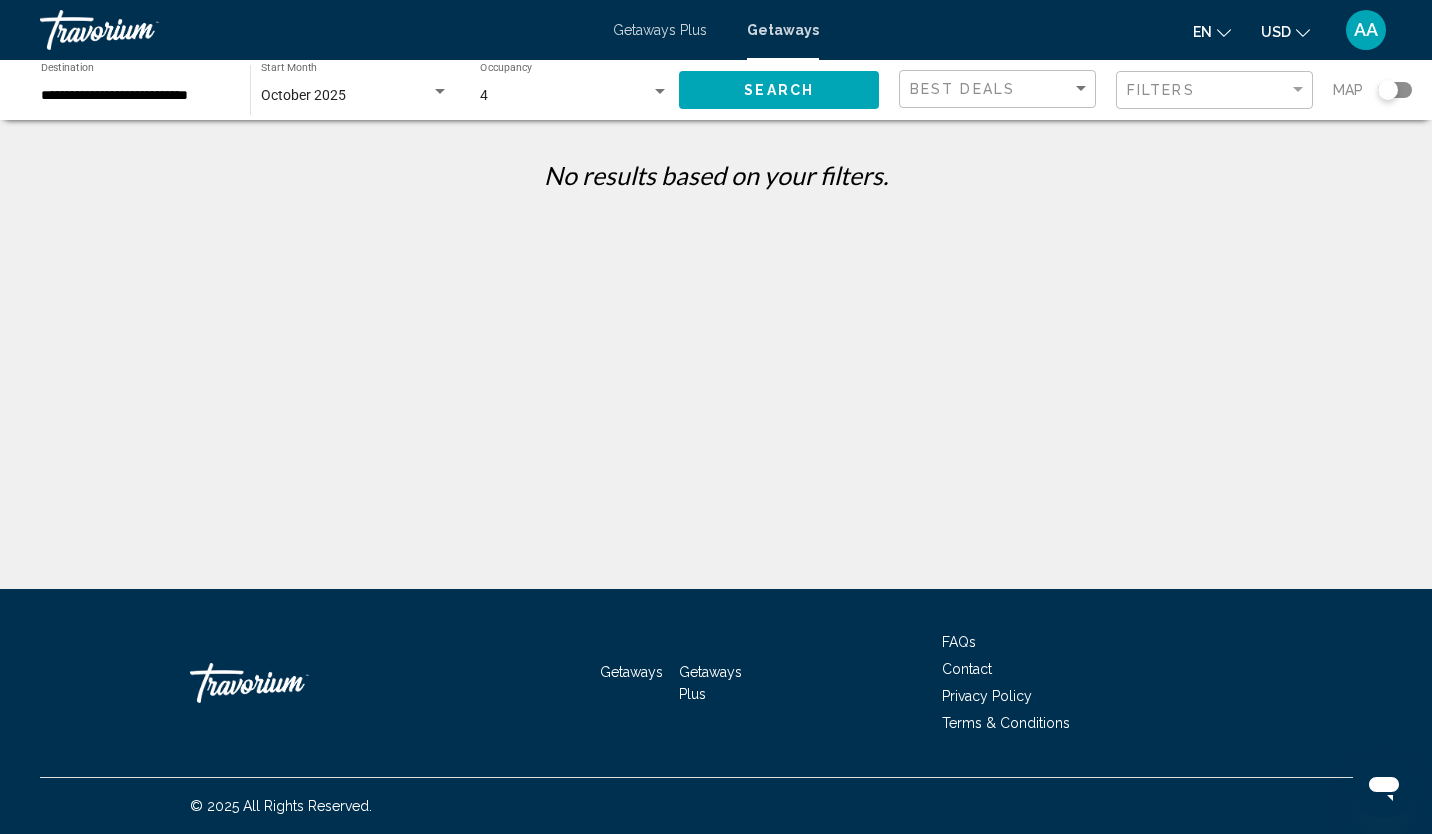 click on "Search" 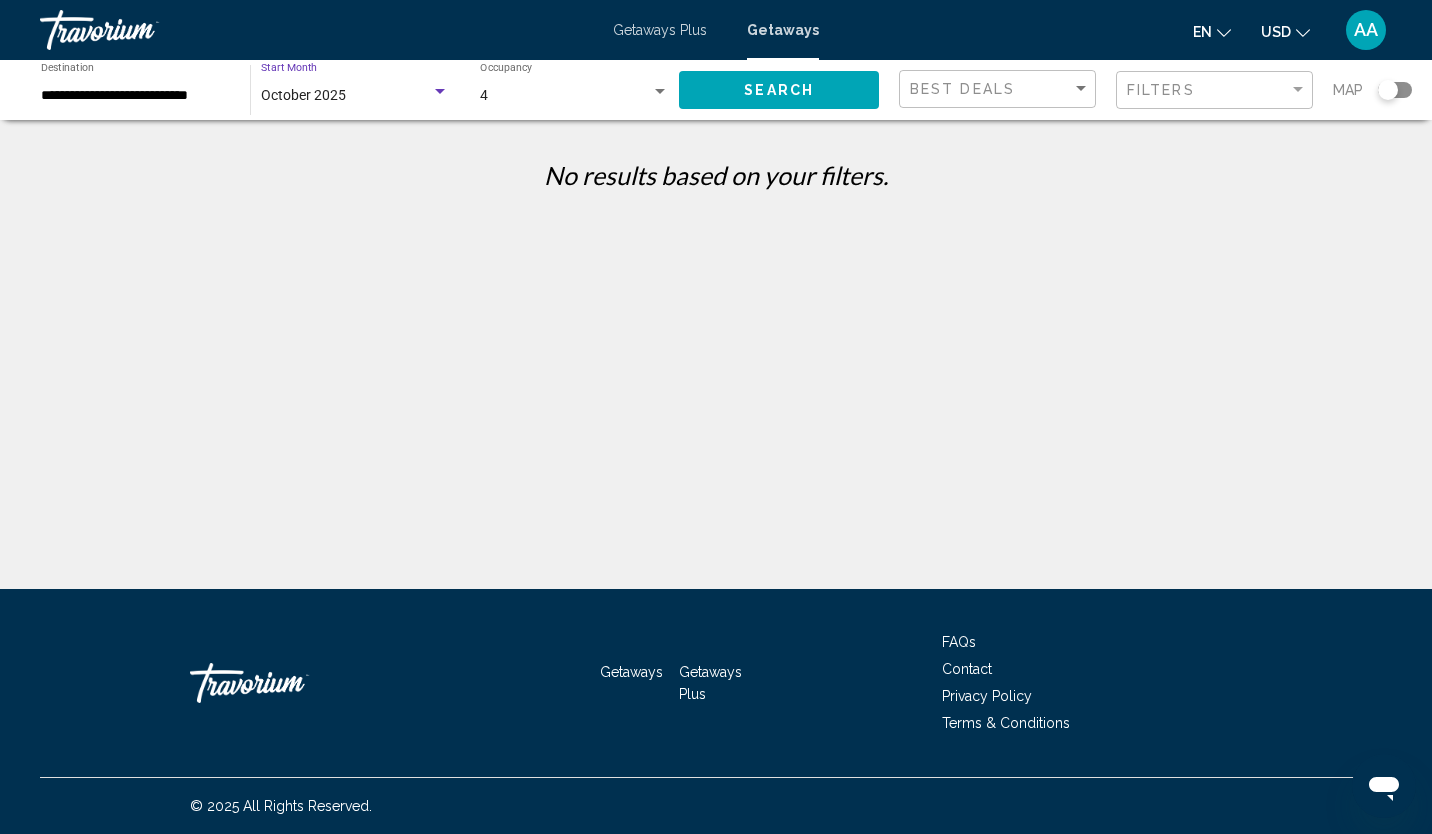 click on "October 2025" at bounding box center (346, 96) 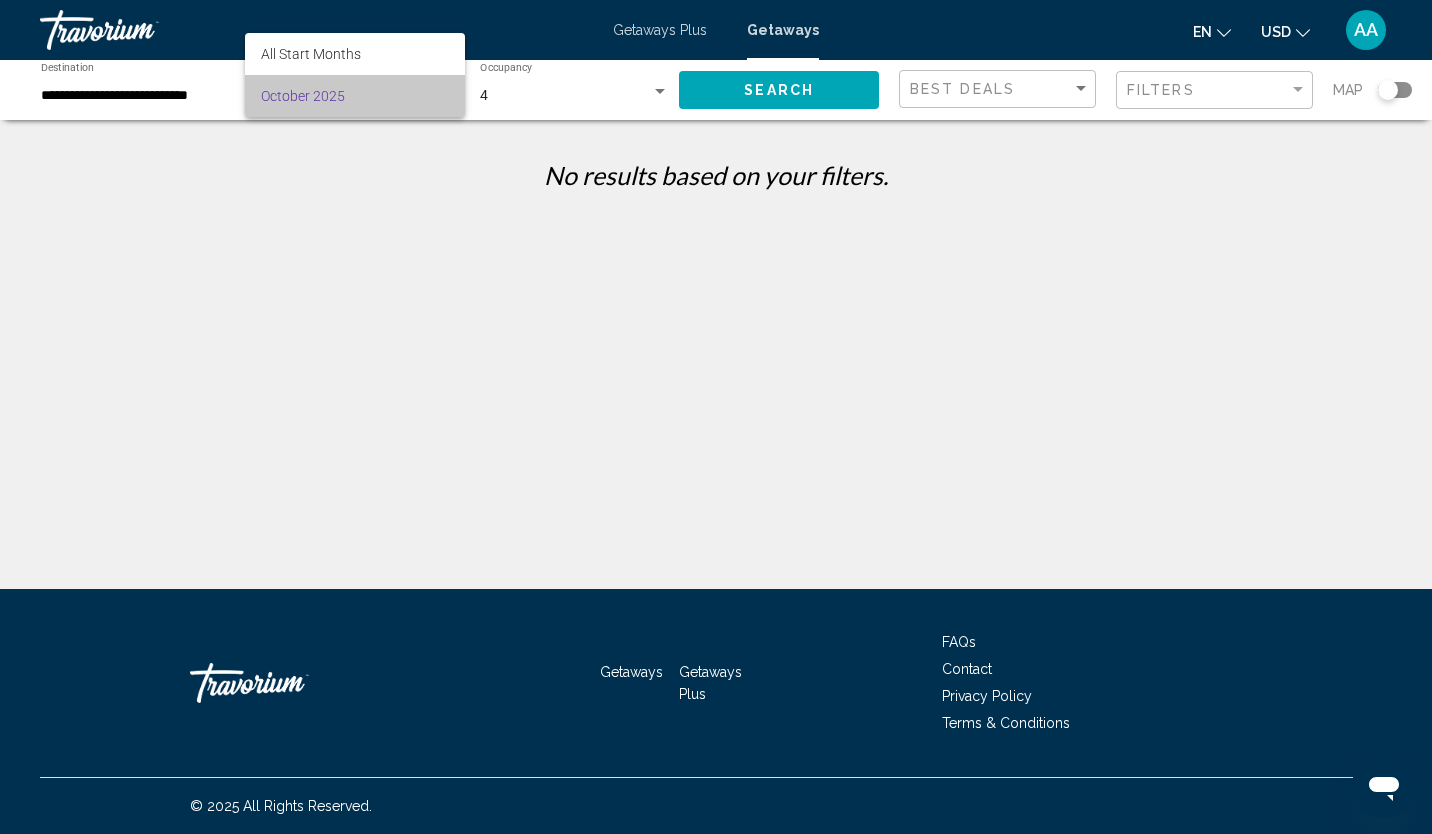 click on "October 2025" at bounding box center [355, 96] 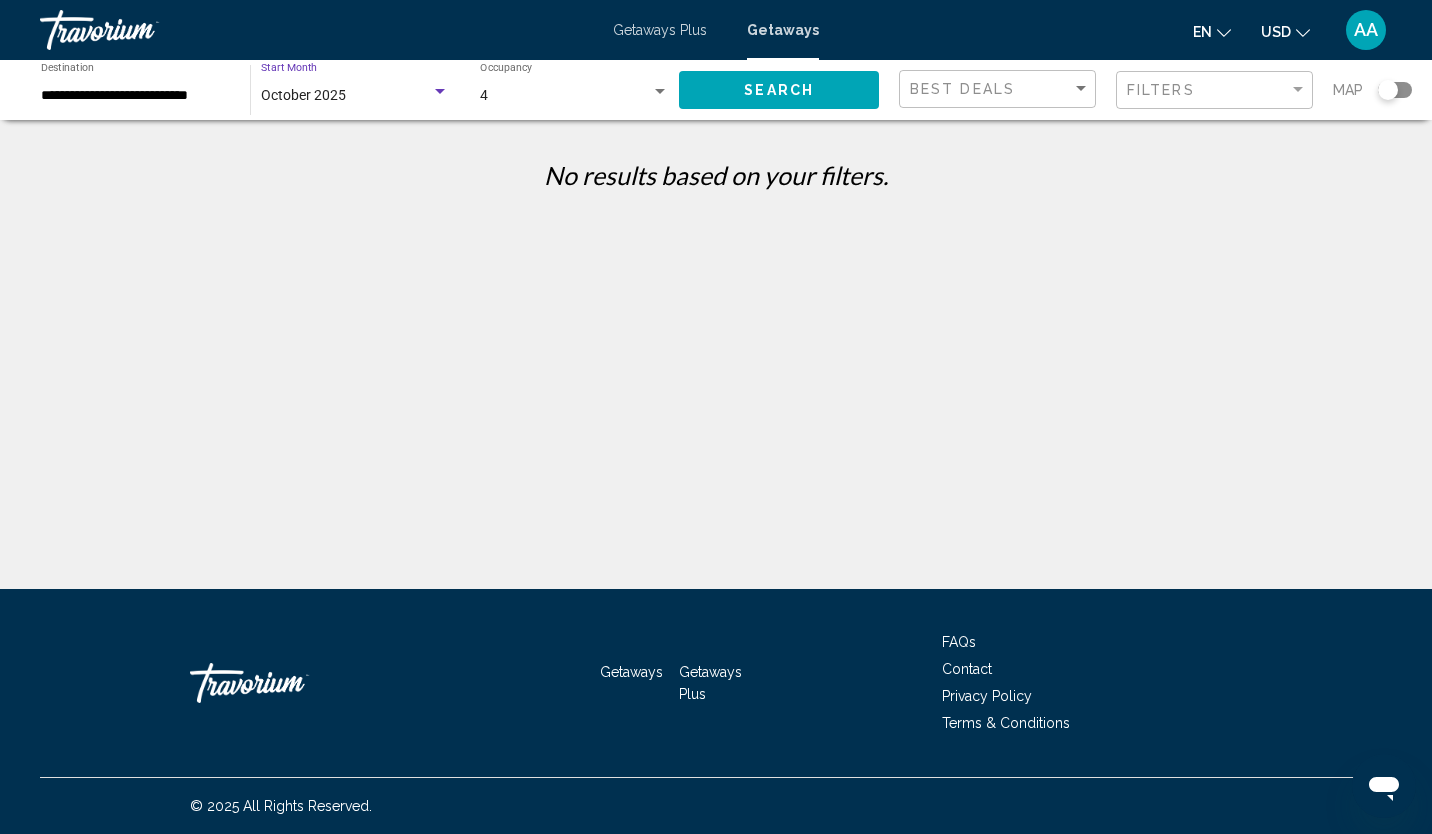 click on "Getaways Plus  Getaways en
English Español Français Italiano Português русский USD
USD ($) MXN (Mex$) CAD (Can$) GBP (£) EUR (€) AUD (A$) NZD (NZ$) CNY (CN¥) AA Login" at bounding box center [716, 30] 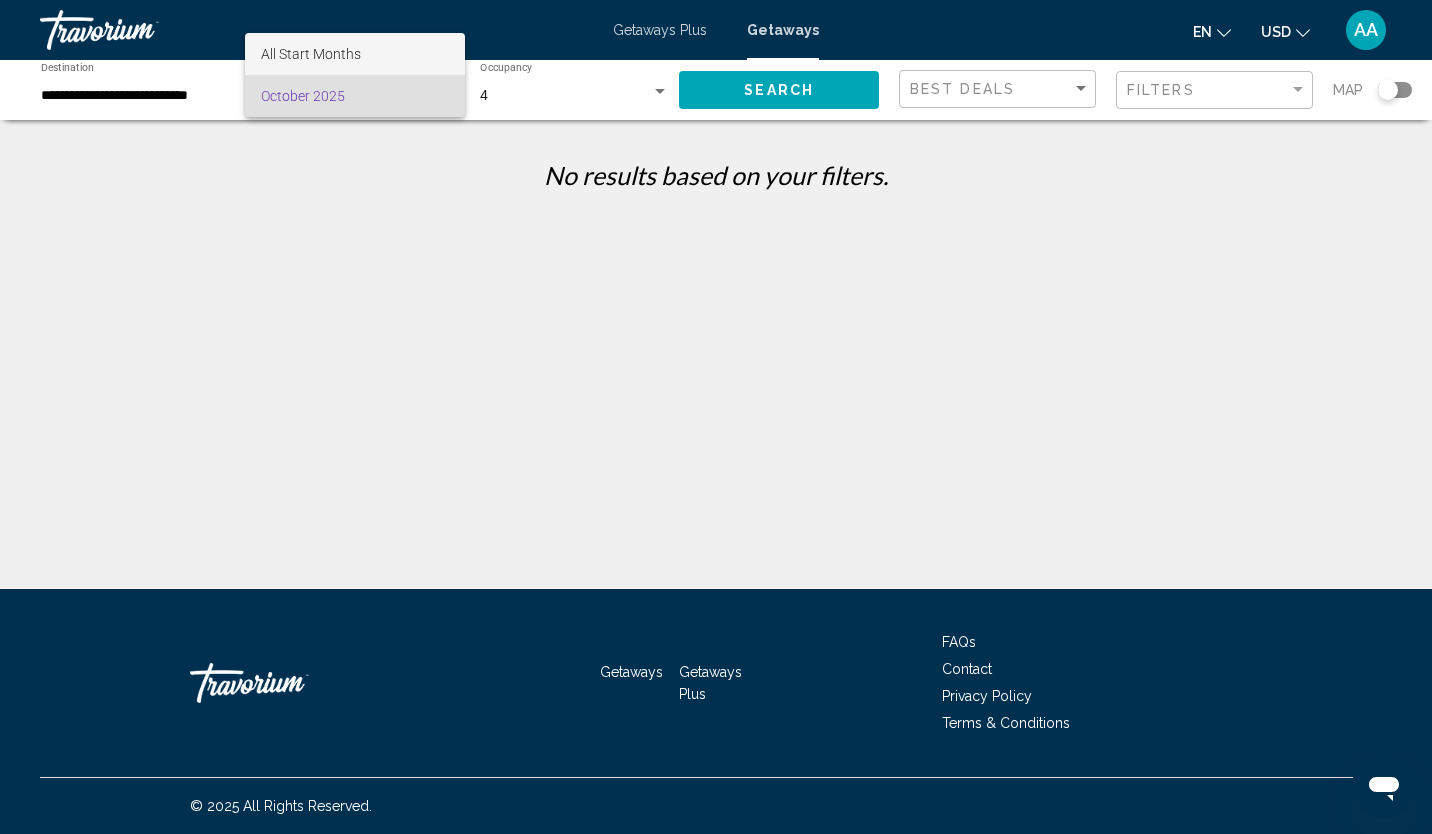 click on "All Start Months" at bounding box center (355, 54) 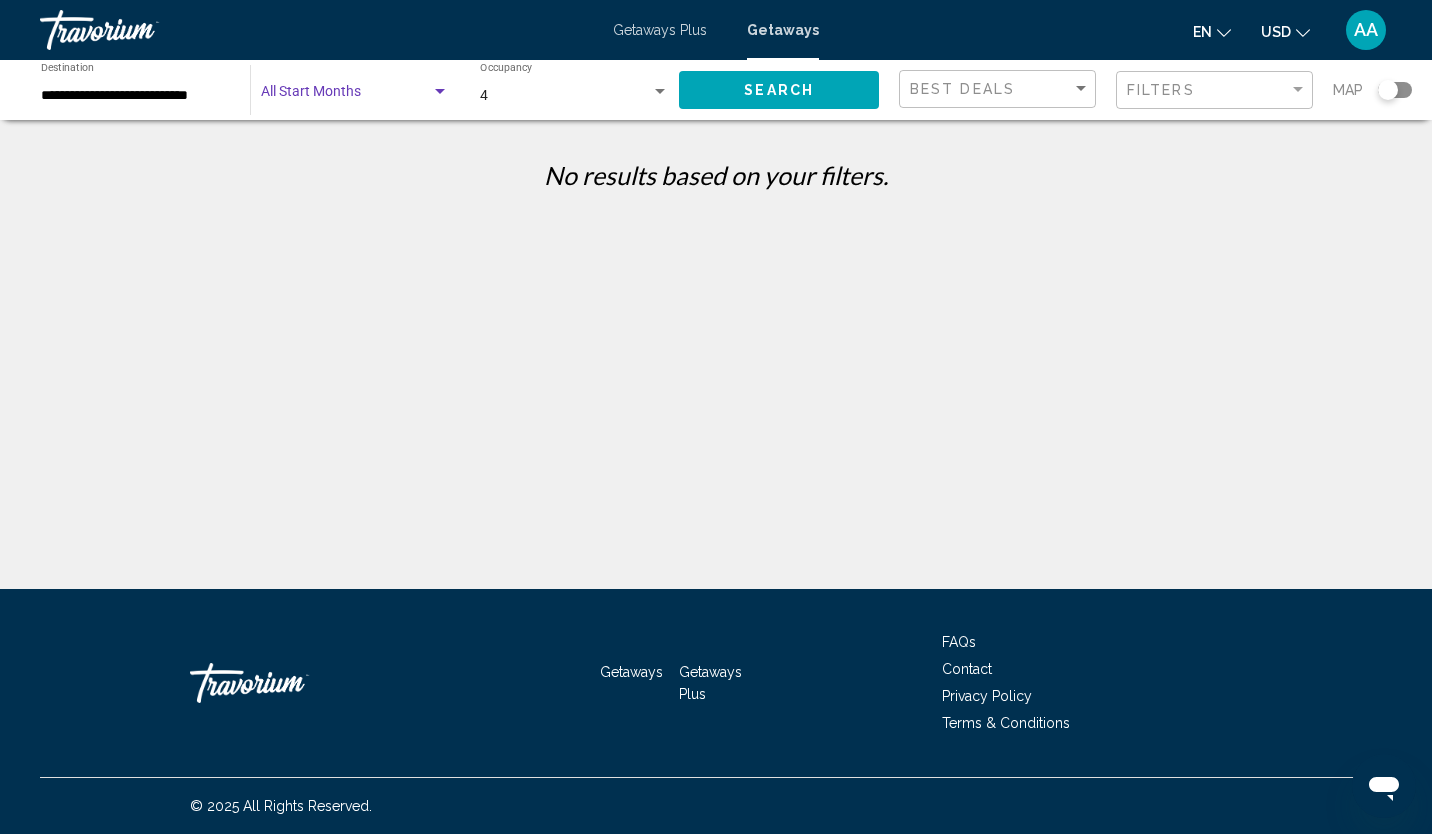 click at bounding box center (346, 96) 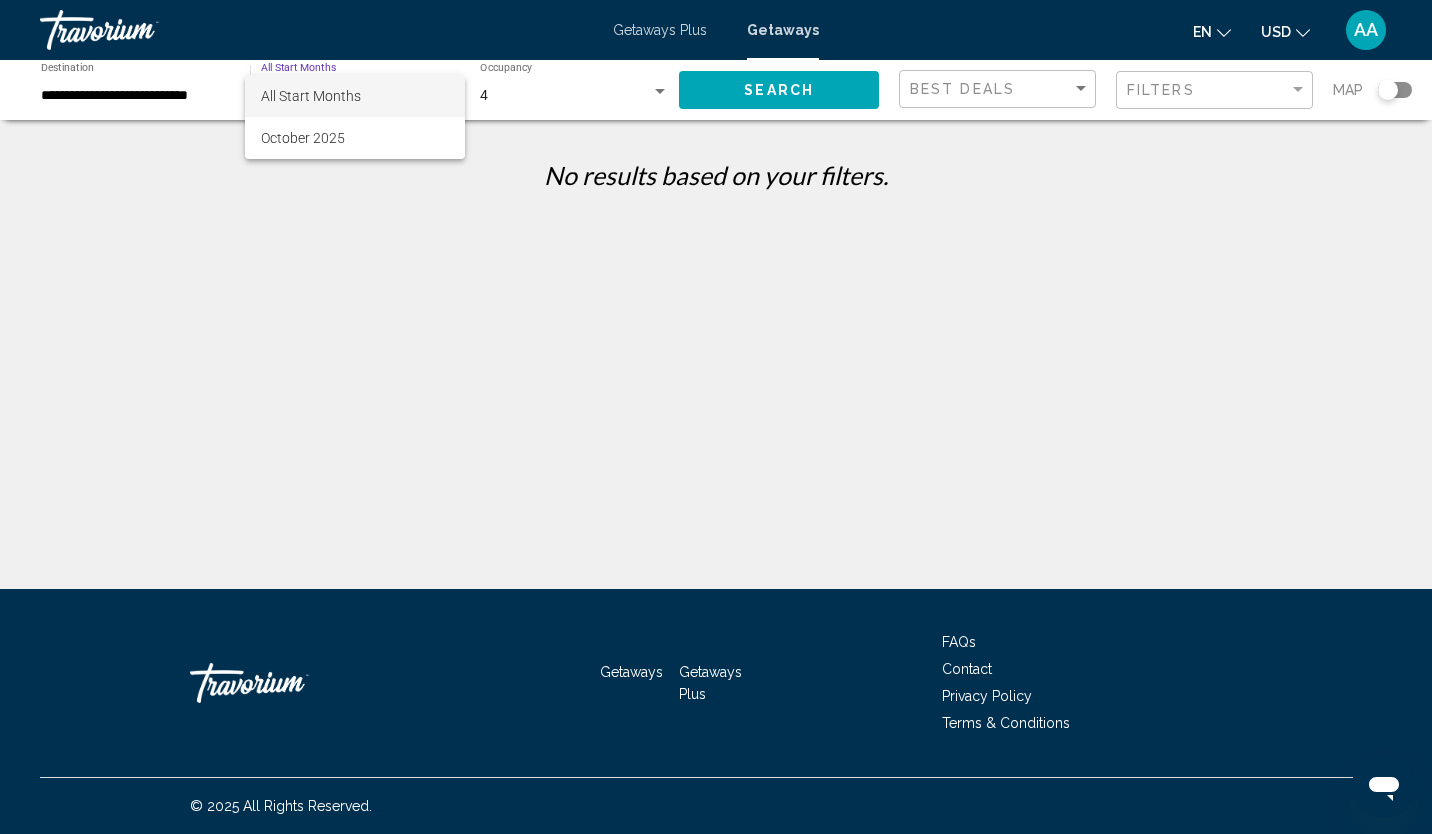 click at bounding box center (716, 417) 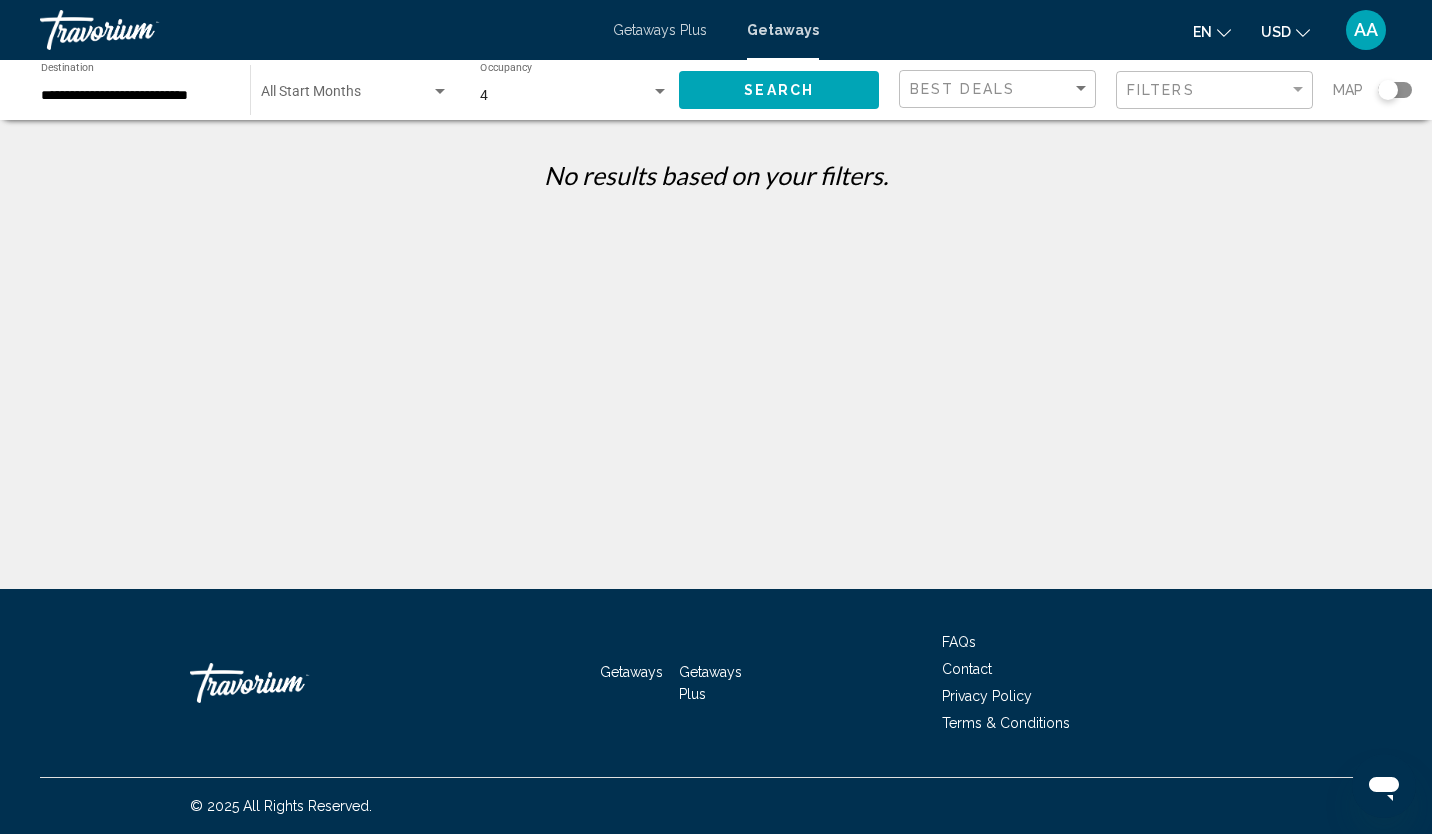 click on "No results based on your filters." at bounding box center [716, 175] 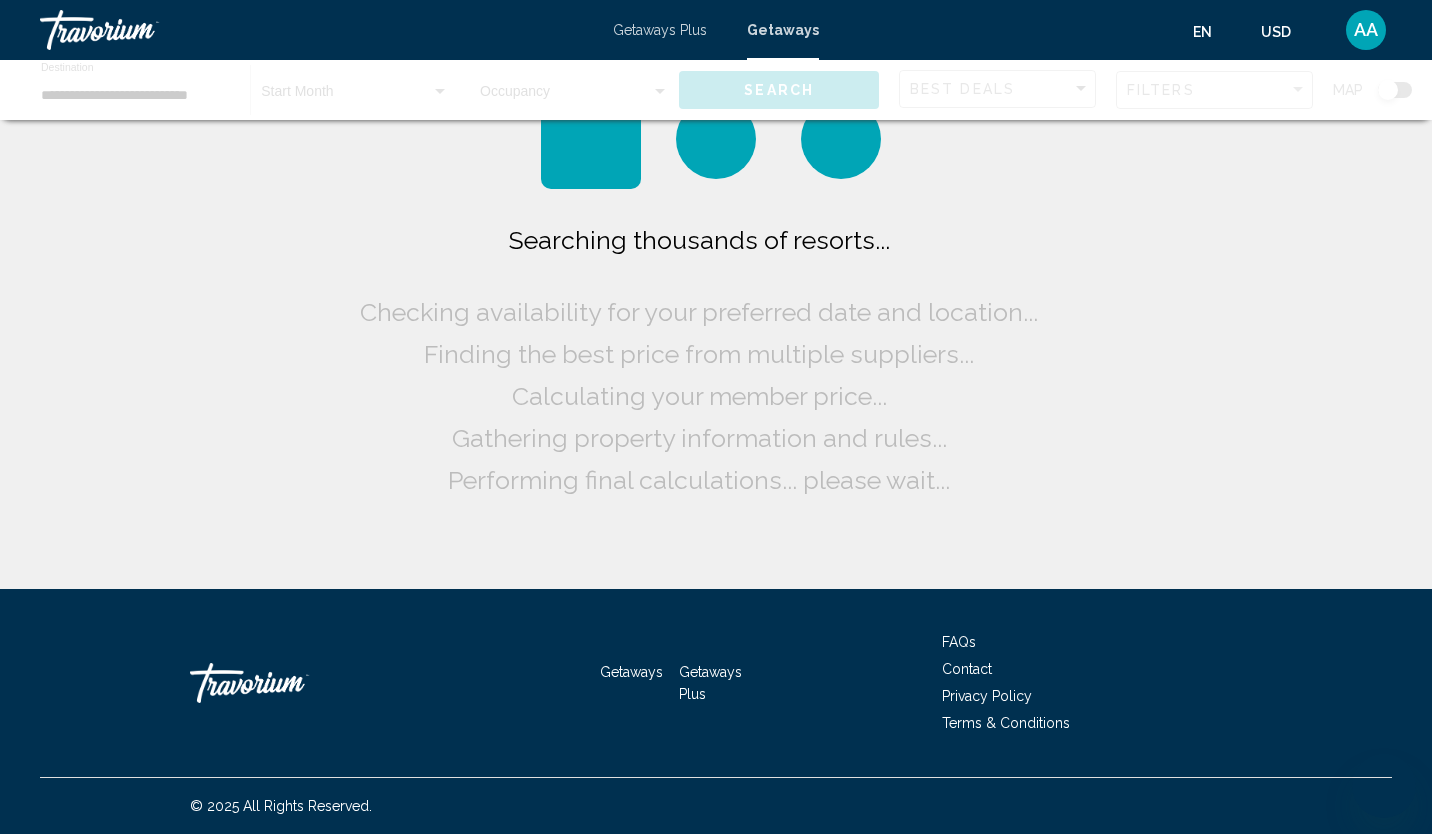 scroll, scrollTop: 0, scrollLeft: 0, axis: both 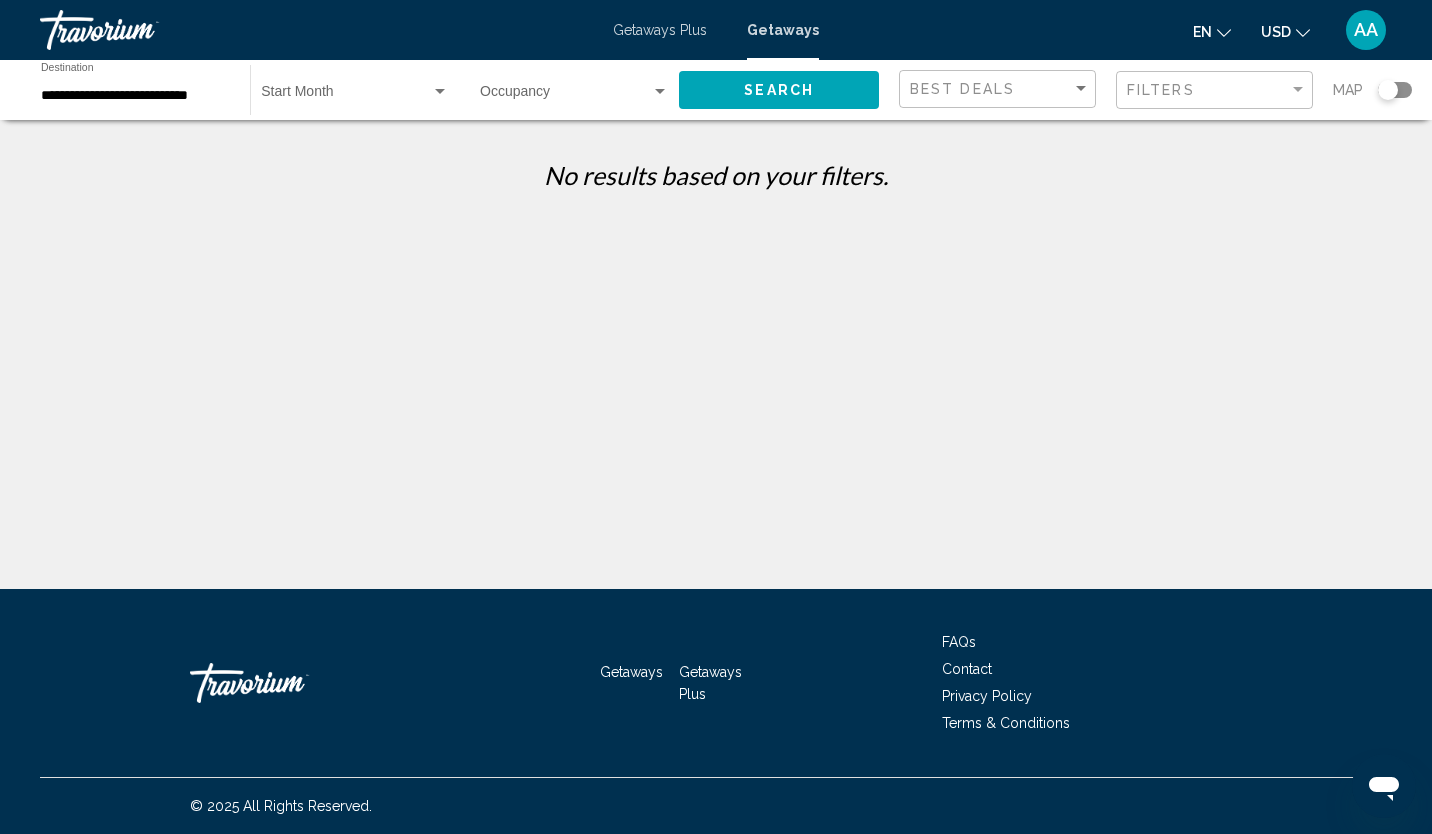 click on "**********" 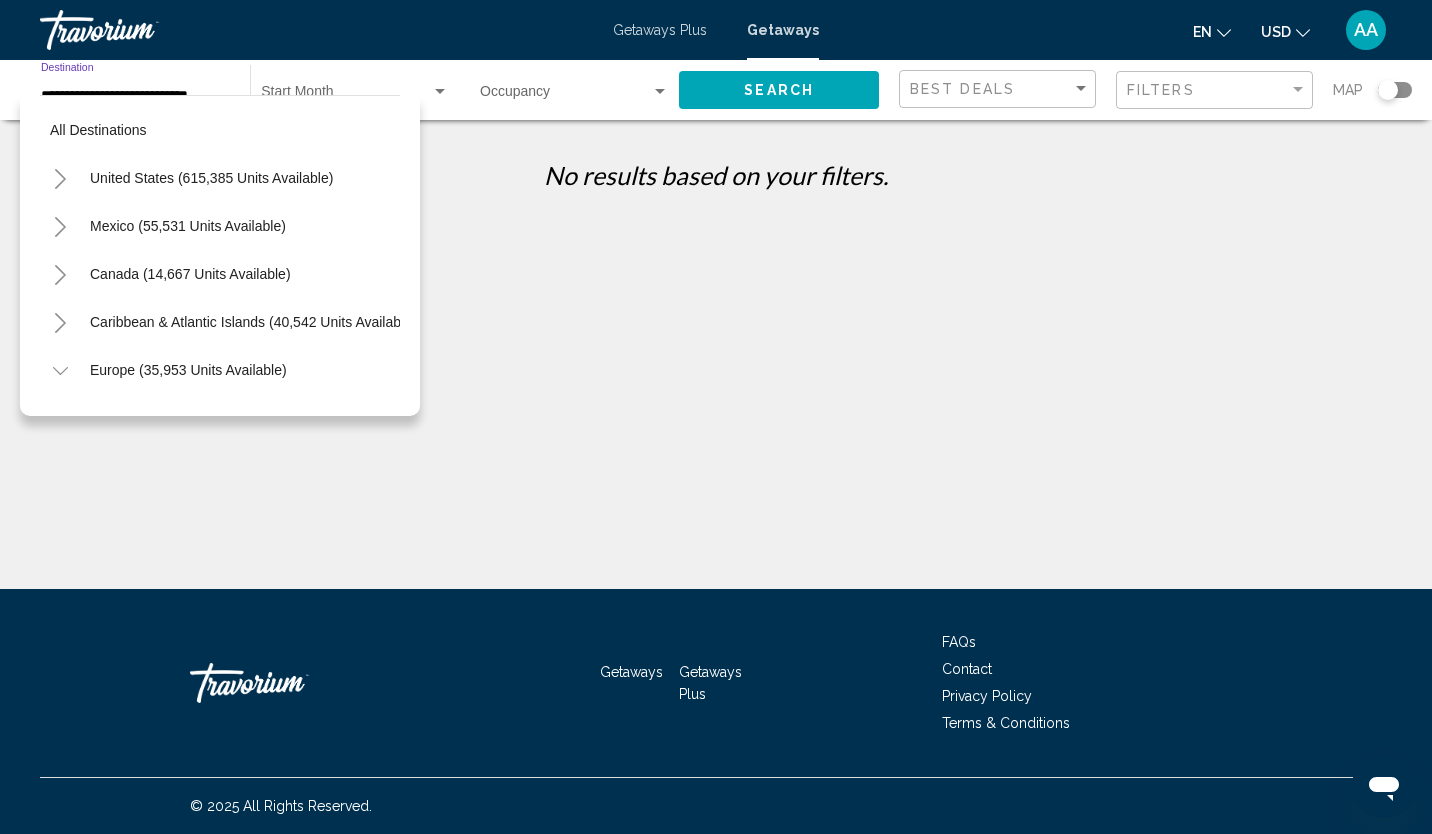 scroll, scrollTop: 318, scrollLeft: 0, axis: vertical 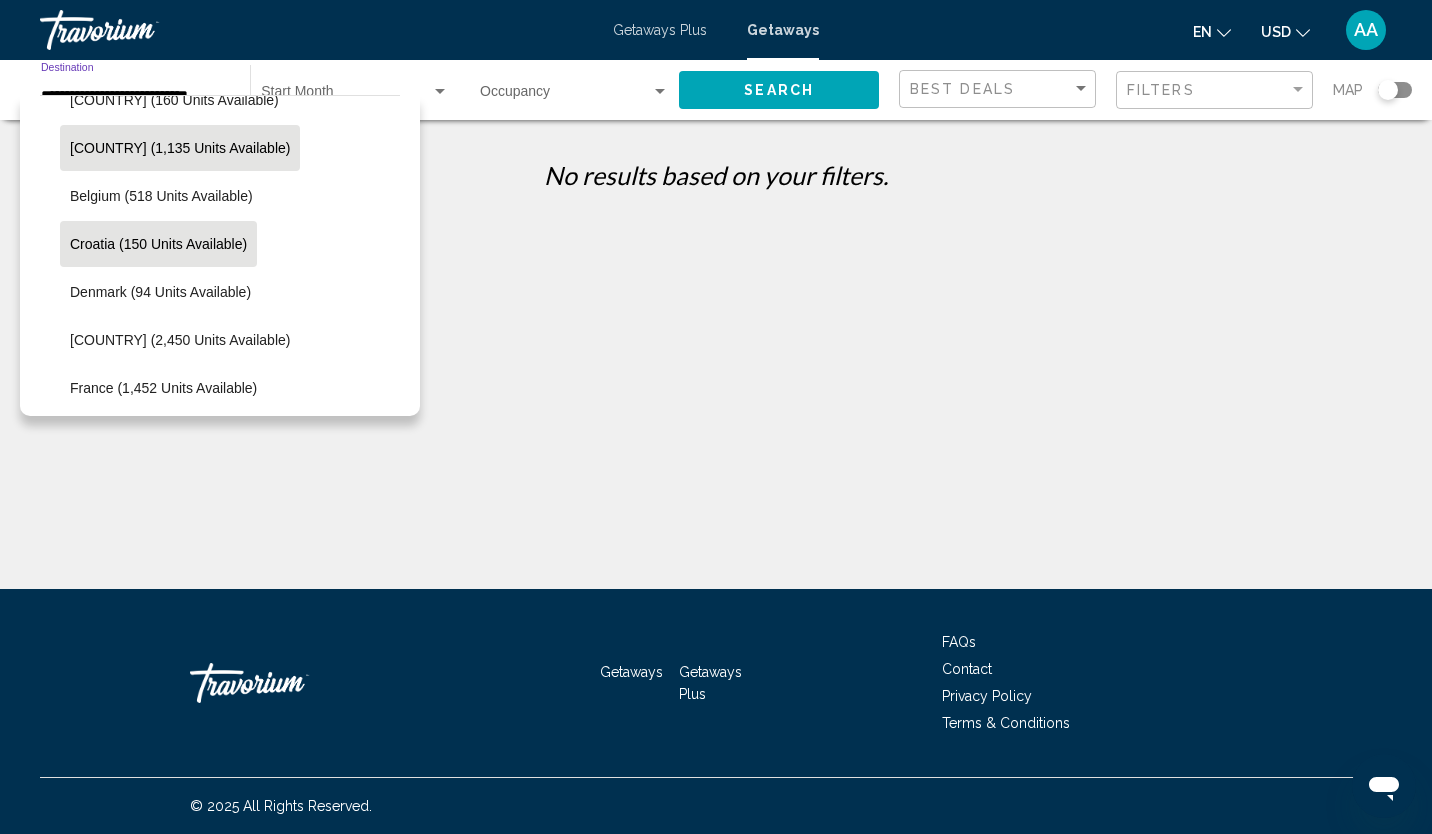 click on "[COUNTRY] (1,135 units available)" 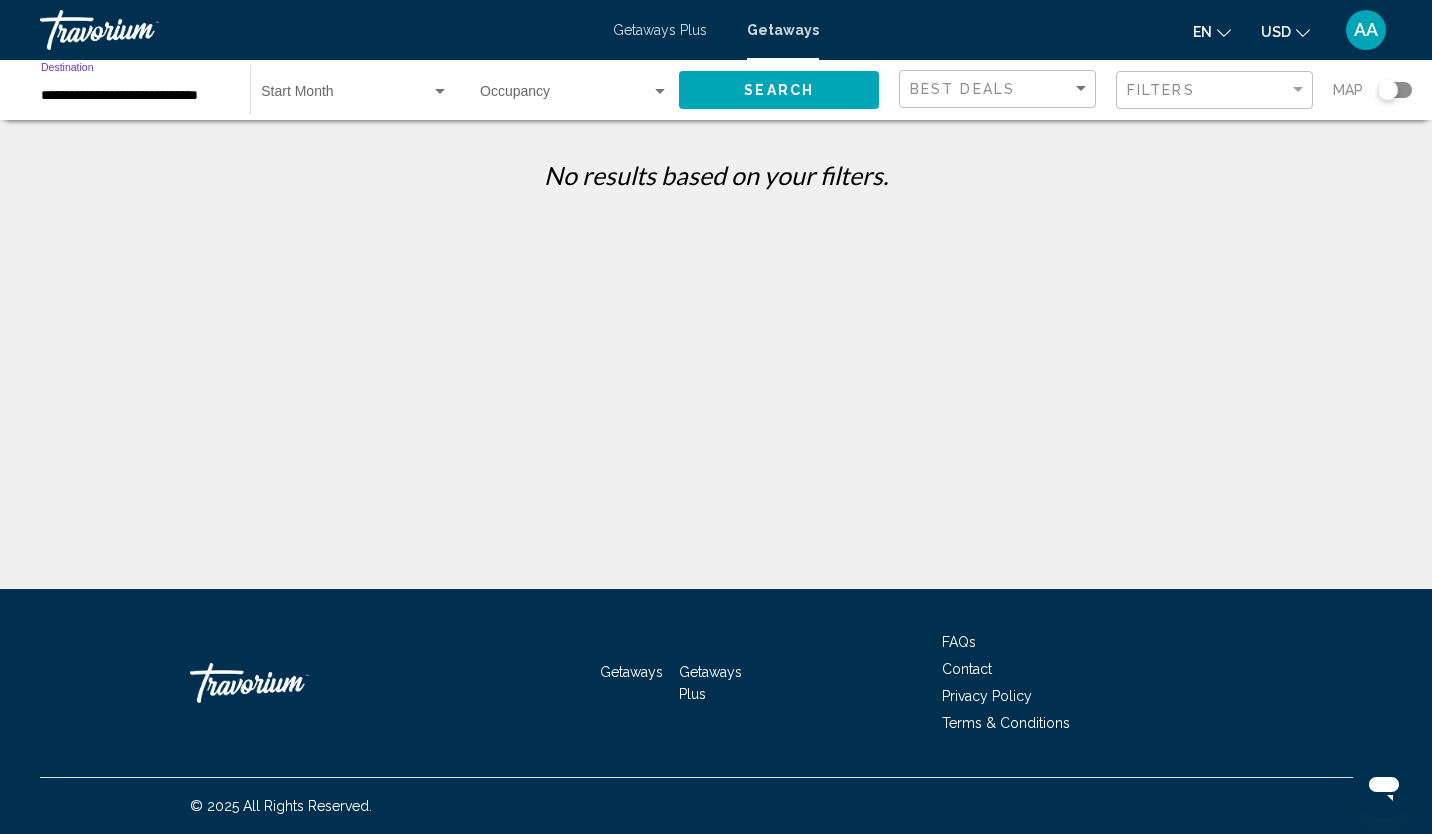 click on "Search" 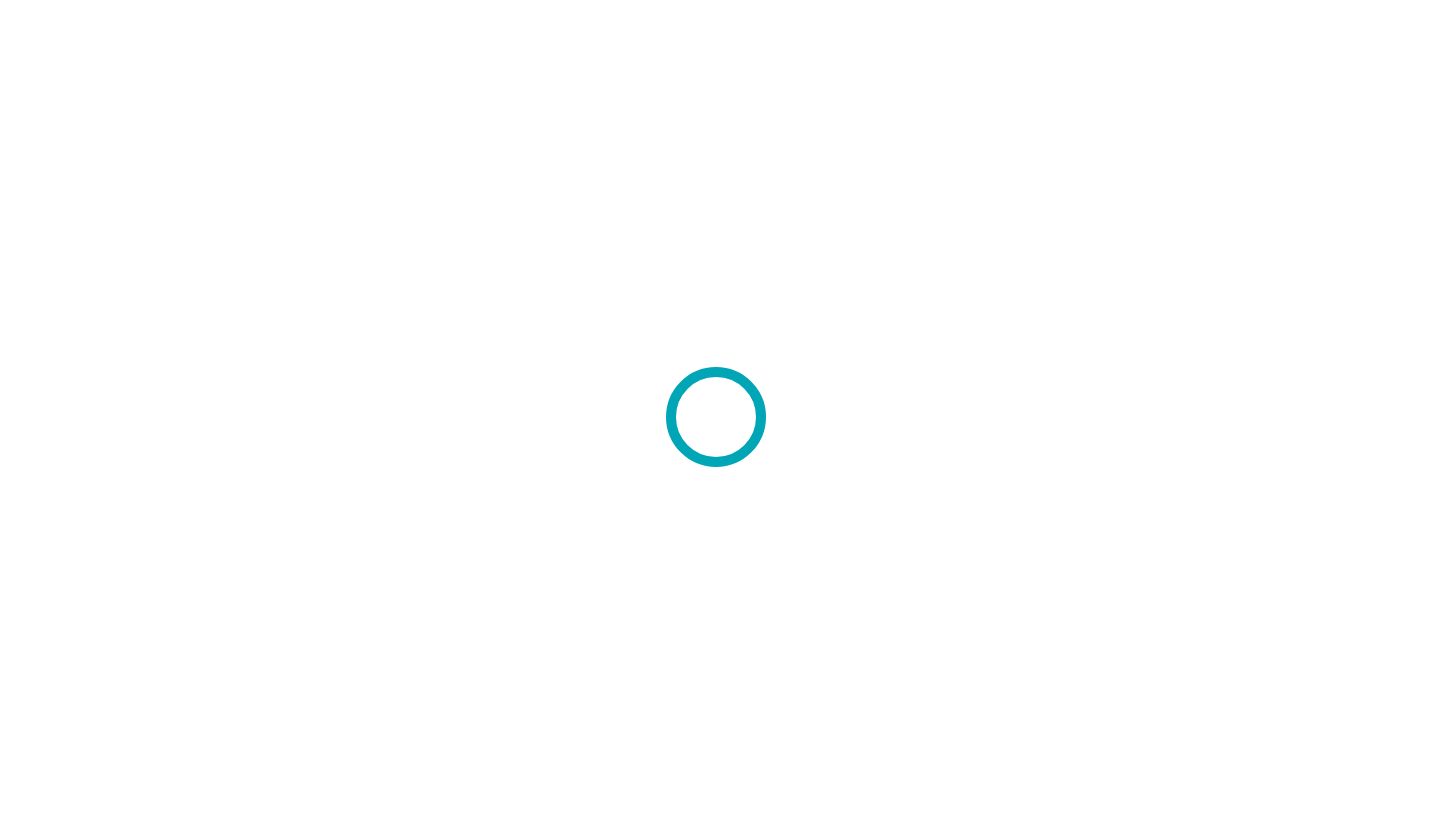 scroll, scrollTop: 0, scrollLeft: 0, axis: both 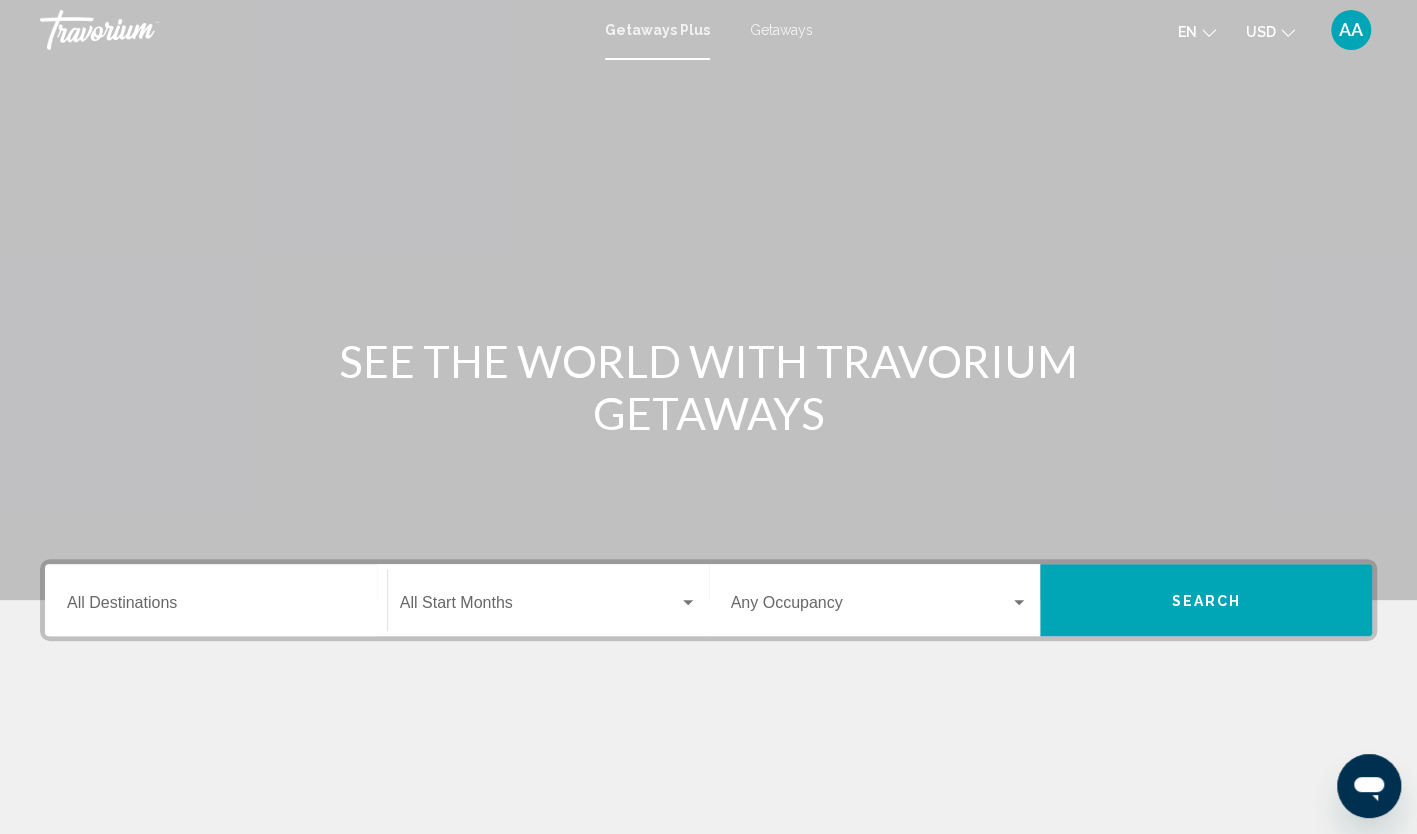 click on "Destination All Destinations" at bounding box center (216, 607) 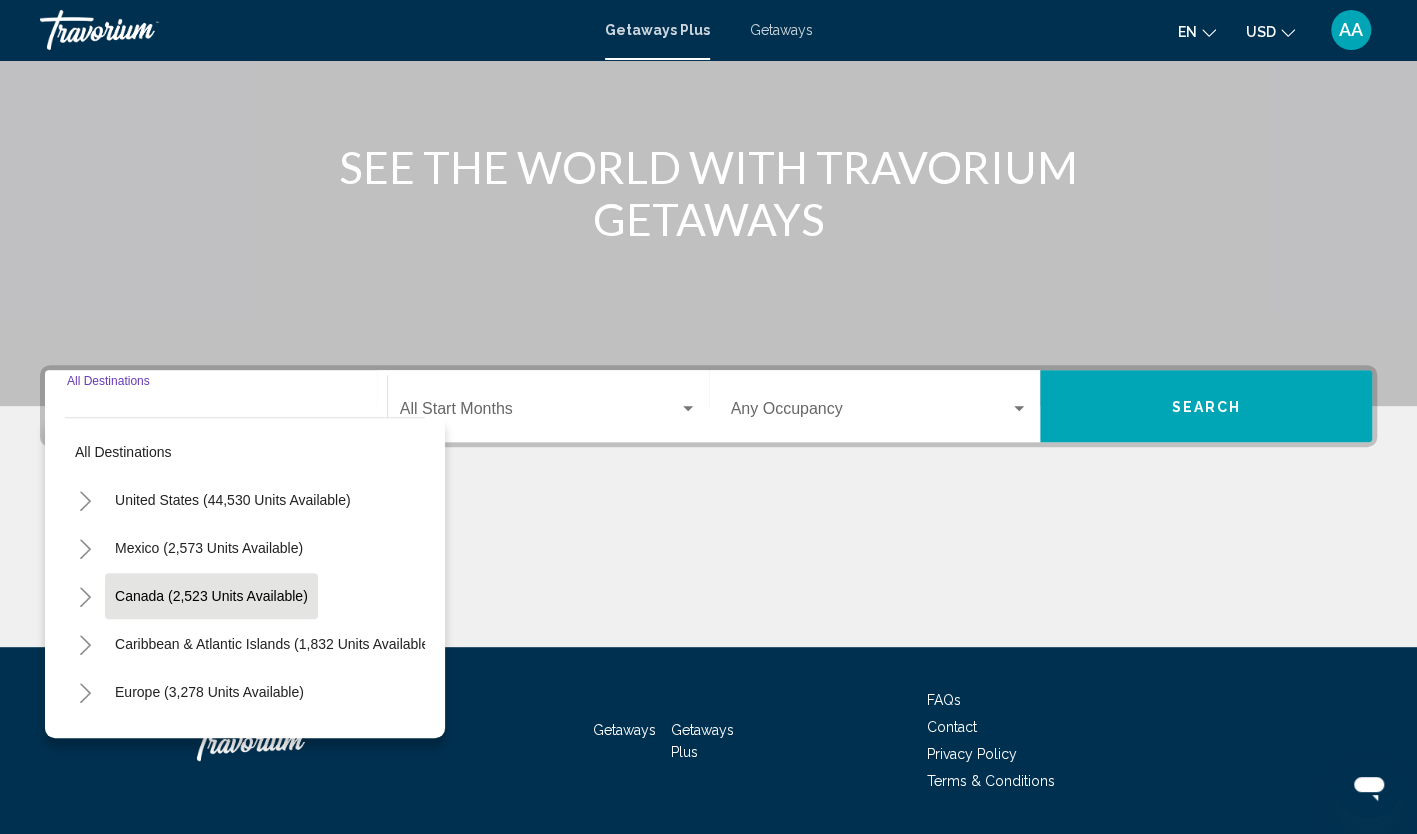 scroll, scrollTop: 251, scrollLeft: 0, axis: vertical 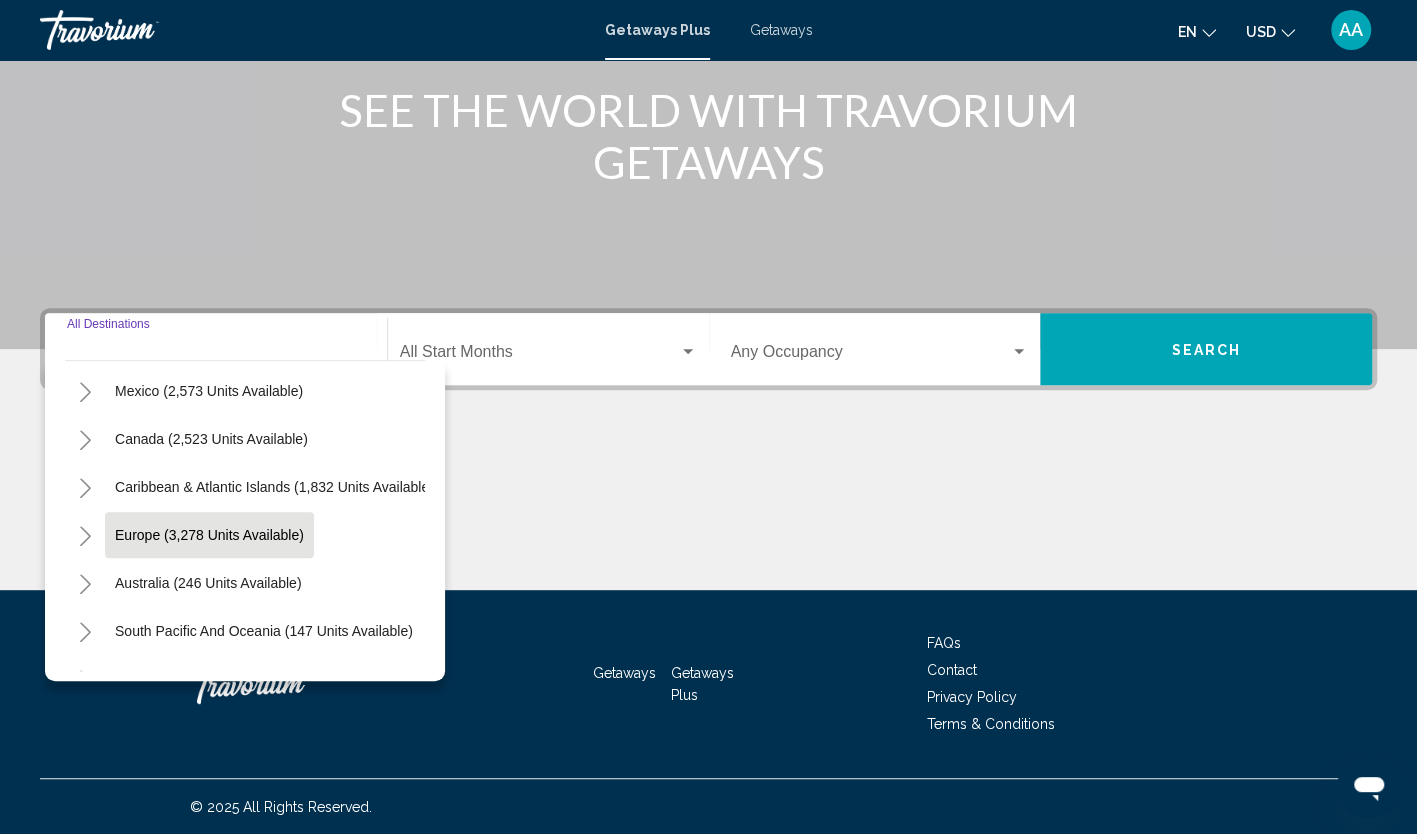 click on "Europe (3,278 units available)" at bounding box center (208, 583) 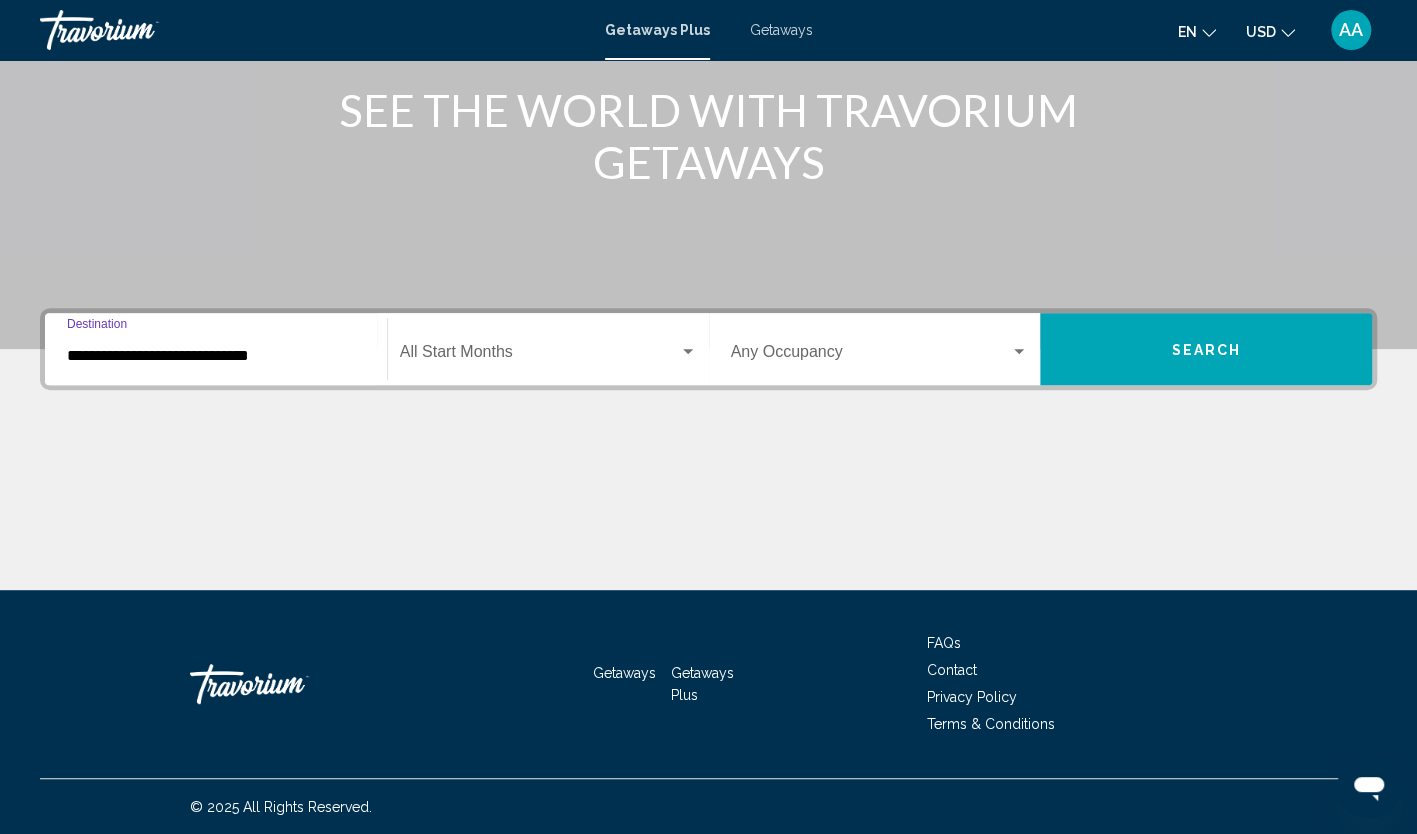 click on "**********" at bounding box center (216, 356) 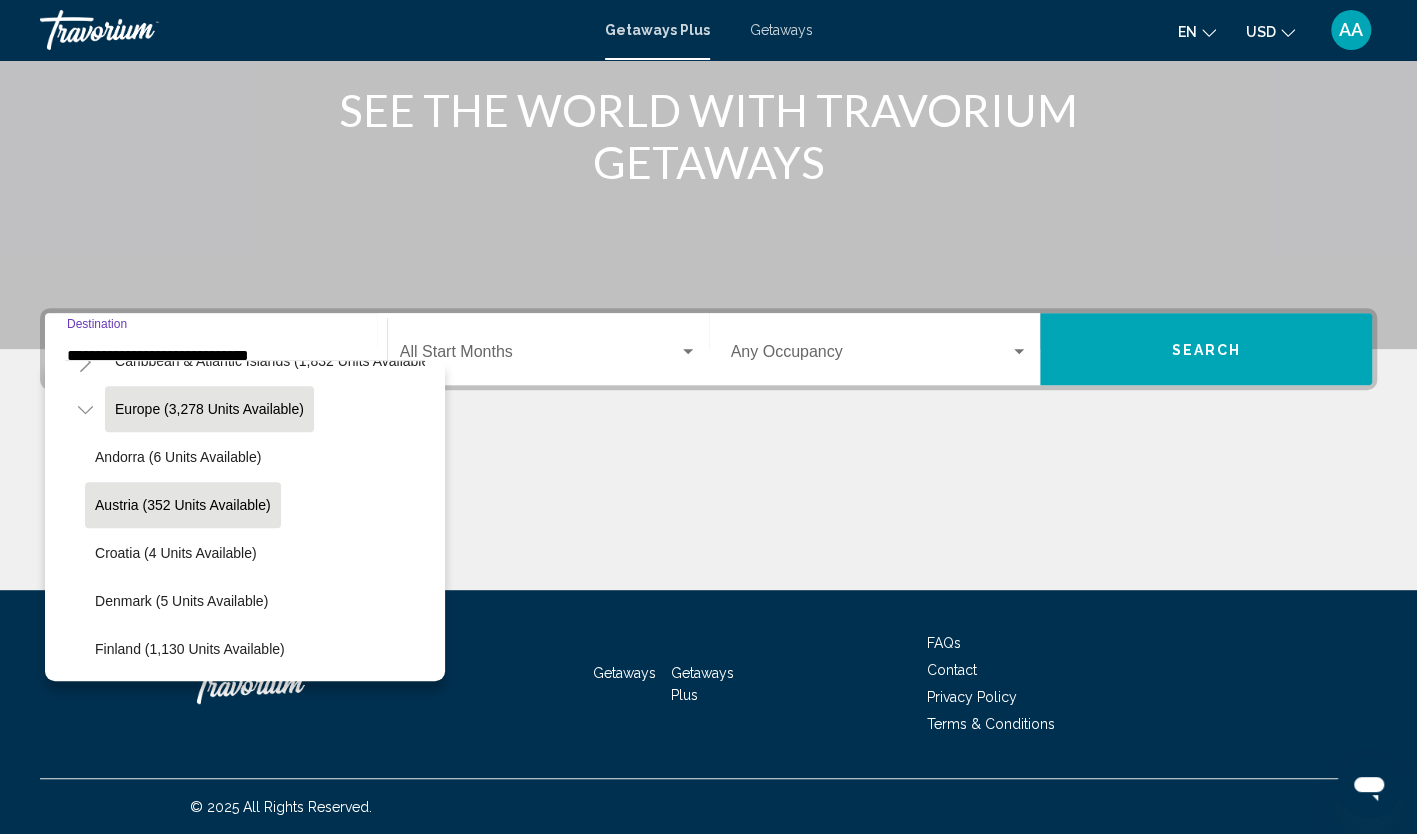 scroll, scrollTop: 326, scrollLeft: 0, axis: vertical 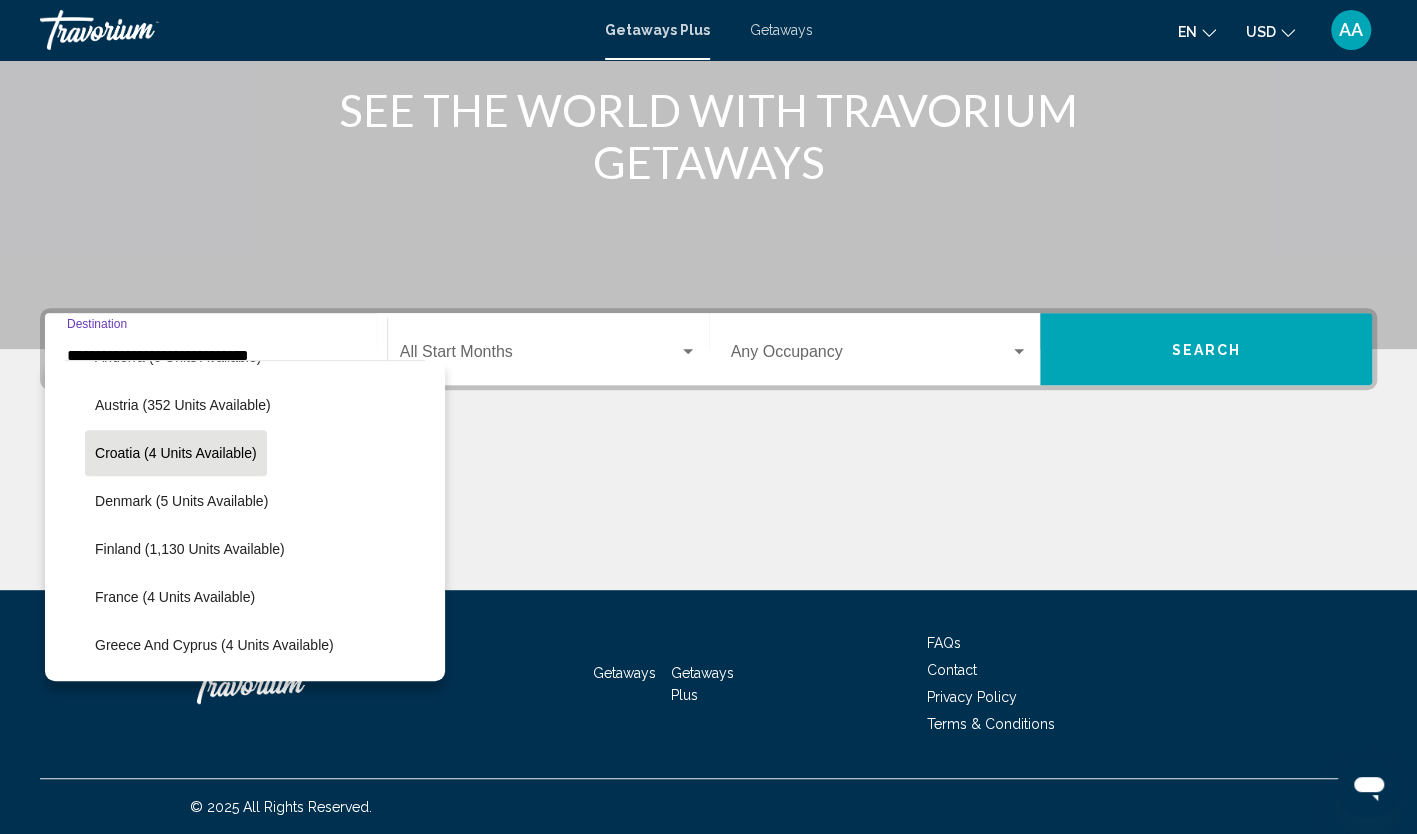 click on "Croatia (4 units available)" 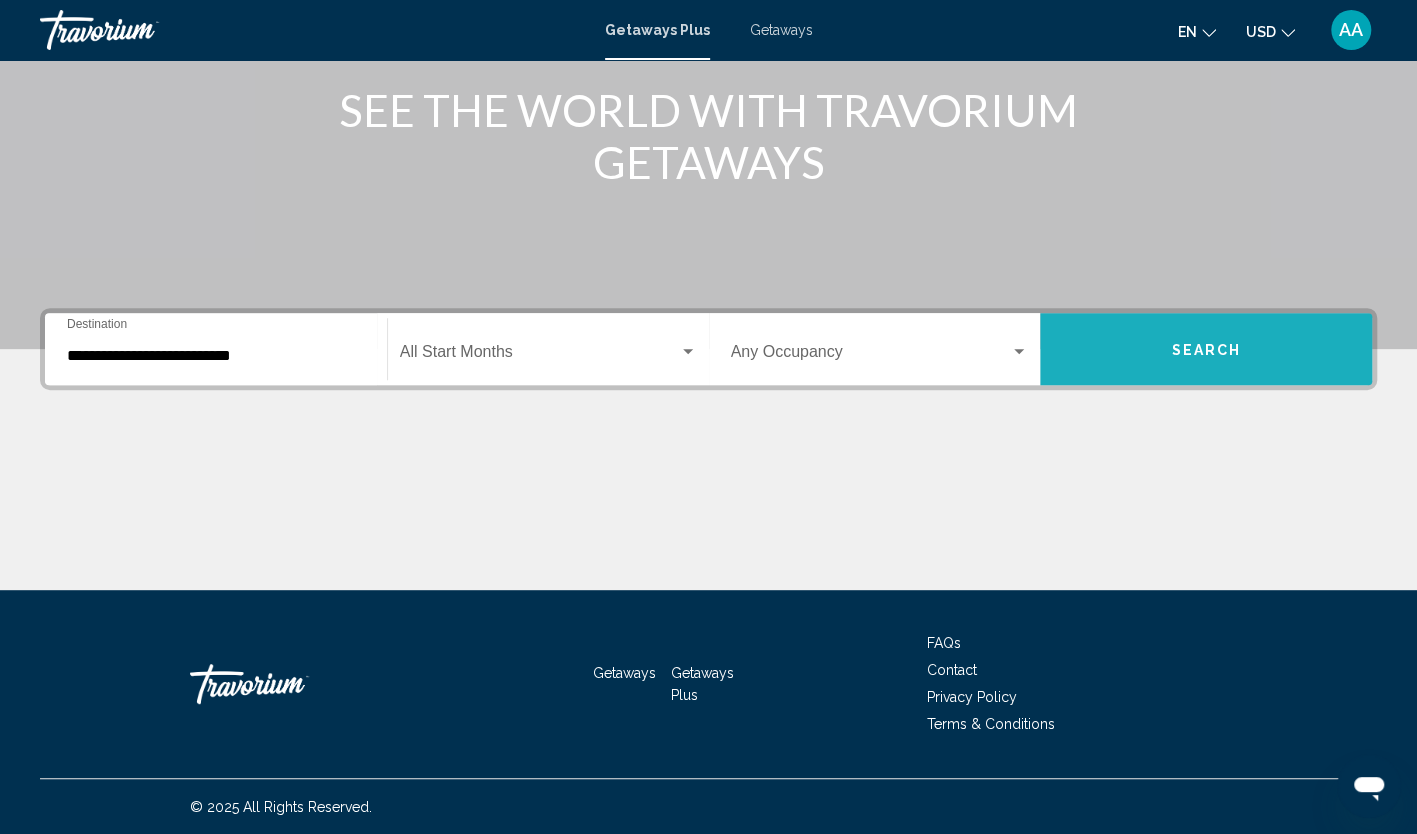 click on "Search" at bounding box center (1206, 349) 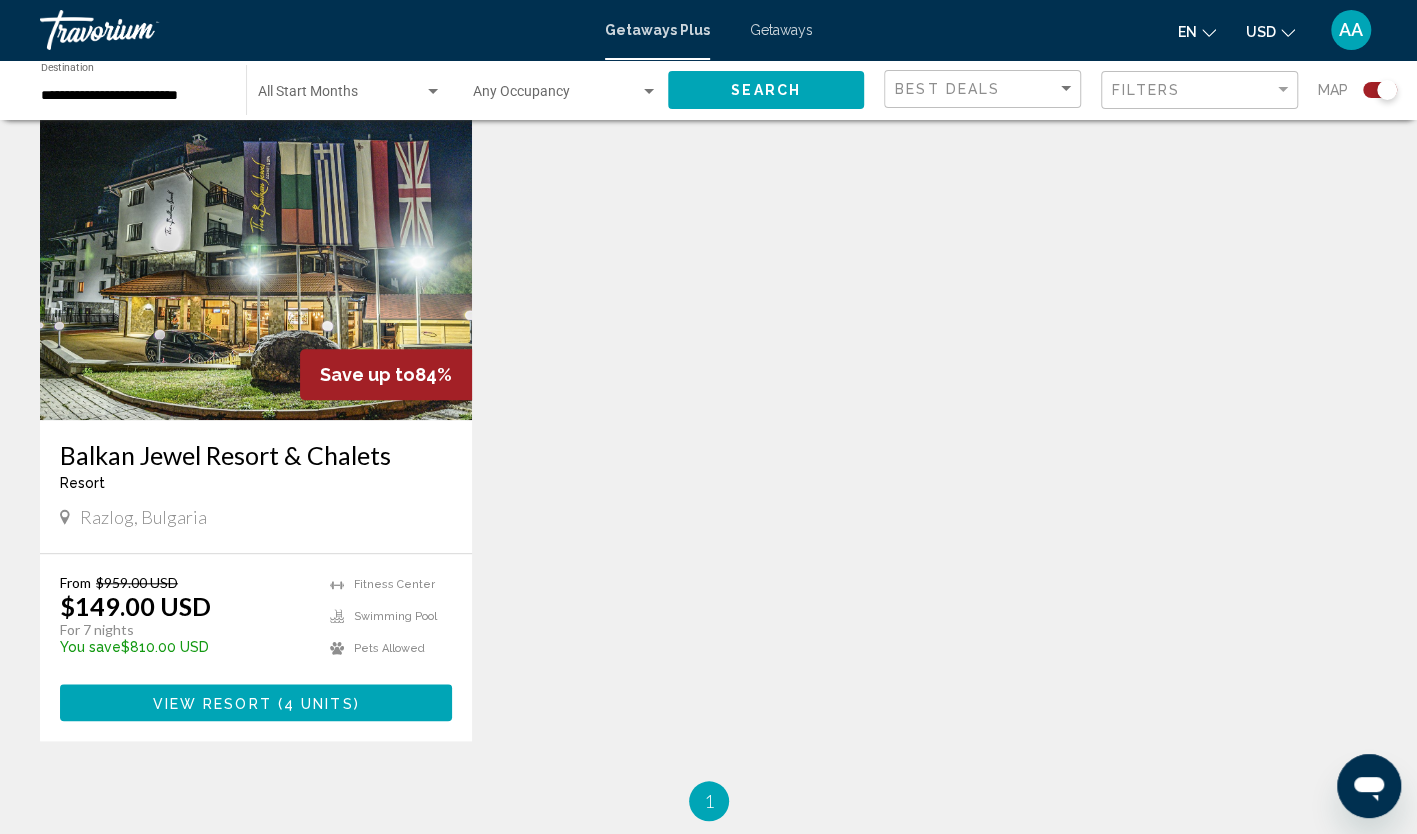 scroll, scrollTop: 728, scrollLeft: 0, axis: vertical 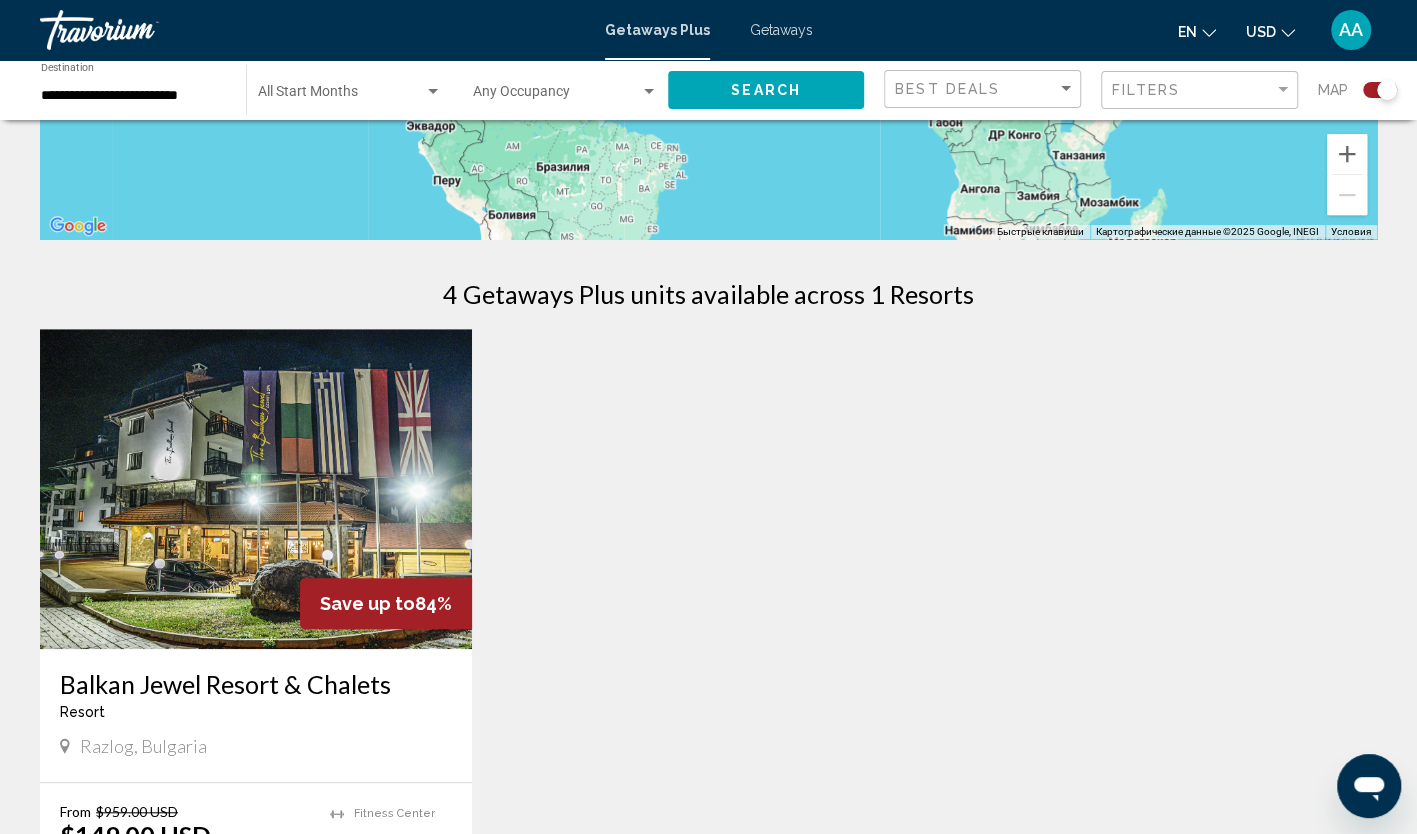 click on "**********" at bounding box center (133, 96) 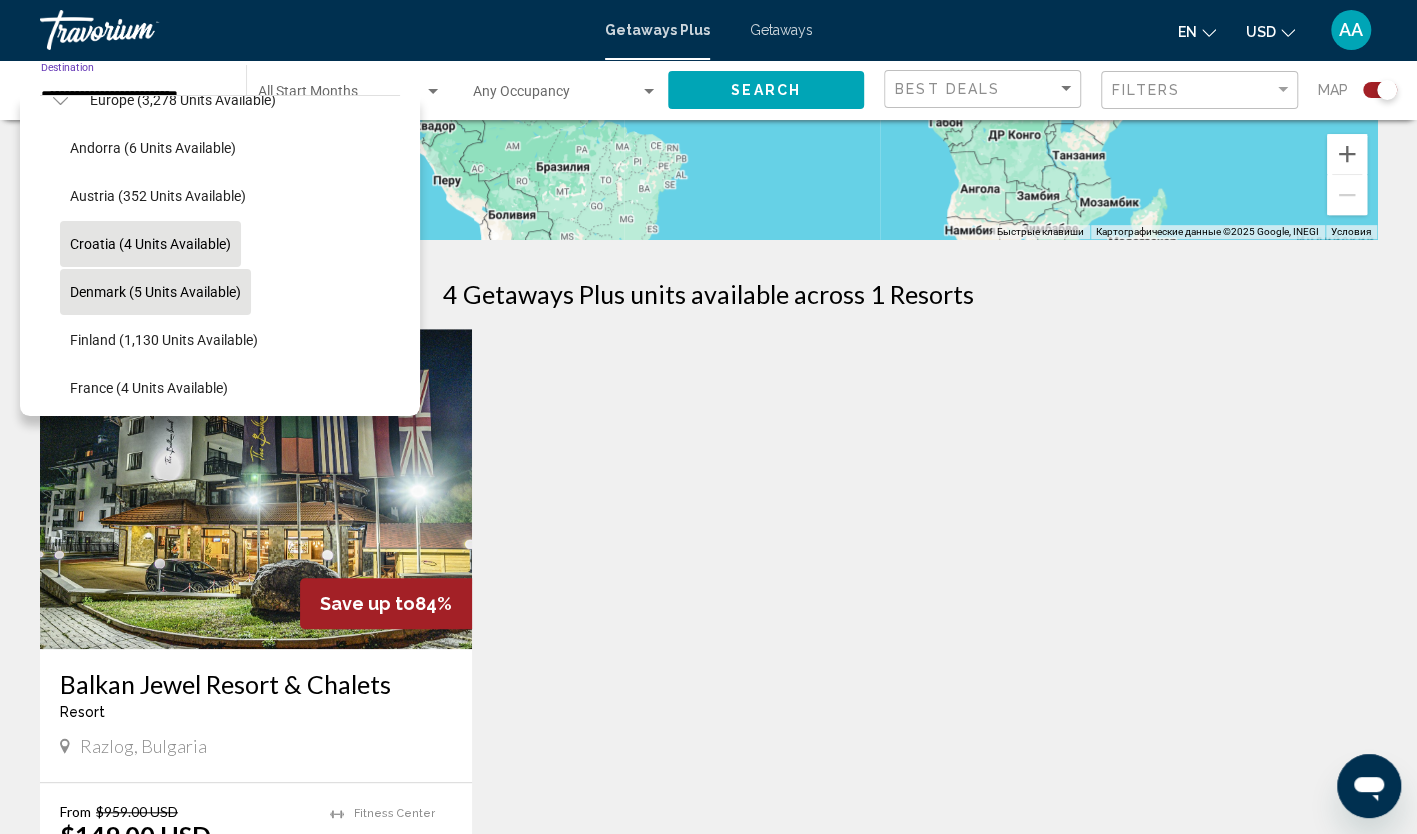 scroll, scrollTop: 370, scrollLeft: 0, axis: vertical 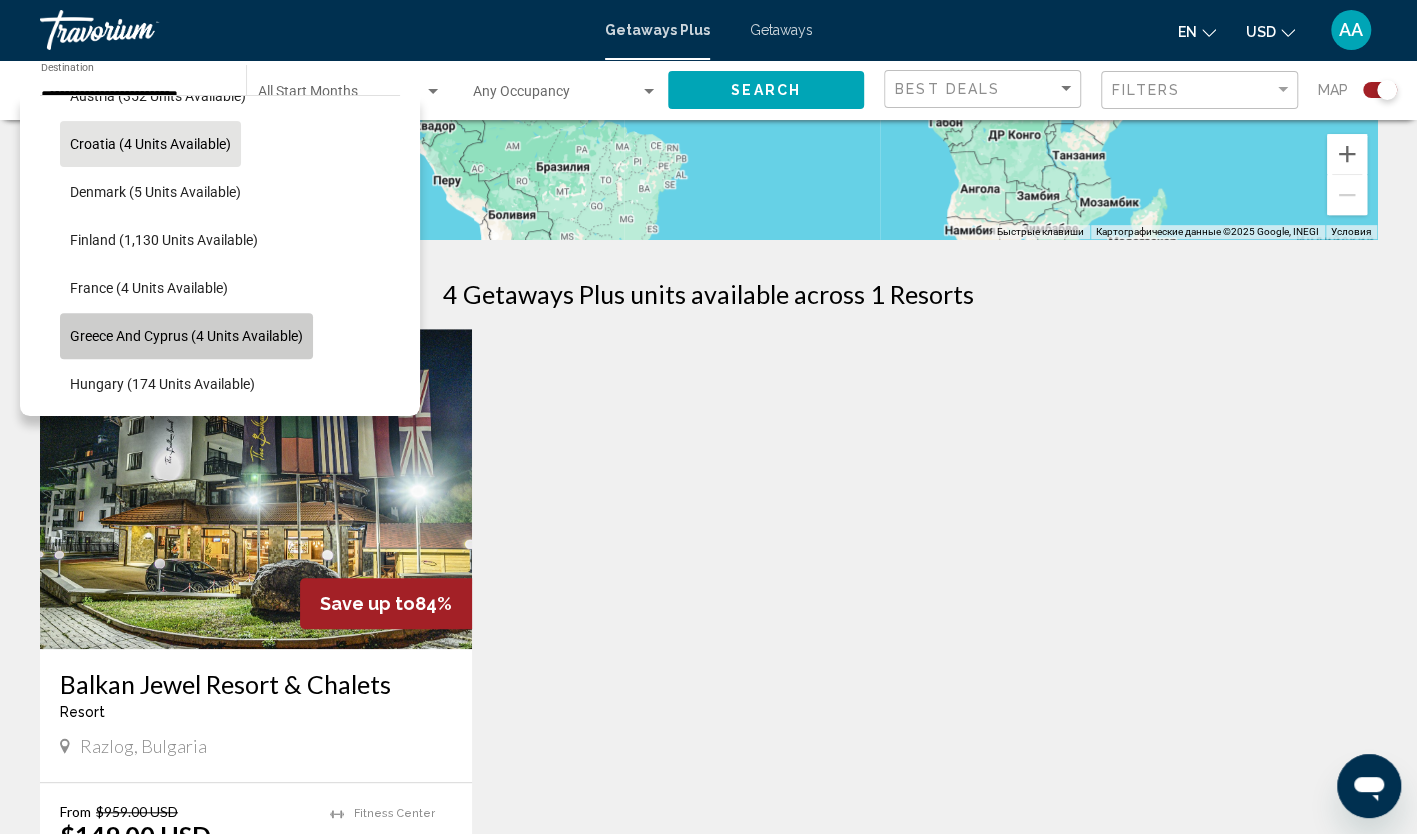 click on "Greece and Cyprus (4 units available)" 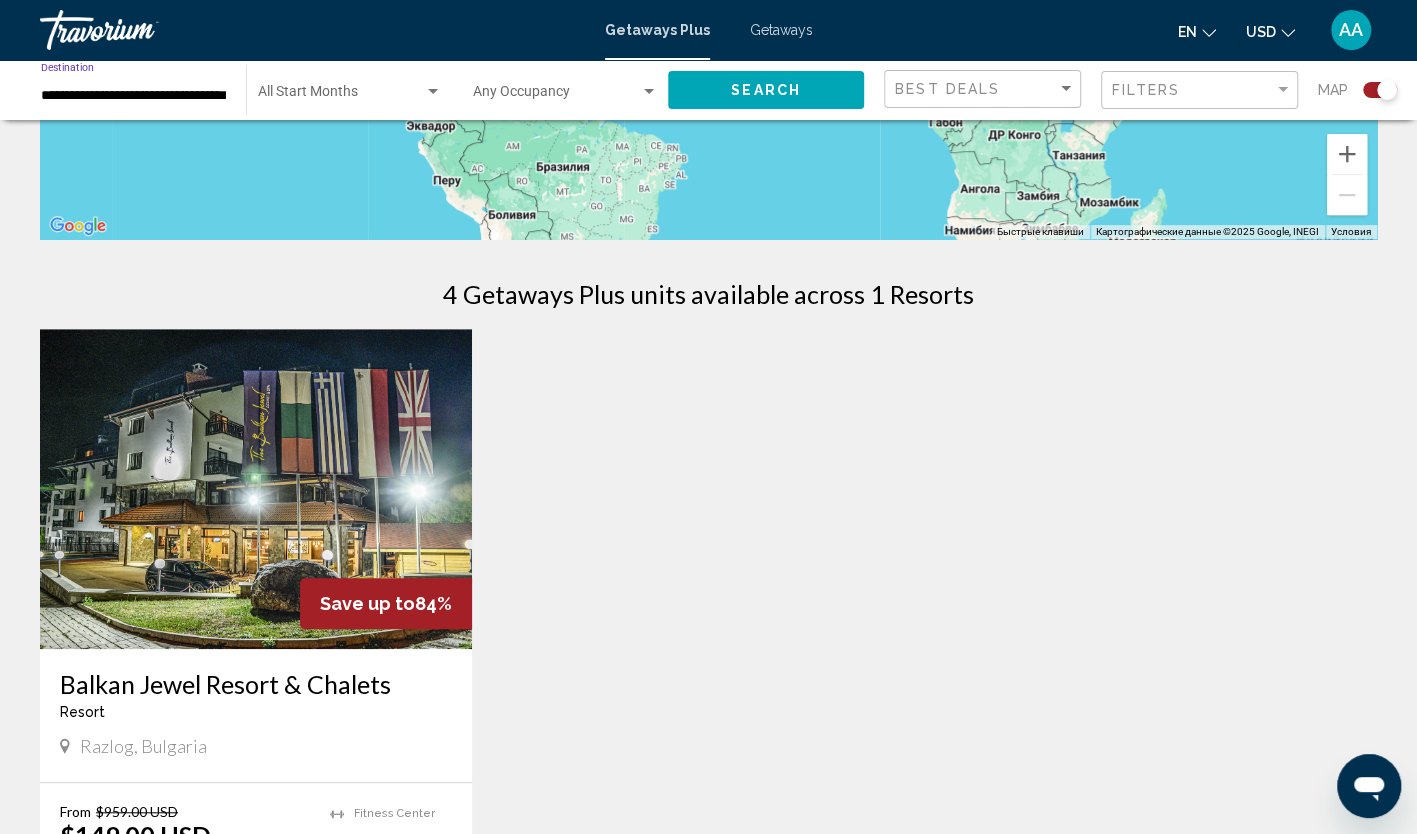 click on "Search" 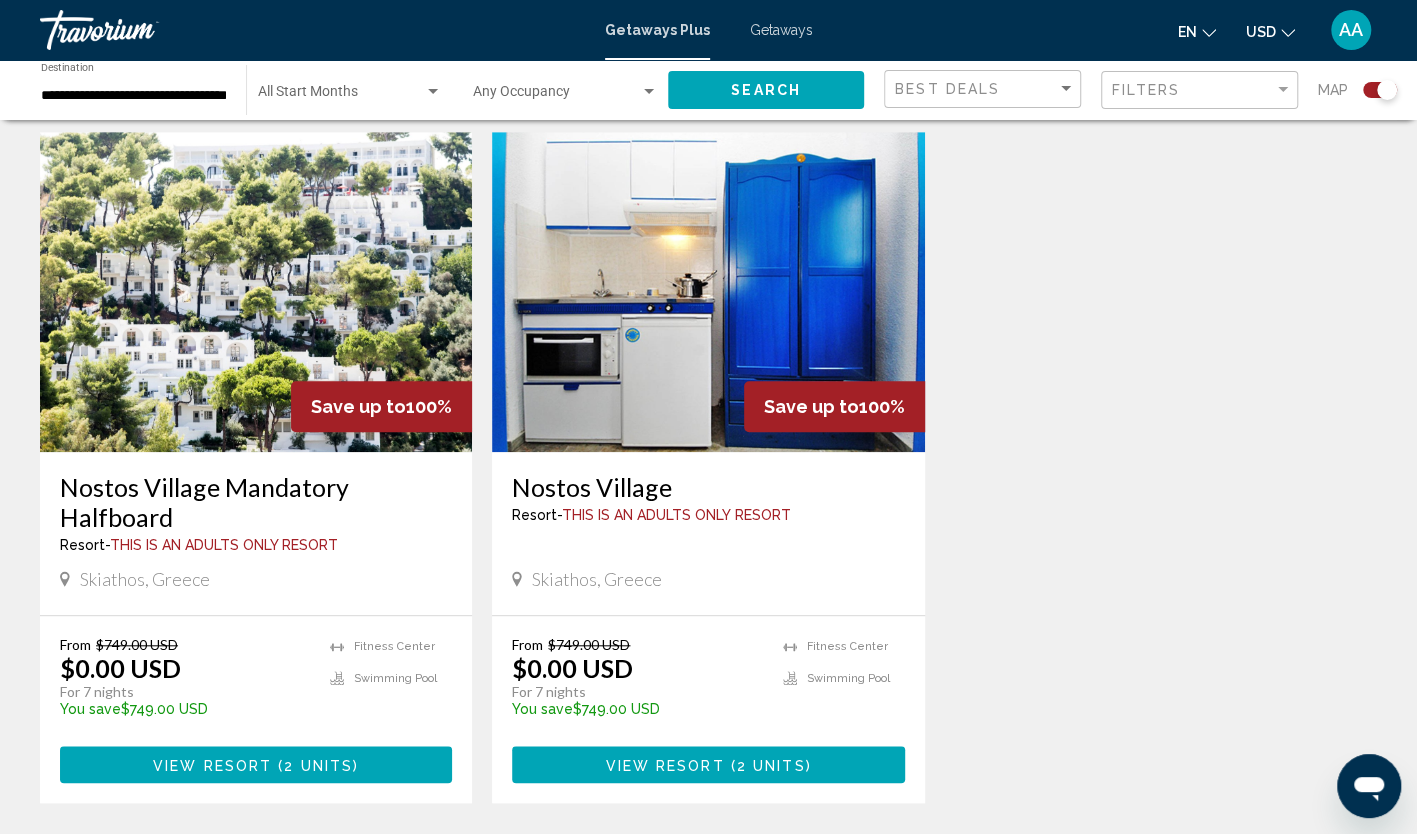 scroll, scrollTop: 700, scrollLeft: 0, axis: vertical 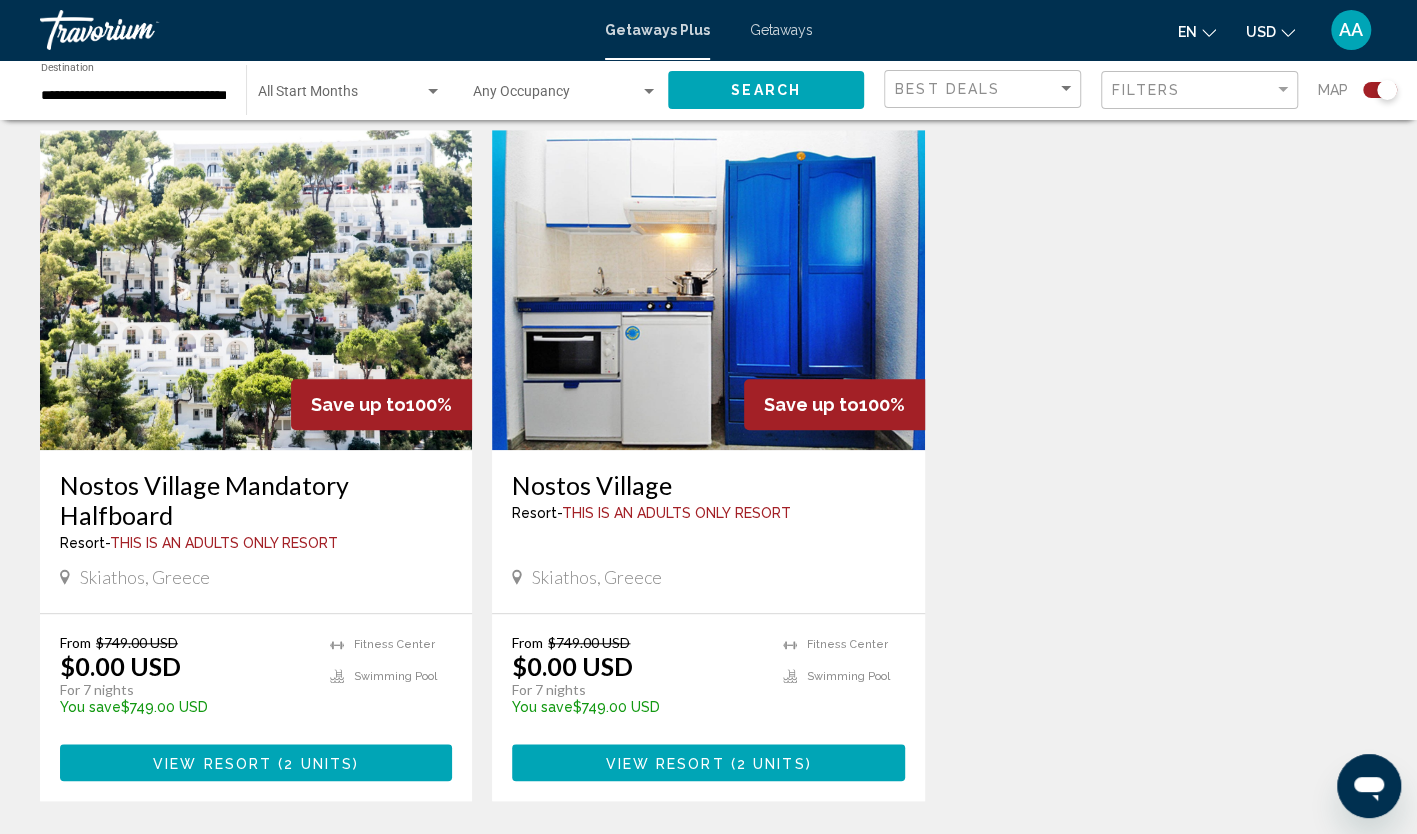 click at bounding box center [256, 290] 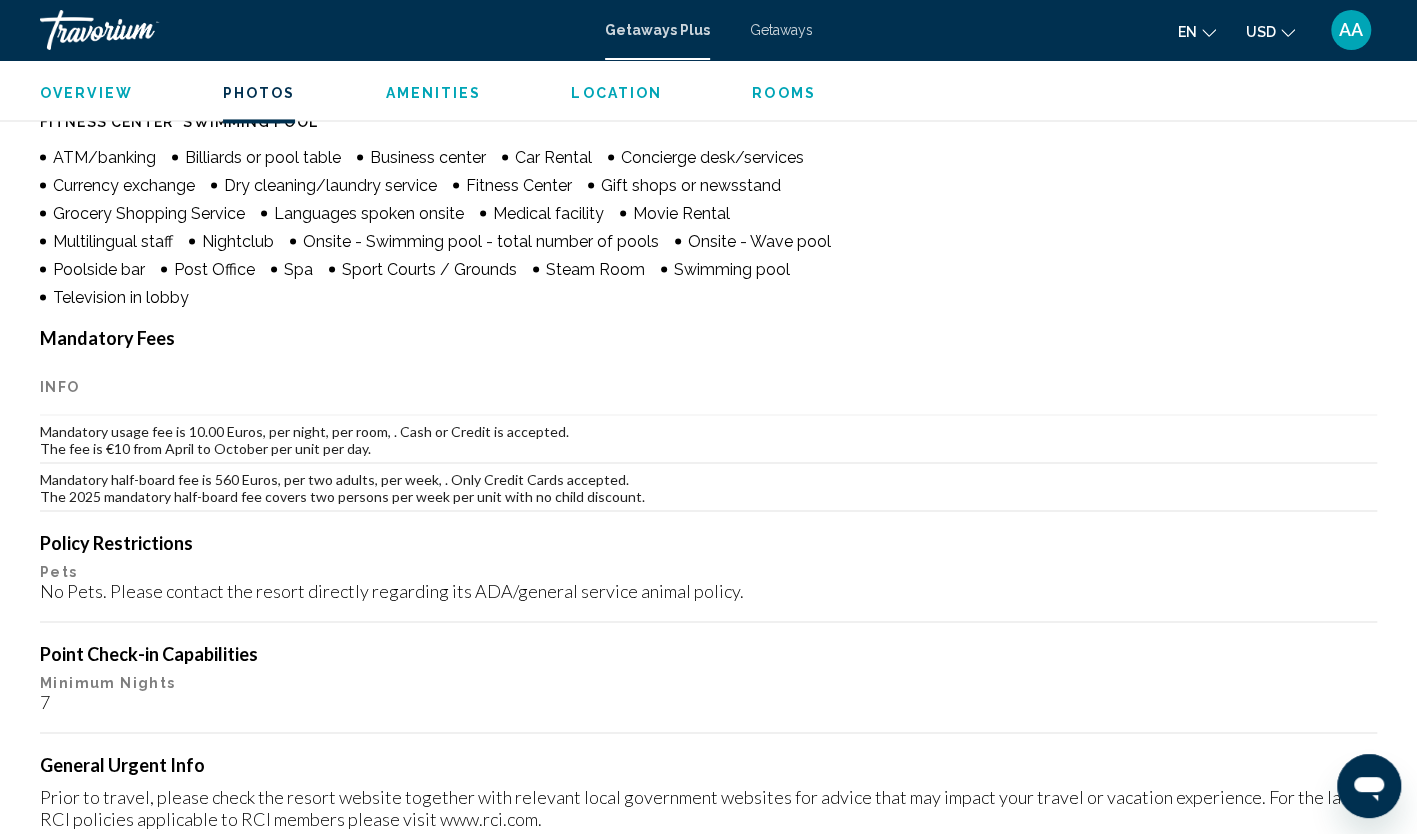 scroll, scrollTop: 1300, scrollLeft: 0, axis: vertical 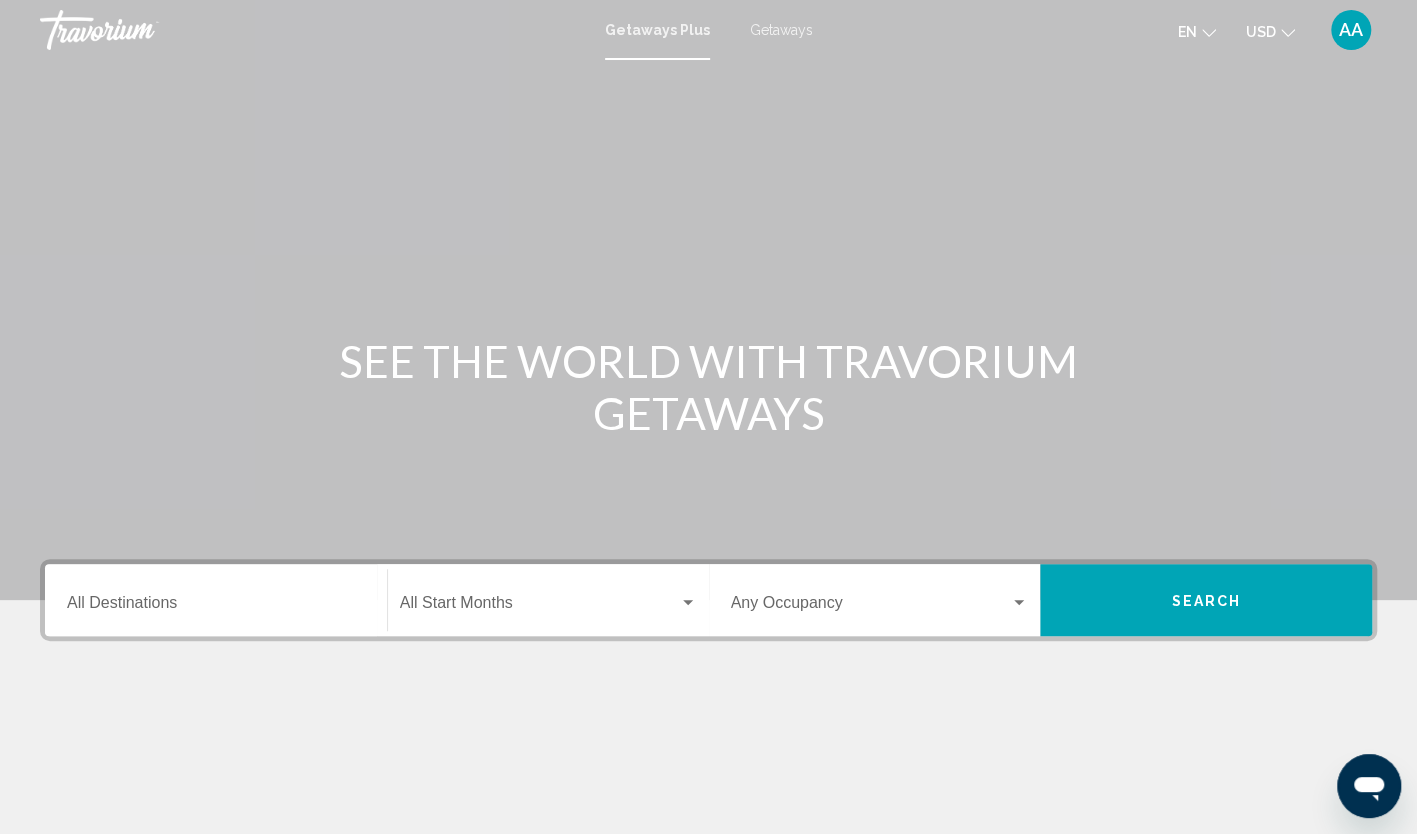 click on "Getaways" at bounding box center (781, 30) 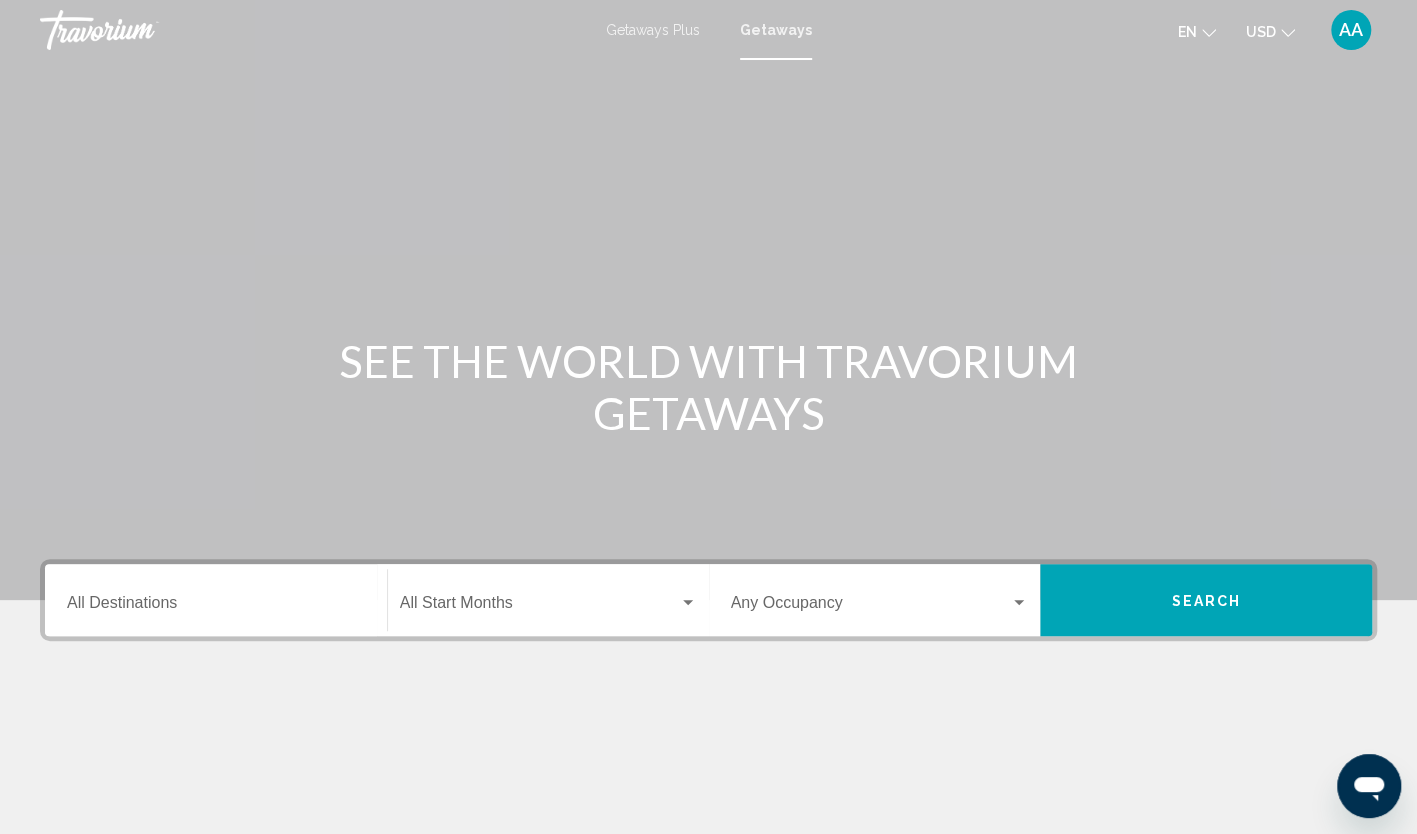 click on "Destination All Destinations" at bounding box center (216, 600) 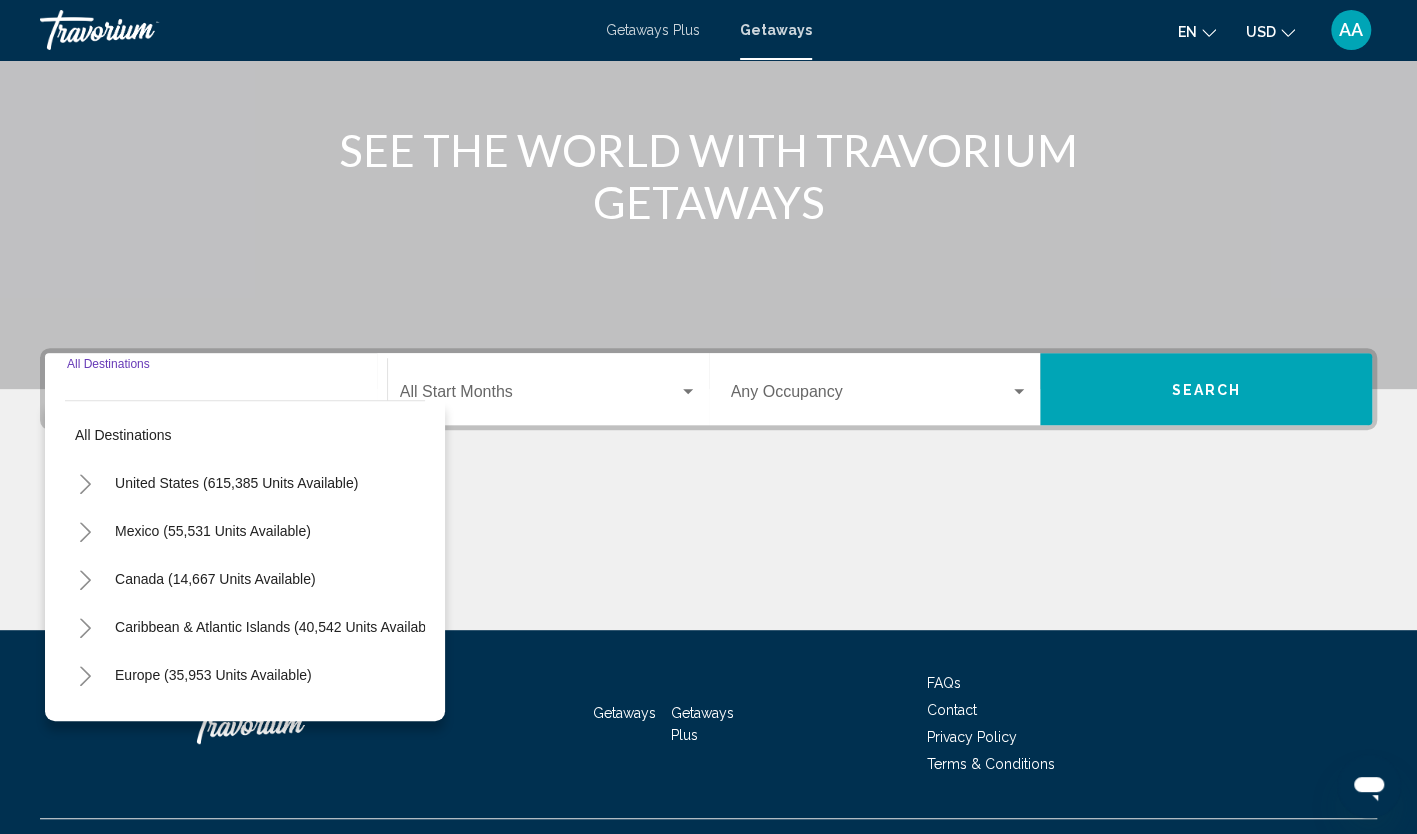 scroll, scrollTop: 251, scrollLeft: 0, axis: vertical 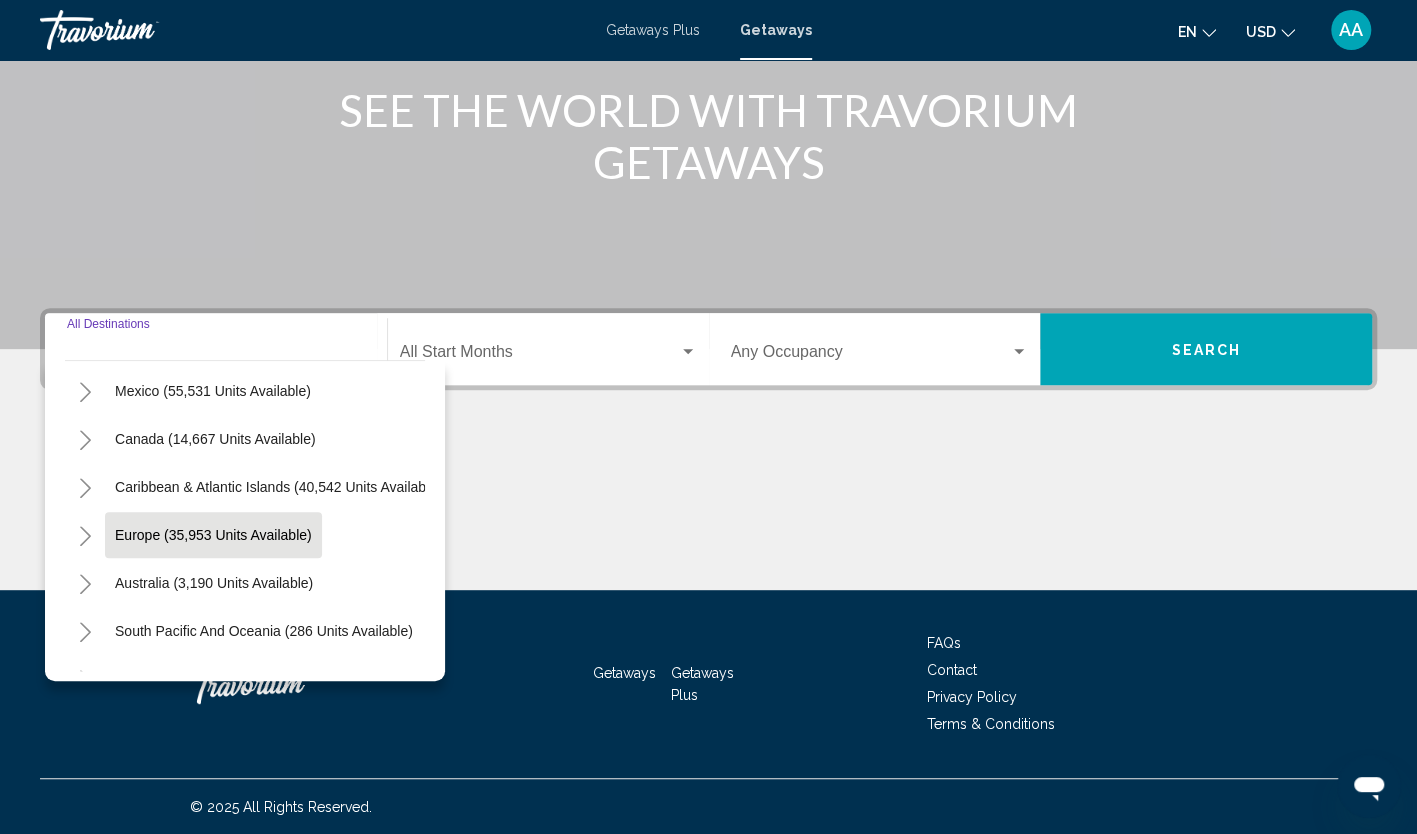 click on "Europe (35,953 units available)" at bounding box center (214, 583) 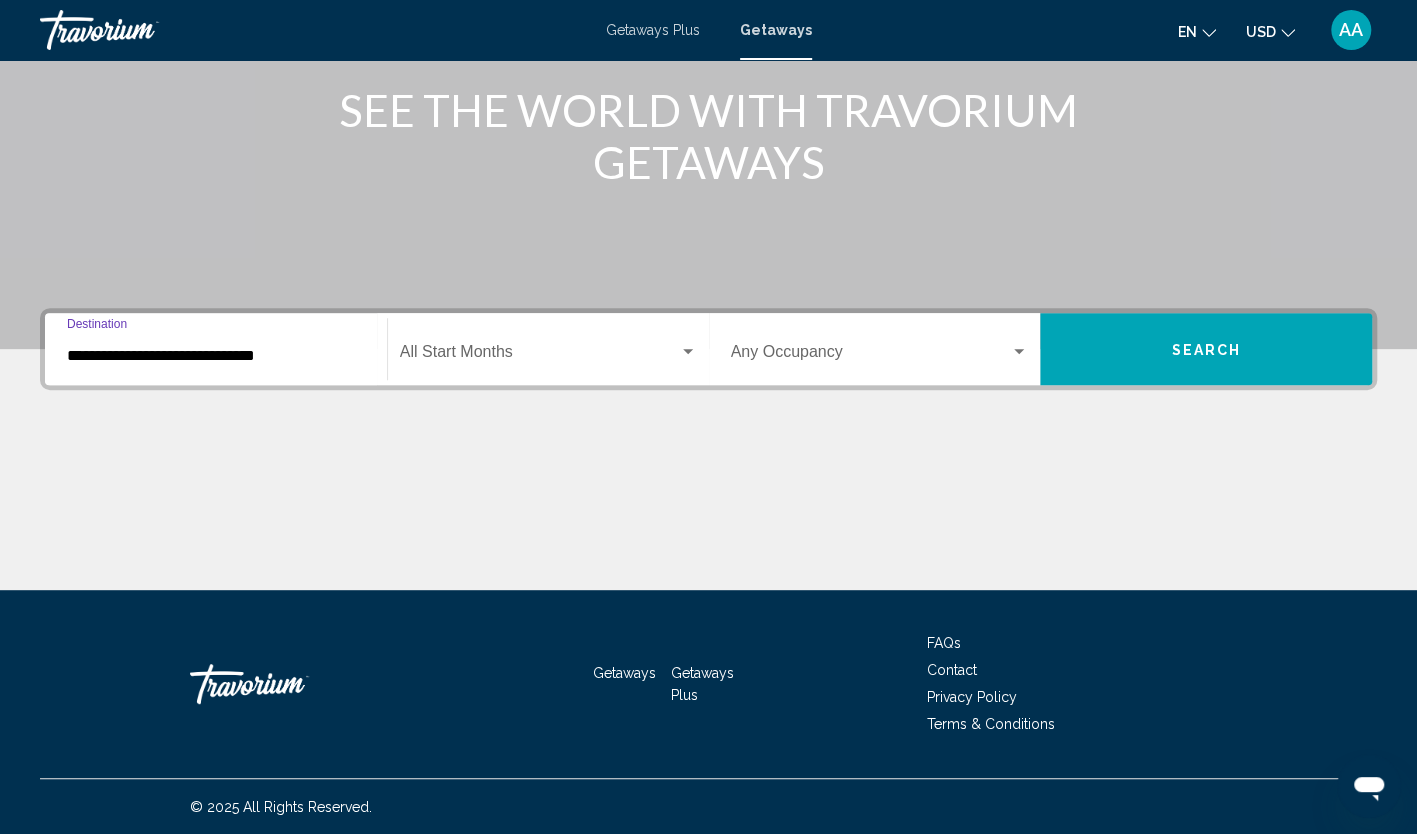 click on "**********" at bounding box center [216, 356] 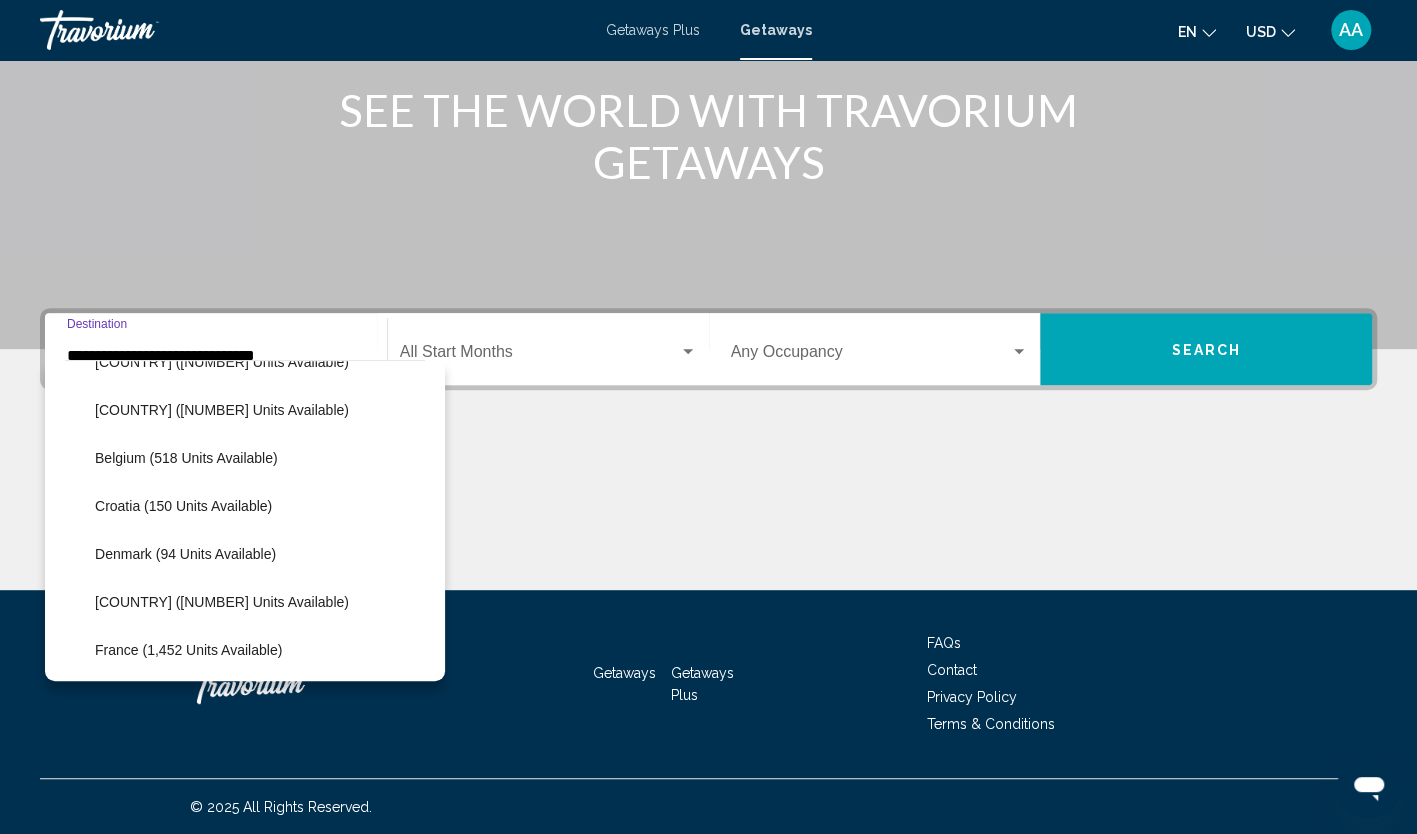 scroll, scrollTop: 326, scrollLeft: 0, axis: vertical 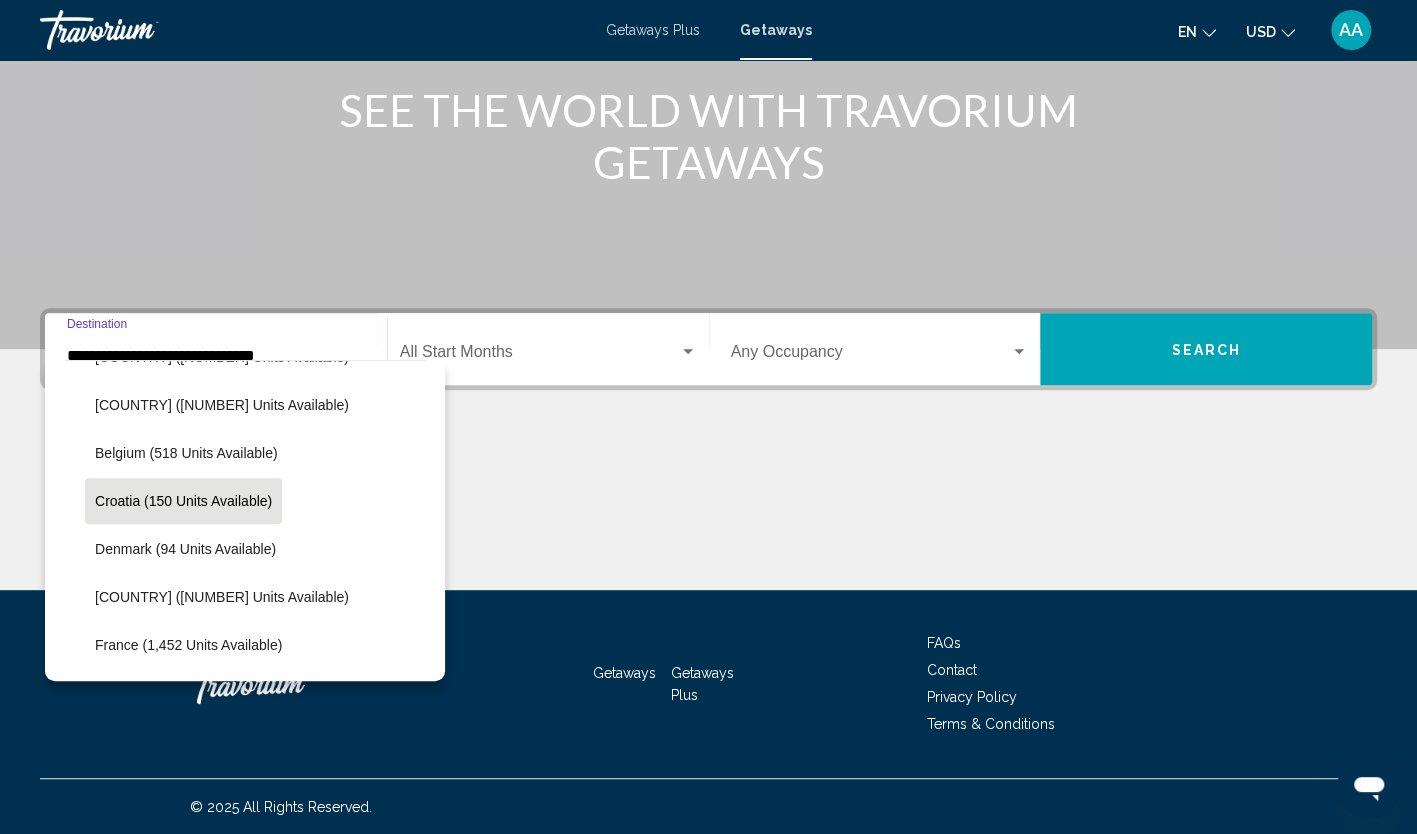 click on "Croatia (150 units available)" 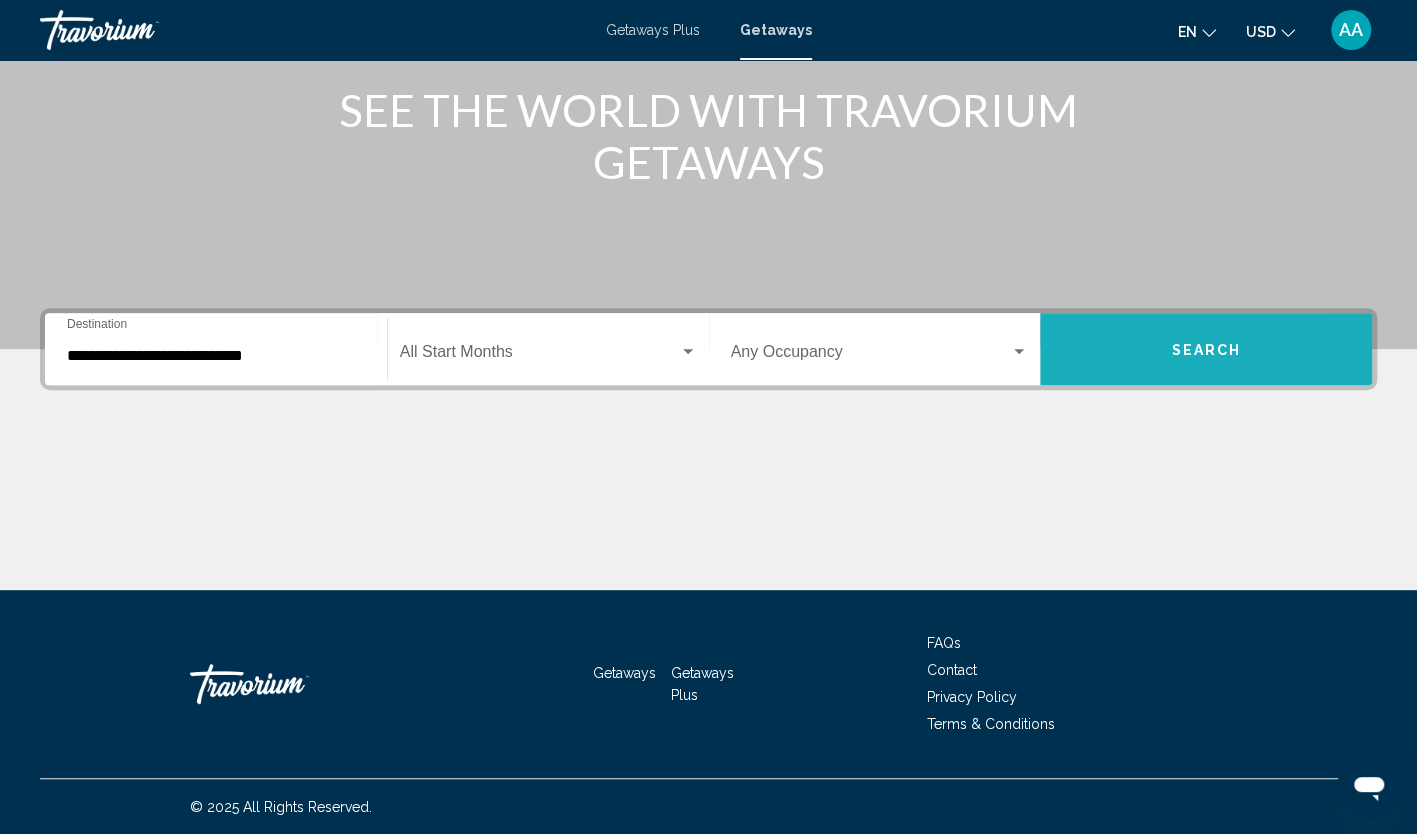 click on "Search" at bounding box center [1206, 349] 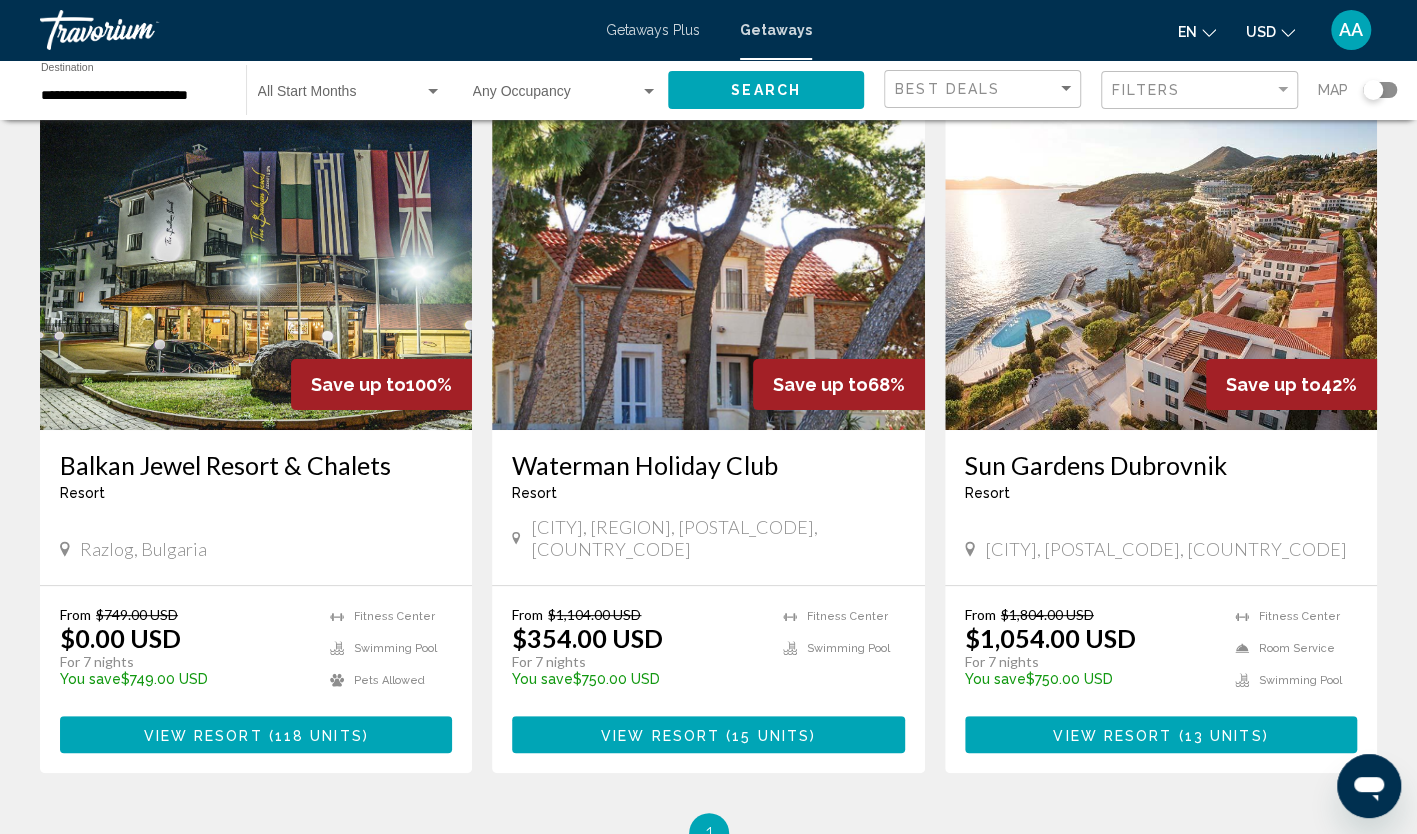 scroll, scrollTop: 100, scrollLeft: 0, axis: vertical 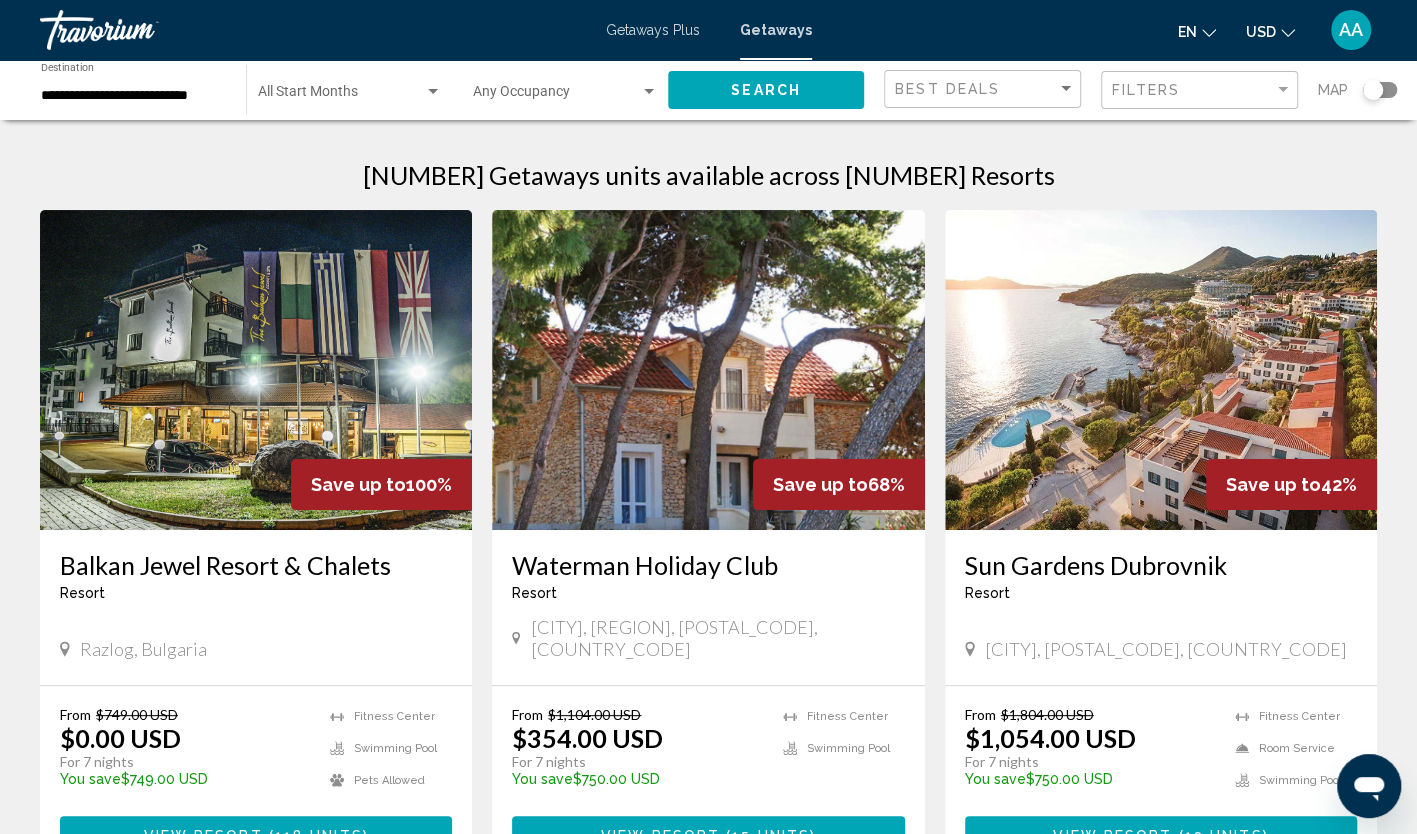 click at bounding box center (1161, 370) 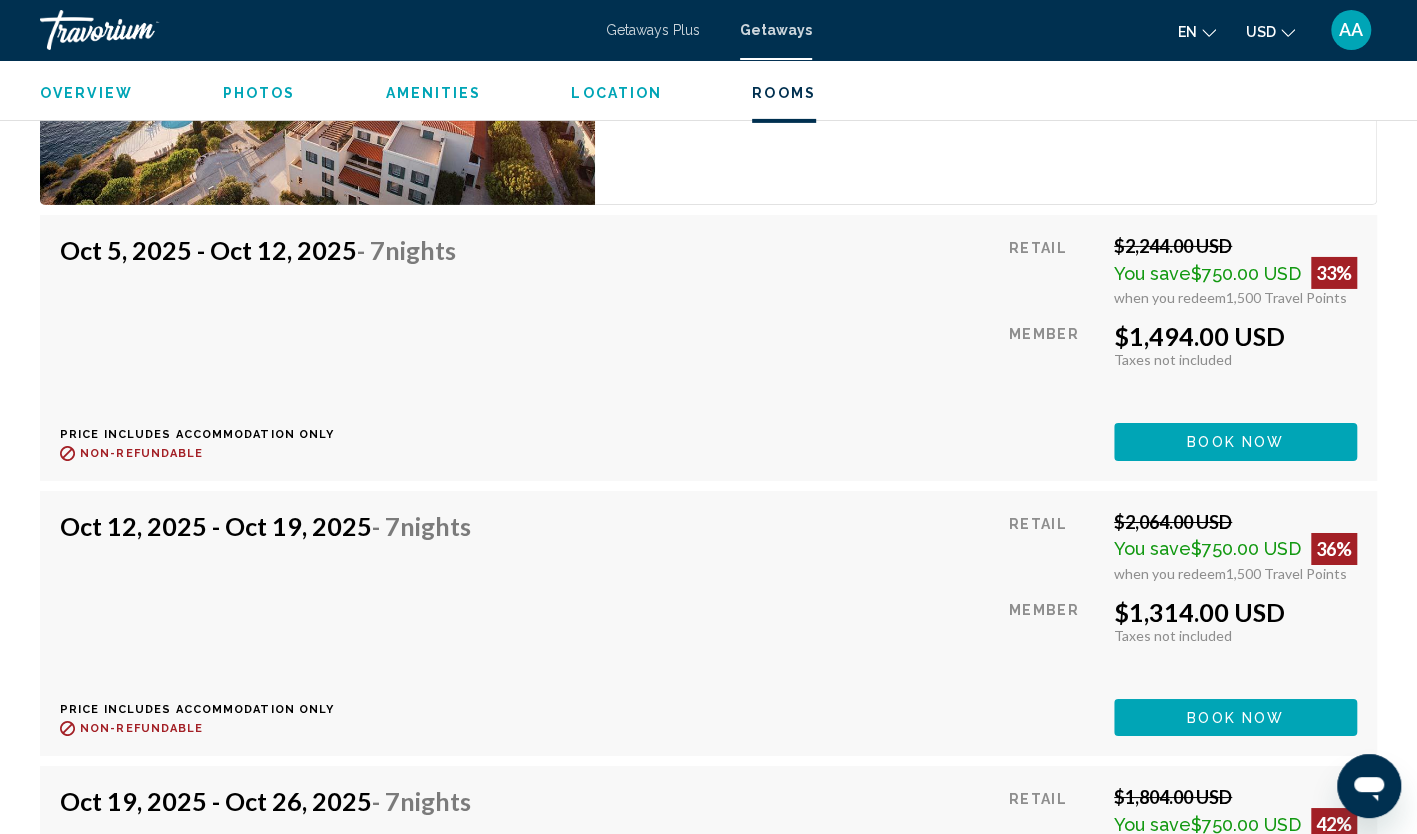 scroll, scrollTop: 3700, scrollLeft: 0, axis: vertical 